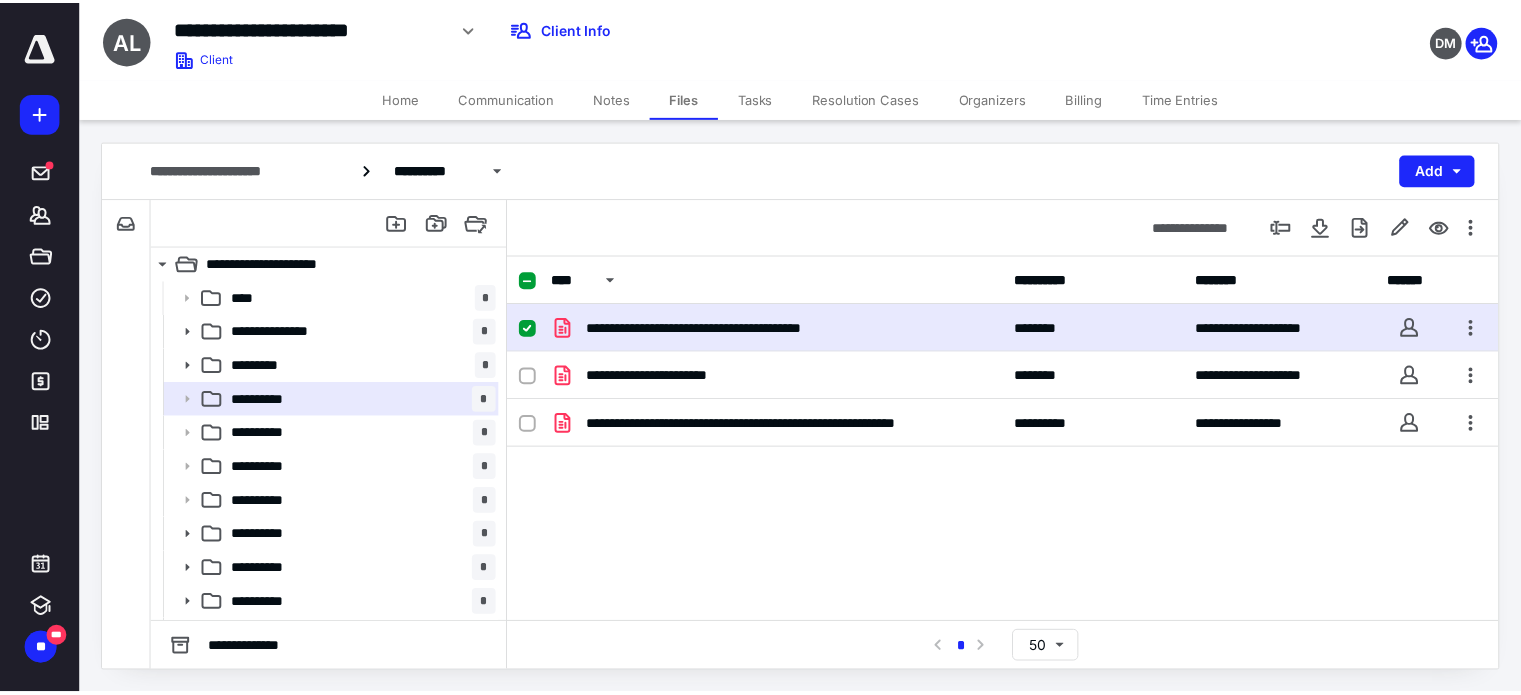 scroll, scrollTop: 0, scrollLeft: 0, axis: both 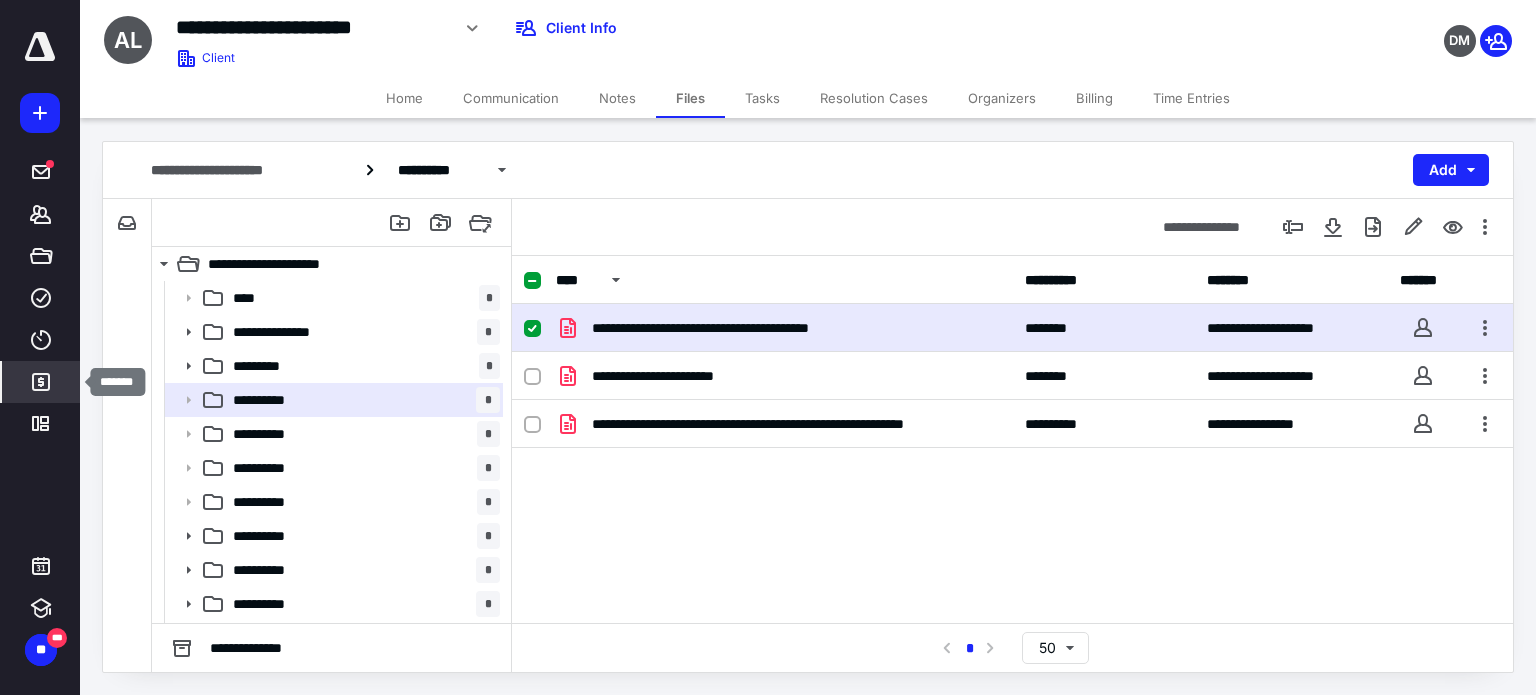 click 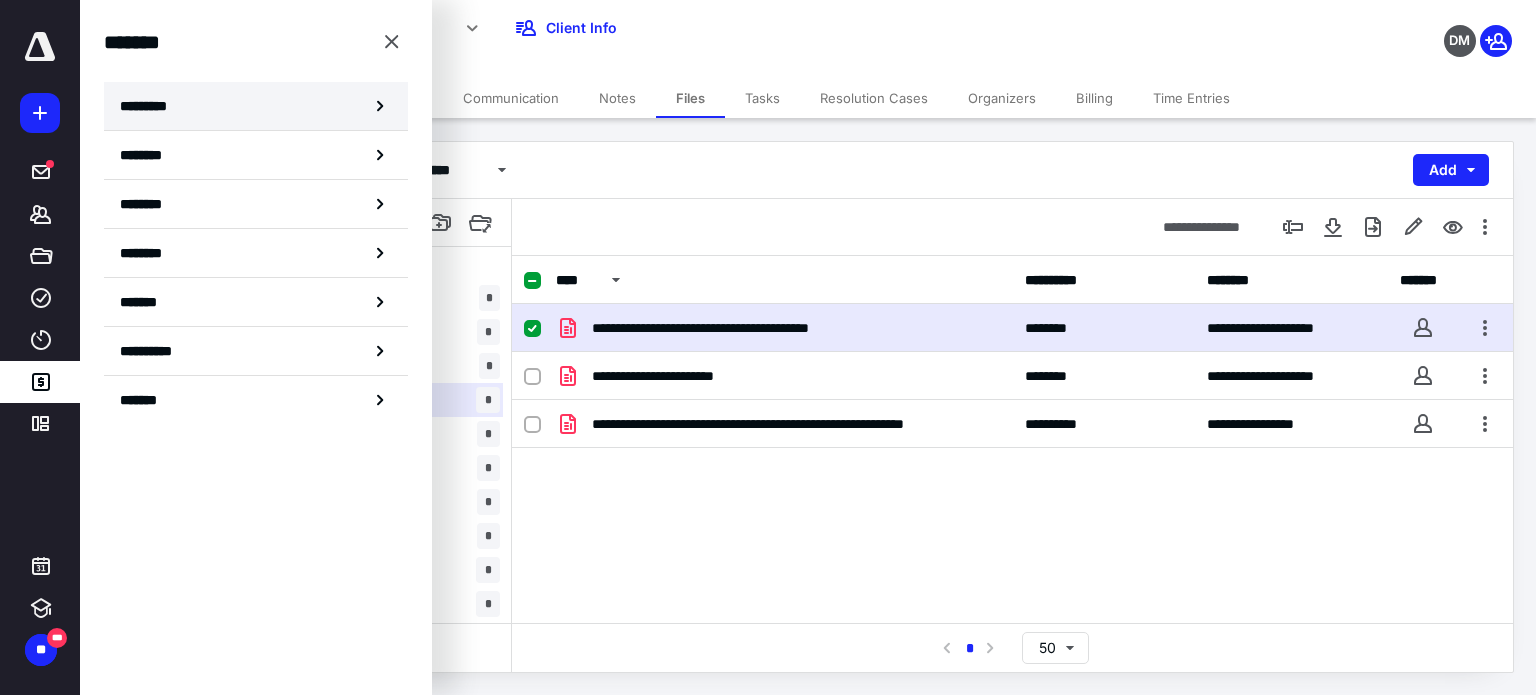 click on "*********" at bounding box center [157, 106] 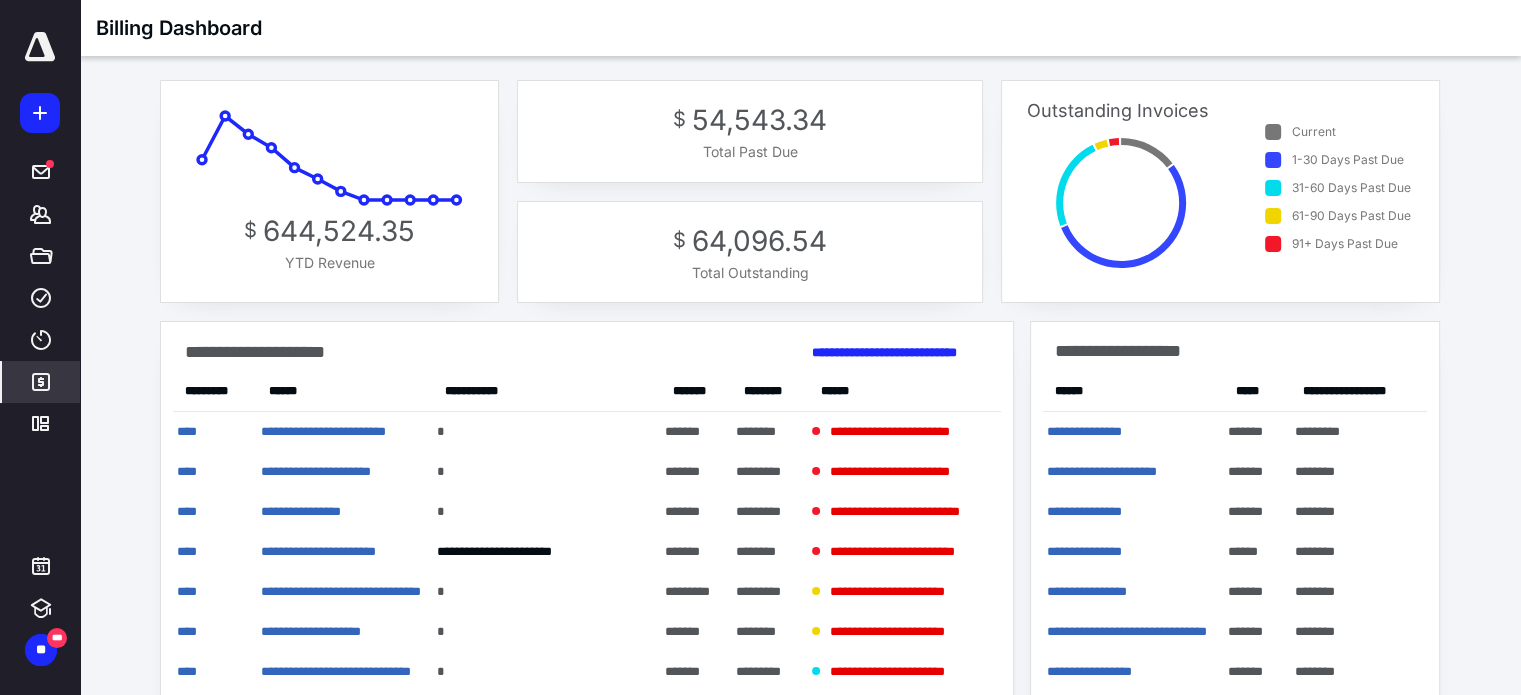 scroll, scrollTop: 140, scrollLeft: 0, axis: vertical 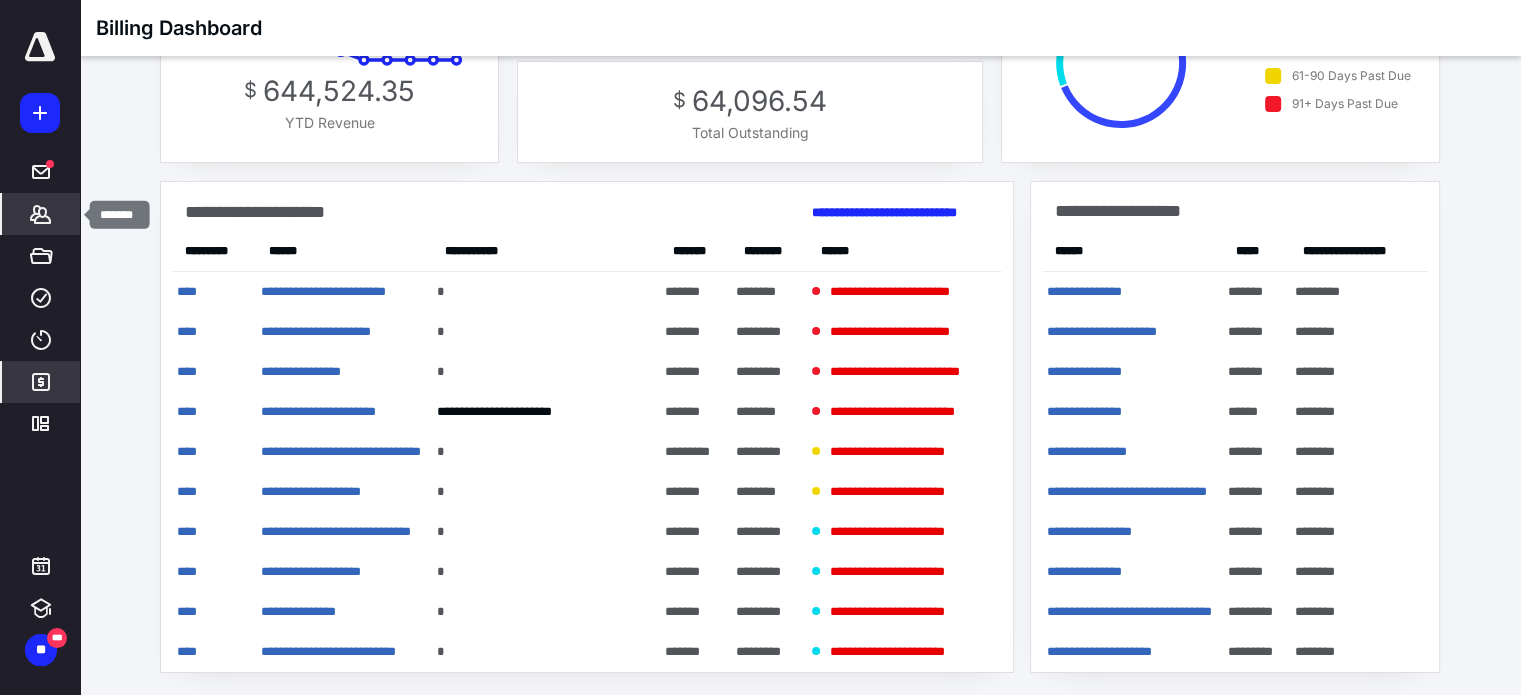click on "*******" at bounding box center [41, 214] 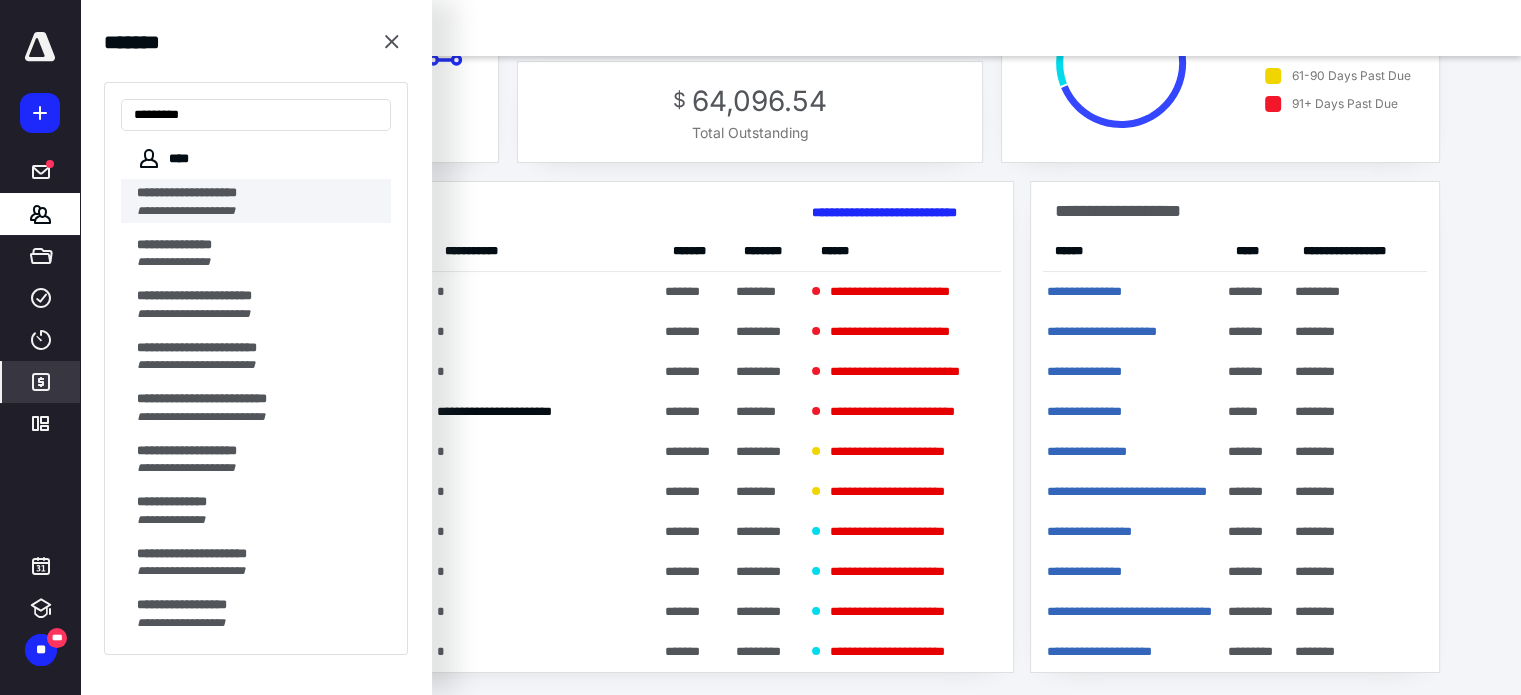 type on "*********" 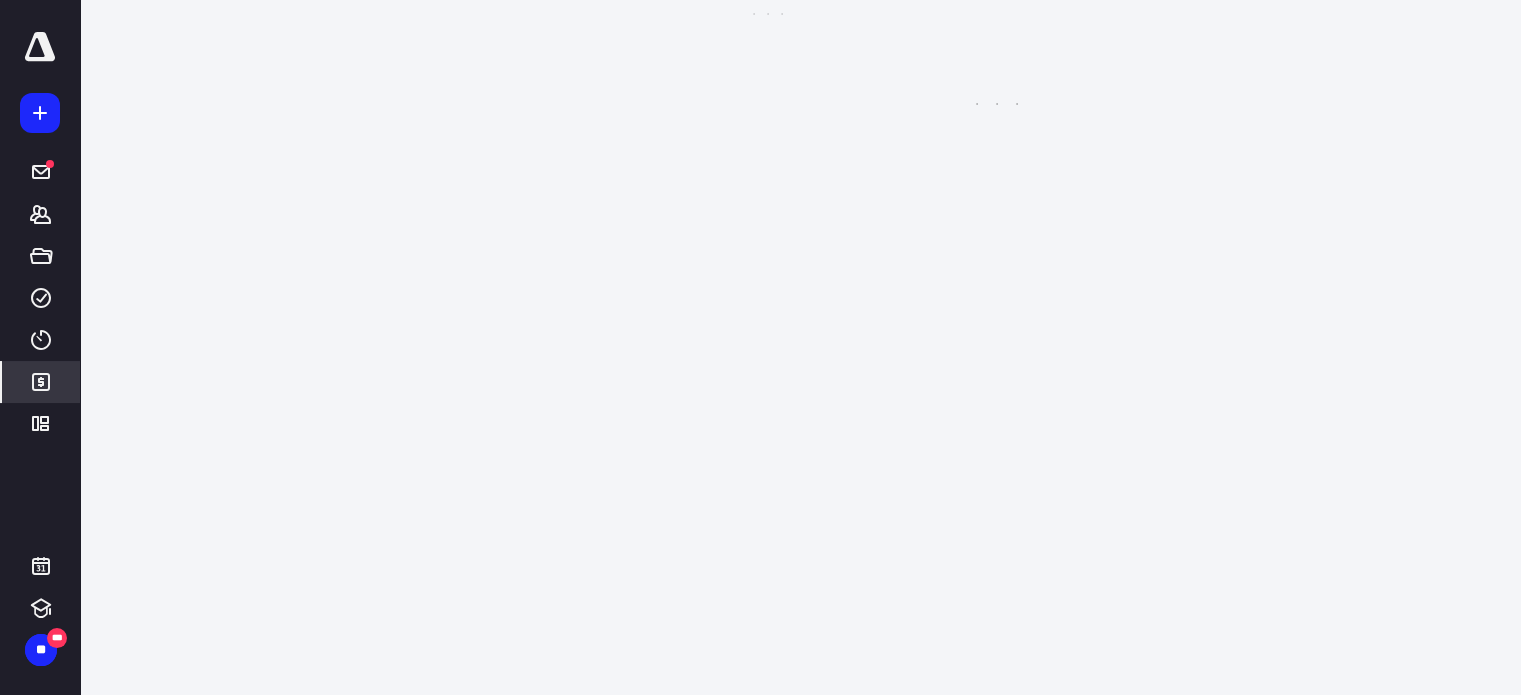 scroll, scrollTop: 0, scrollLeft: 0, axis: both 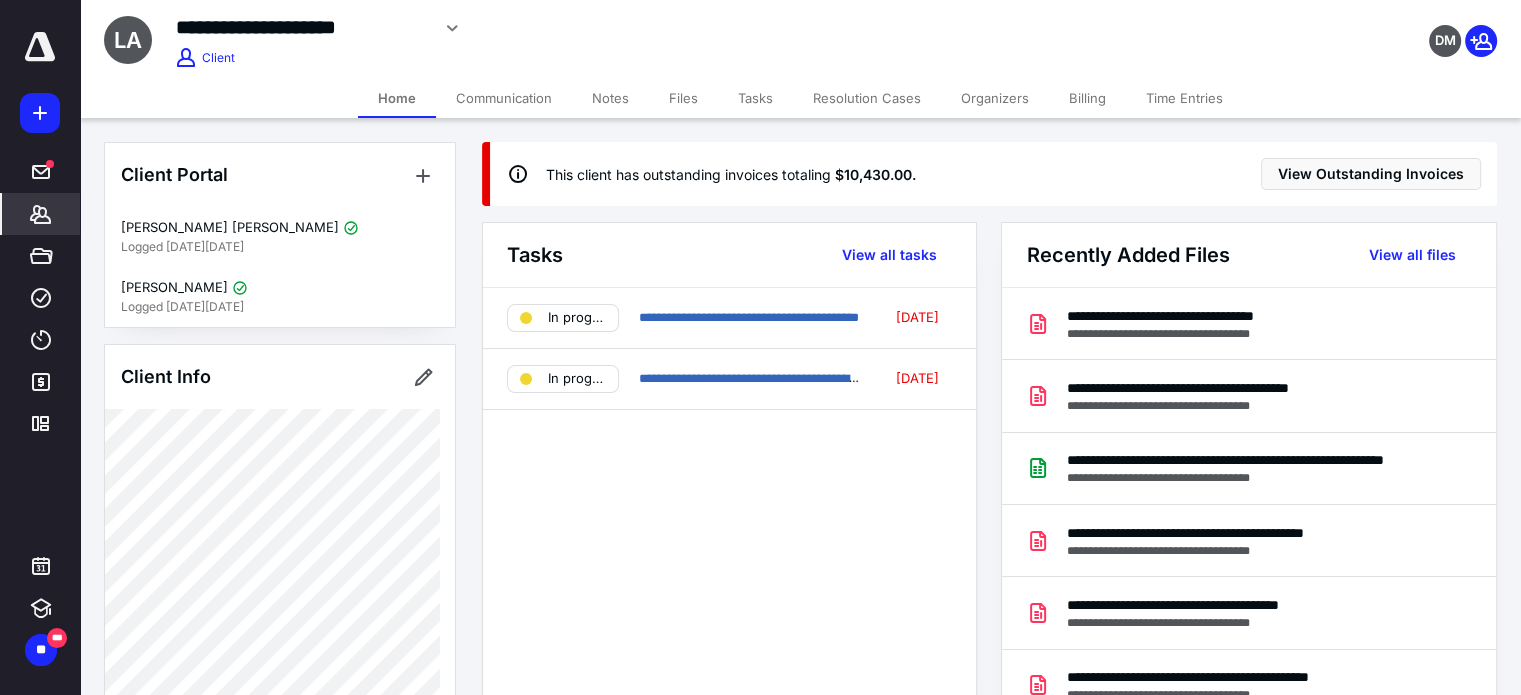 click on "Billing" at bounding box center [1087, 98] 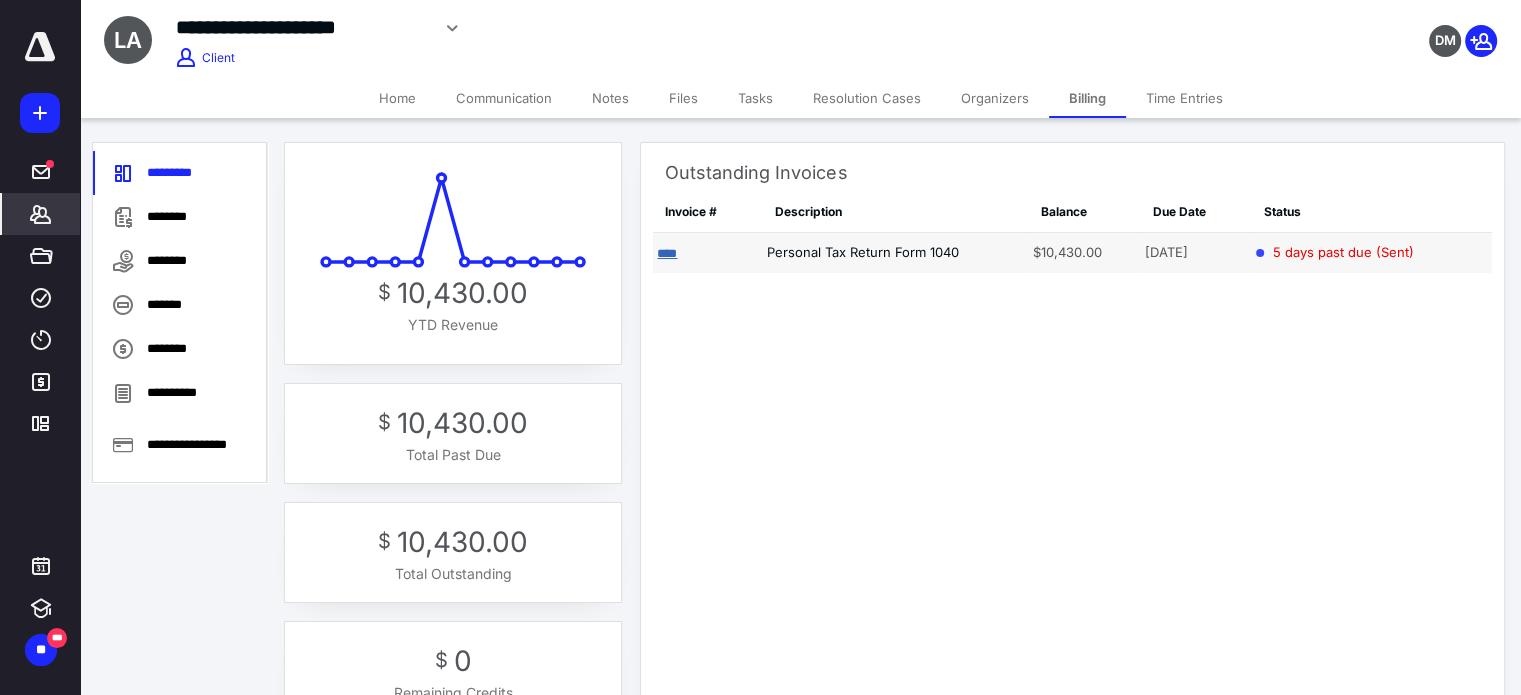 click on "****" at bounding box center (667, 253) 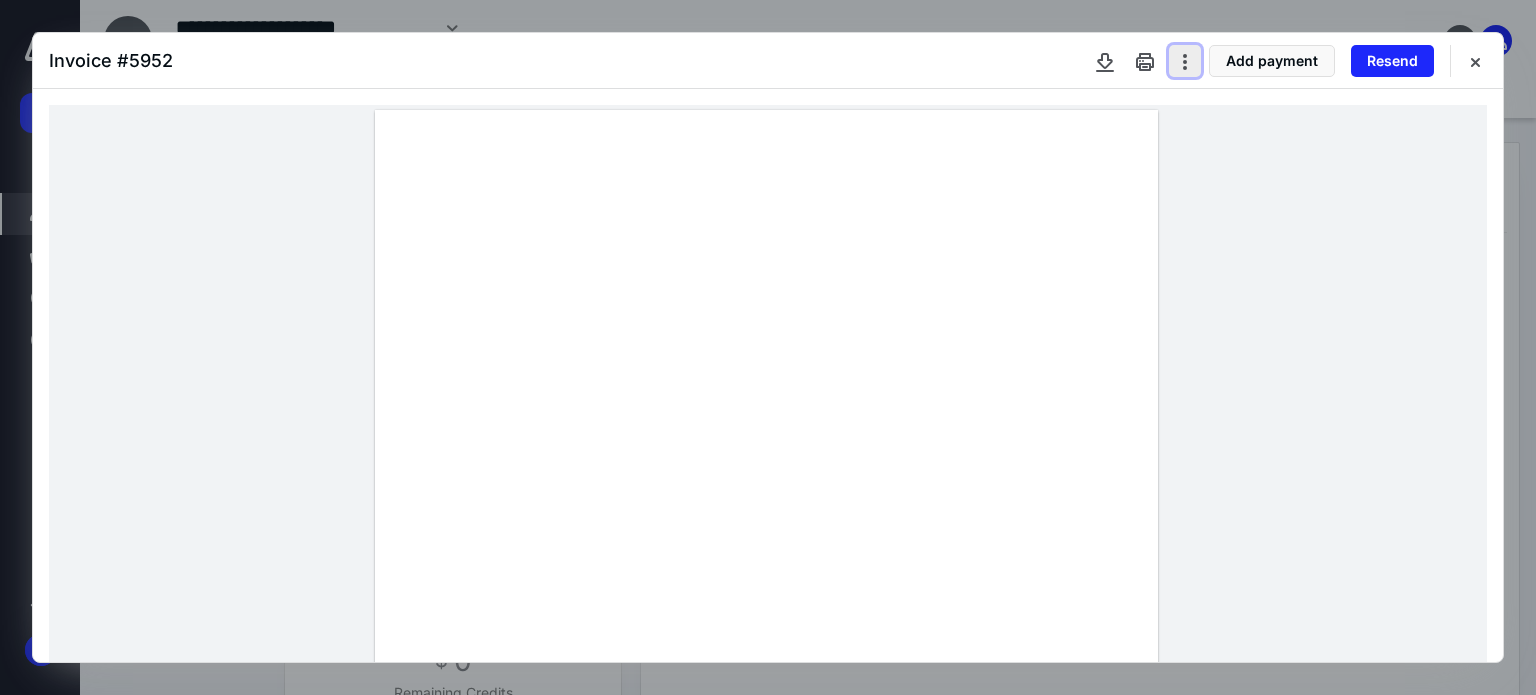 click at bounding box center (1185, 61) 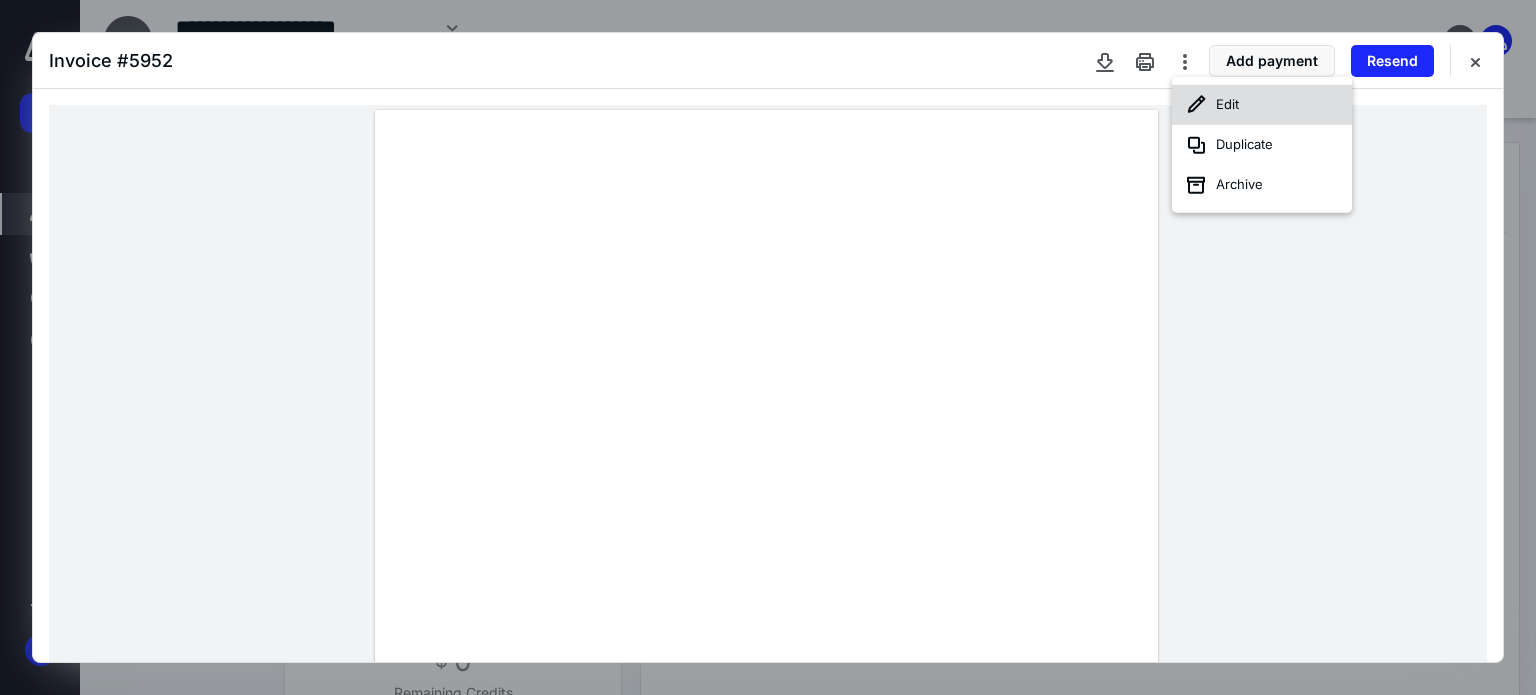click 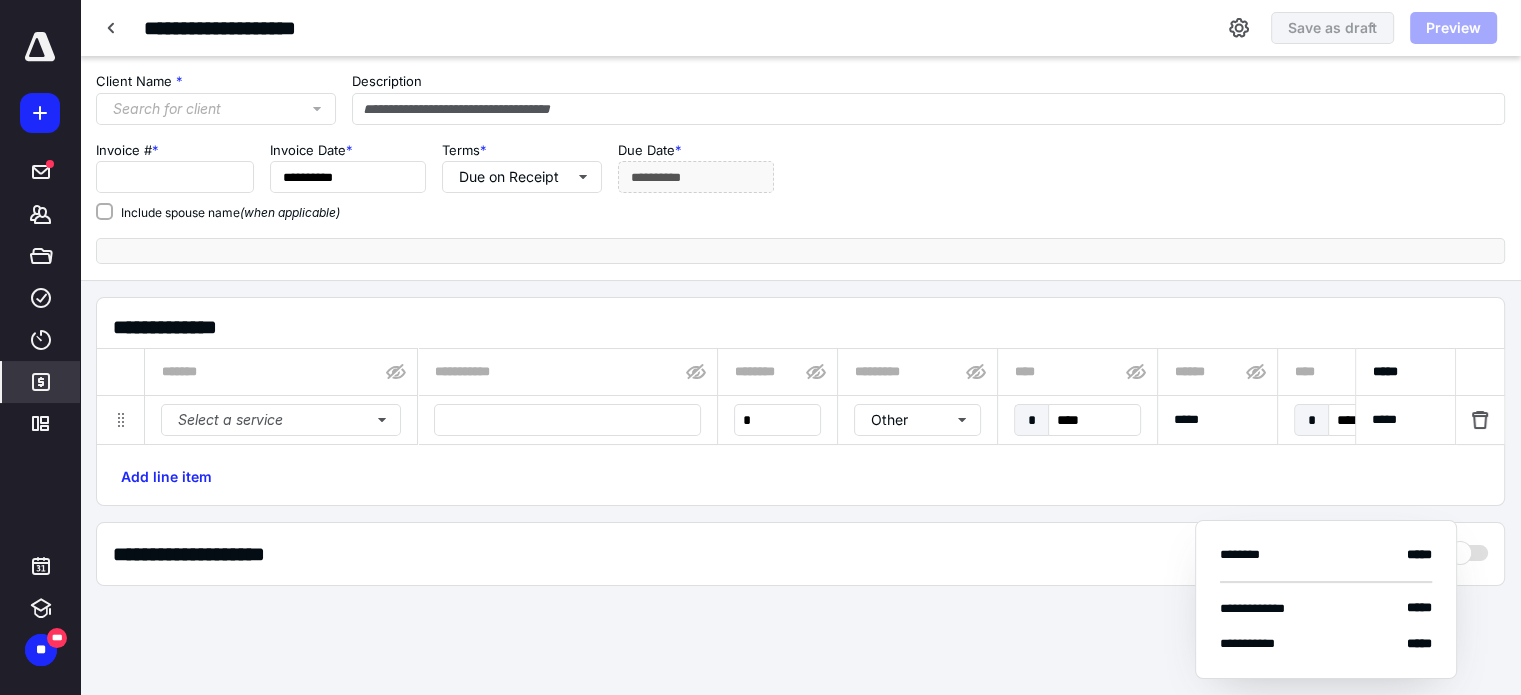 type on "**********" 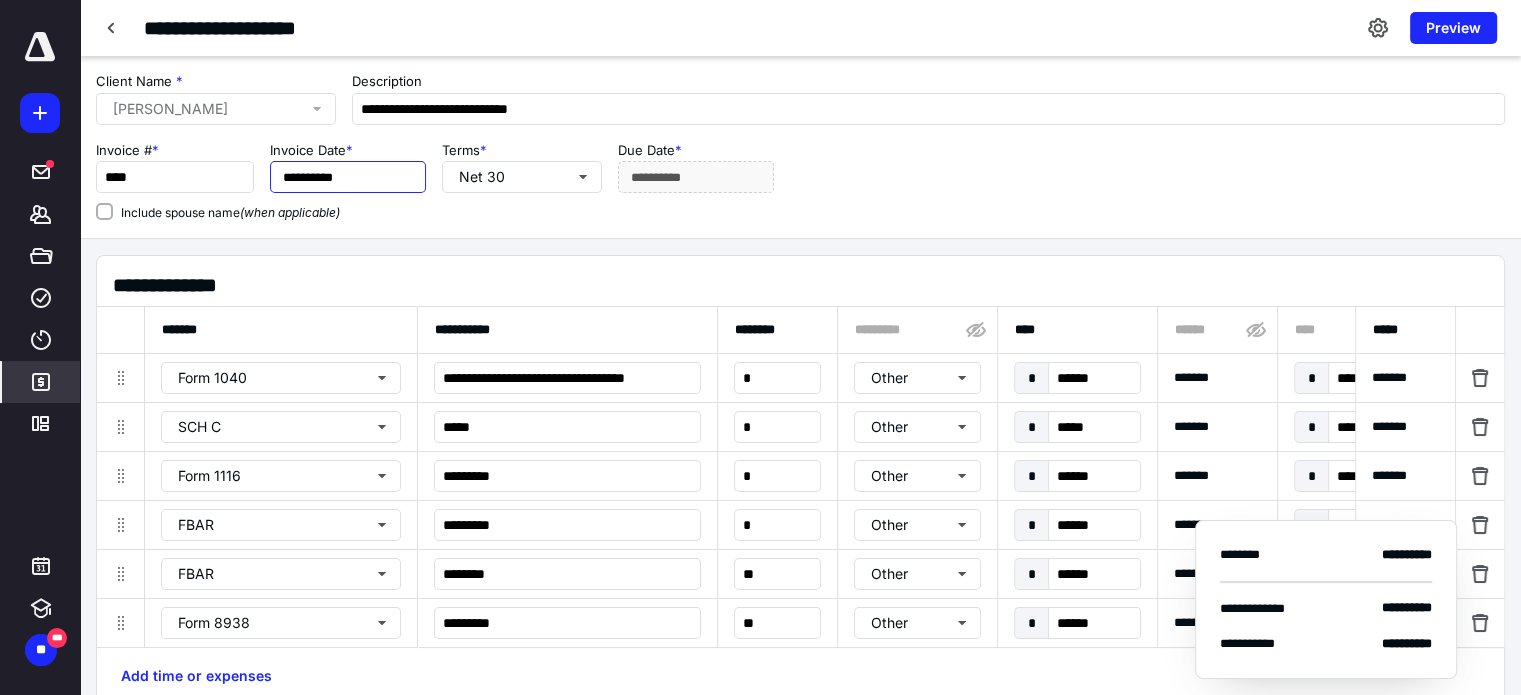 click on "**********" at bounding box center (348, 177) 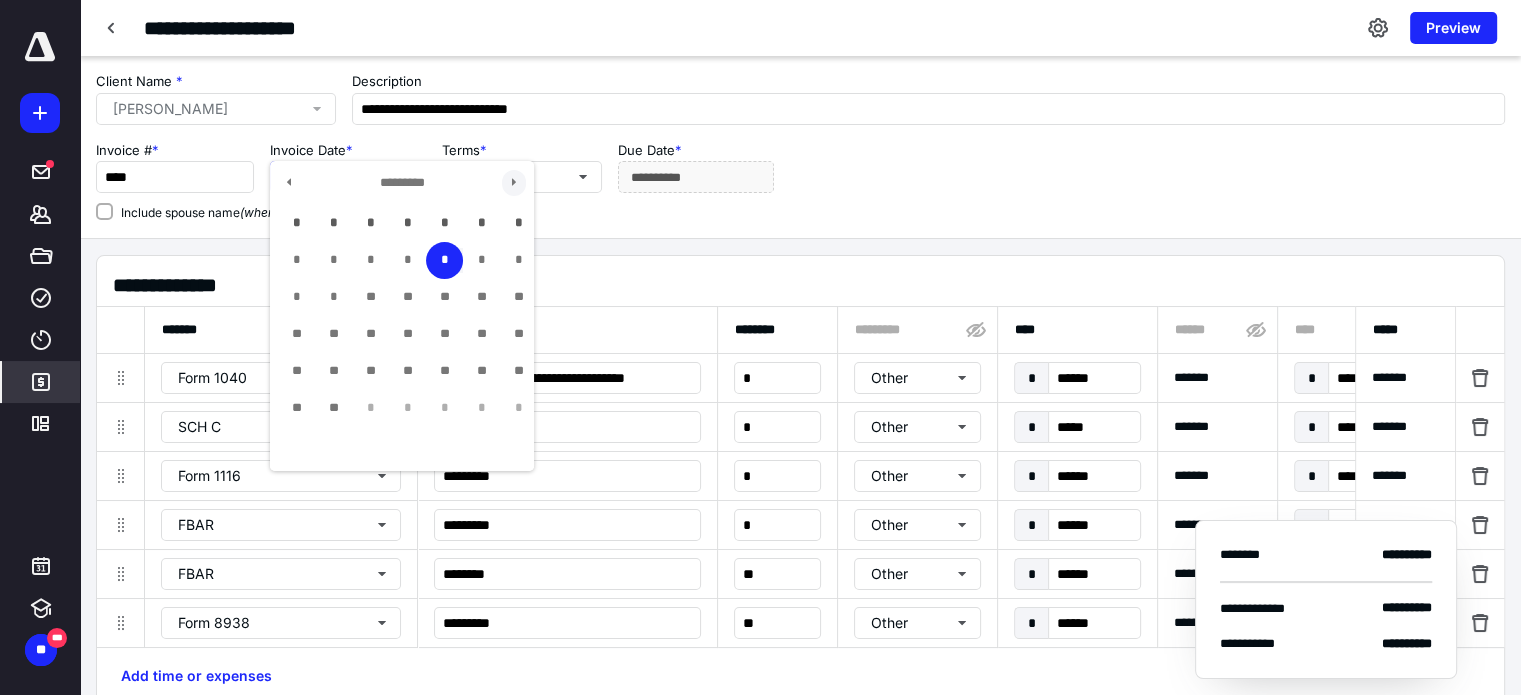 click at bounding box center (514, 183) 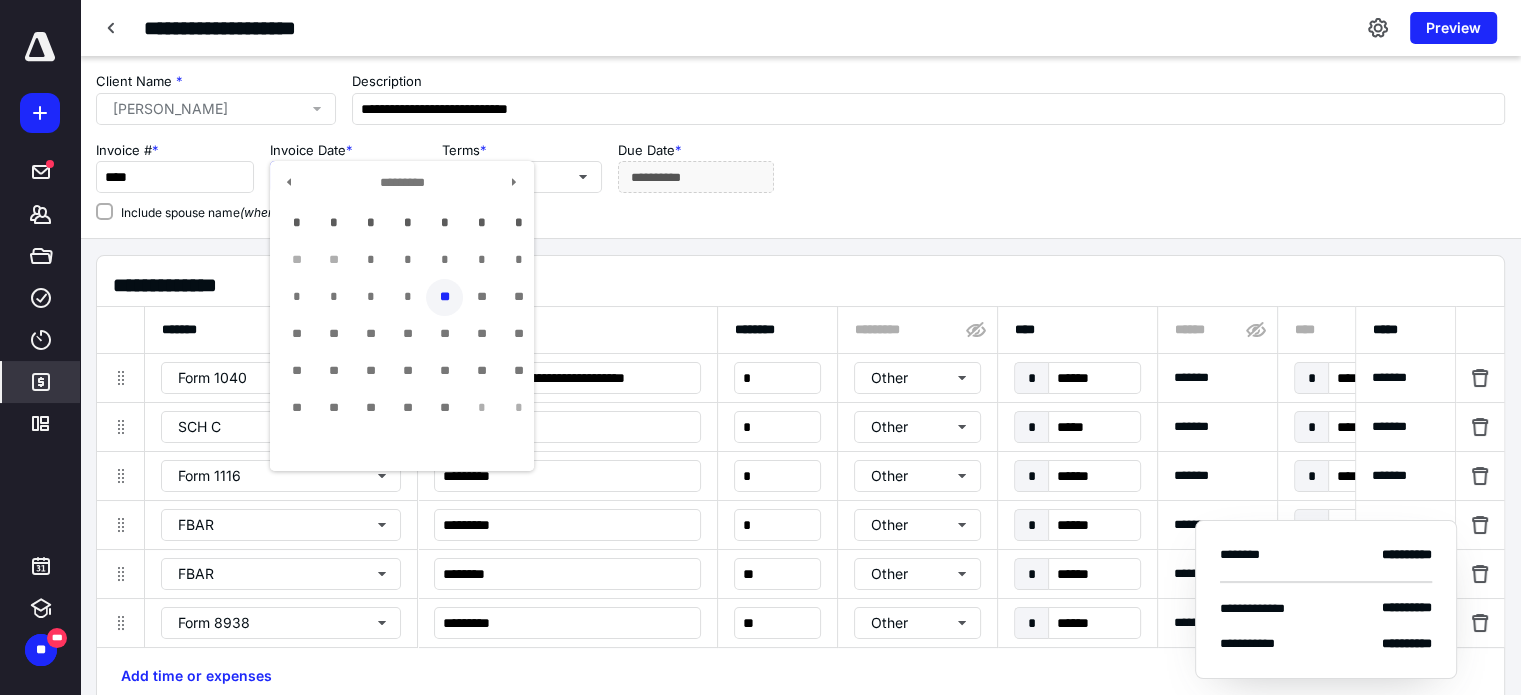 click on "**" at bounding box center (444, 297) 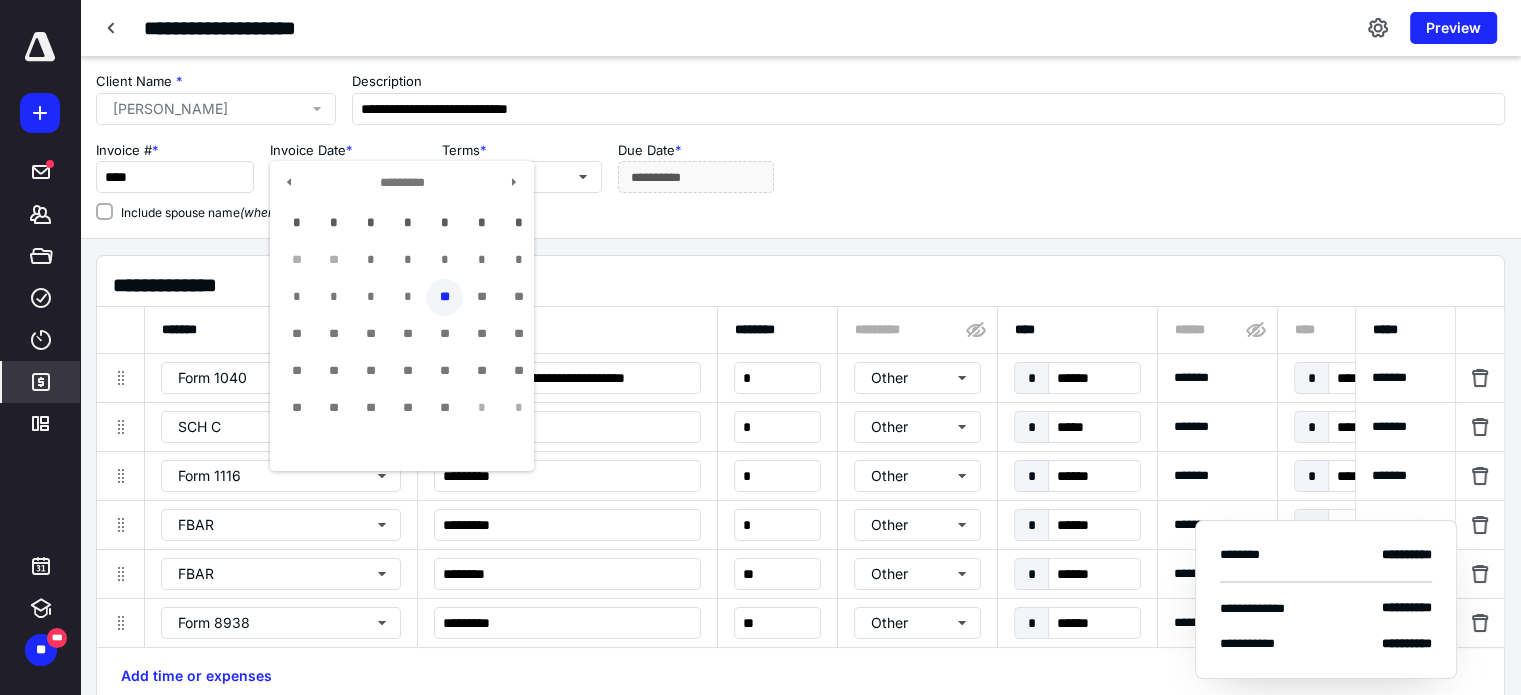 type on "**********" 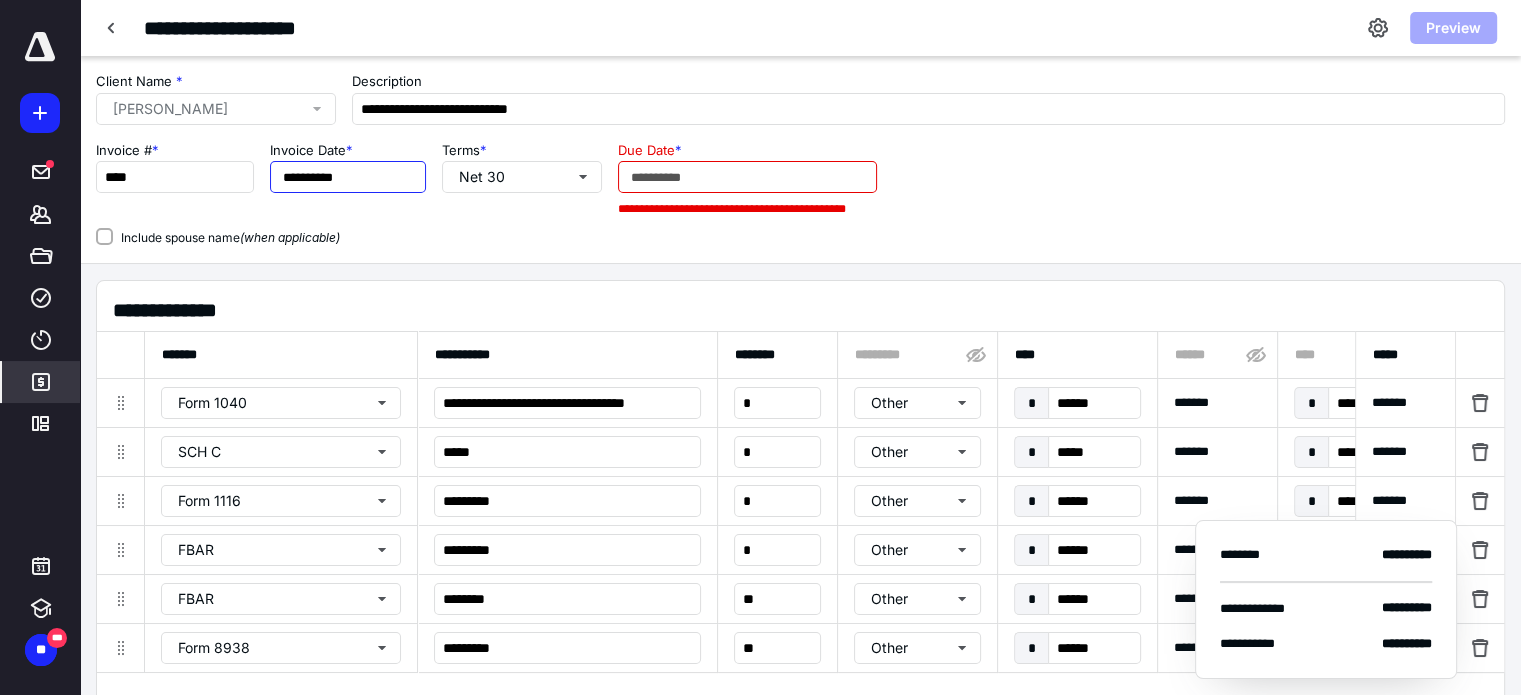 click on "**********" at bounding box center [348, 177] 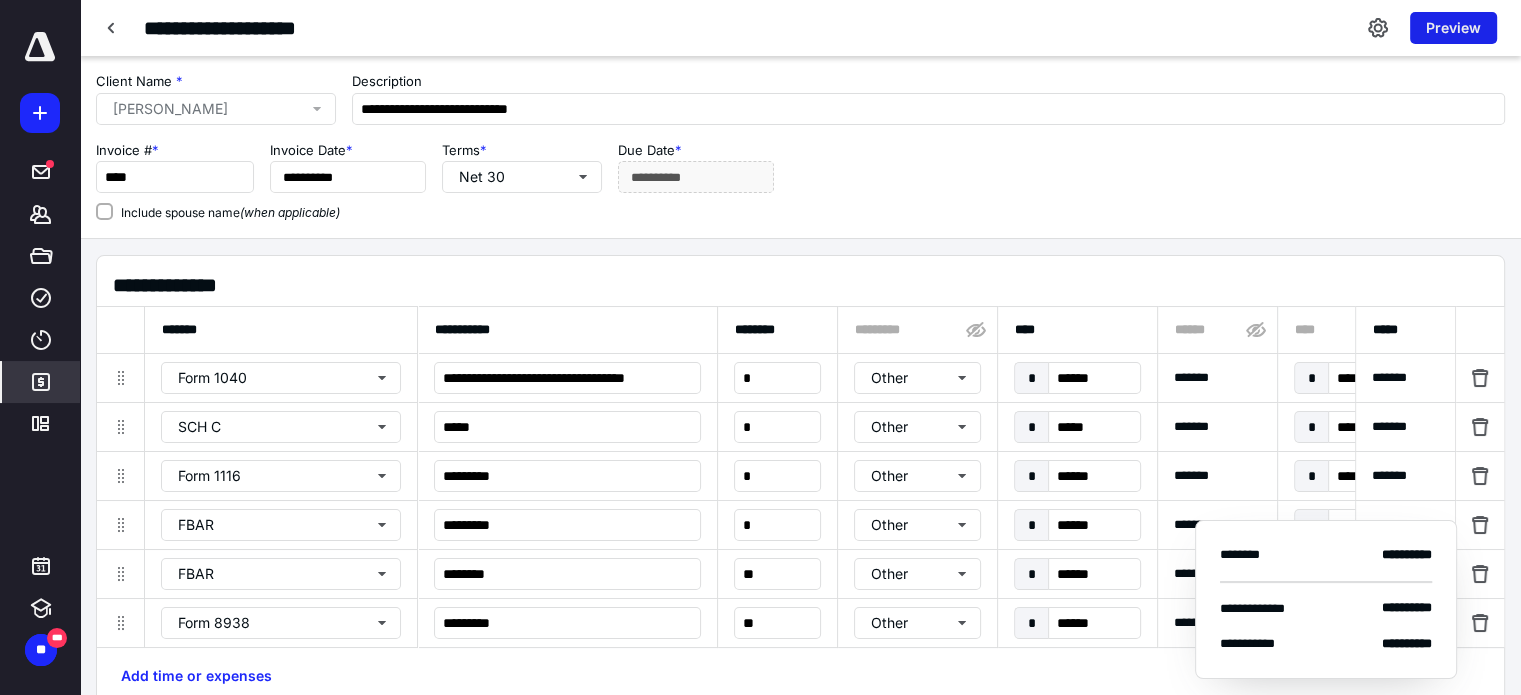 click on "Preview" at bounding box center (1453, 28) 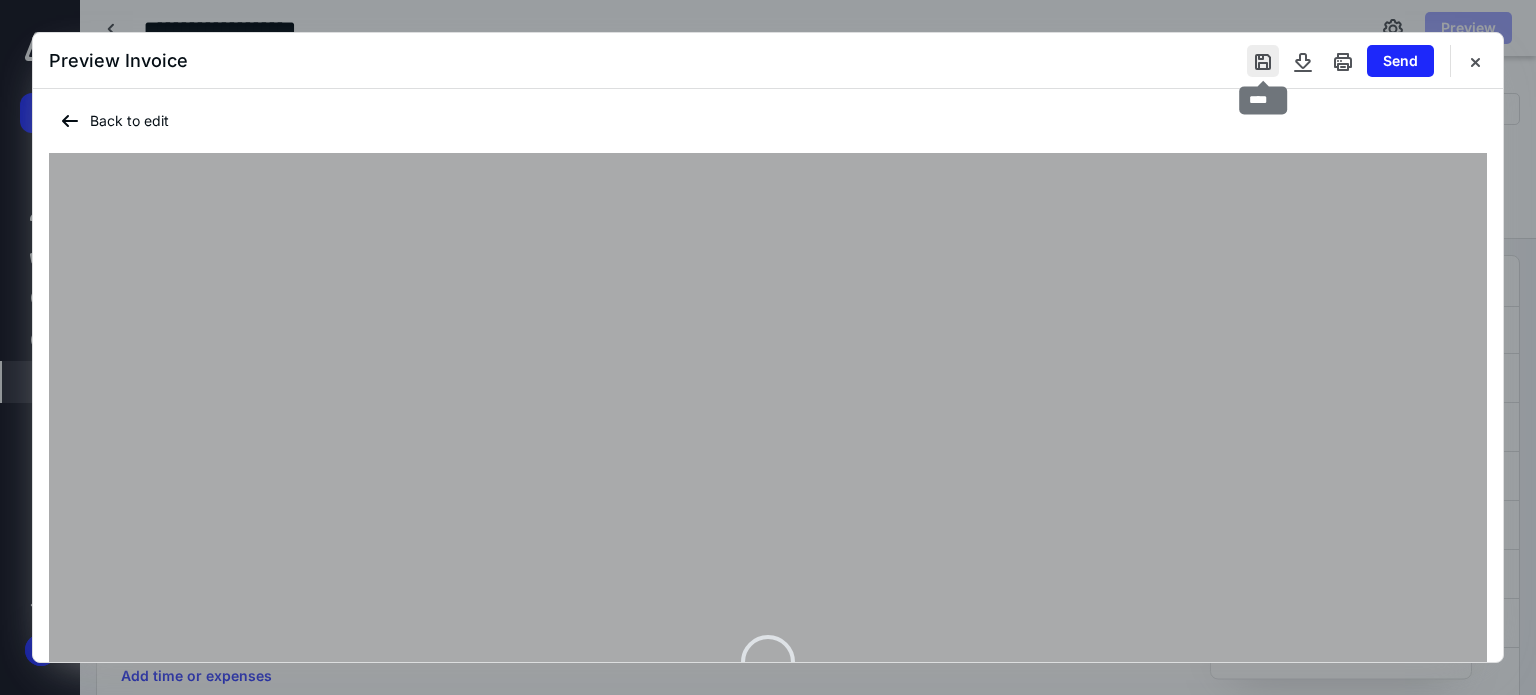 click at bounding box center (1263, 61) 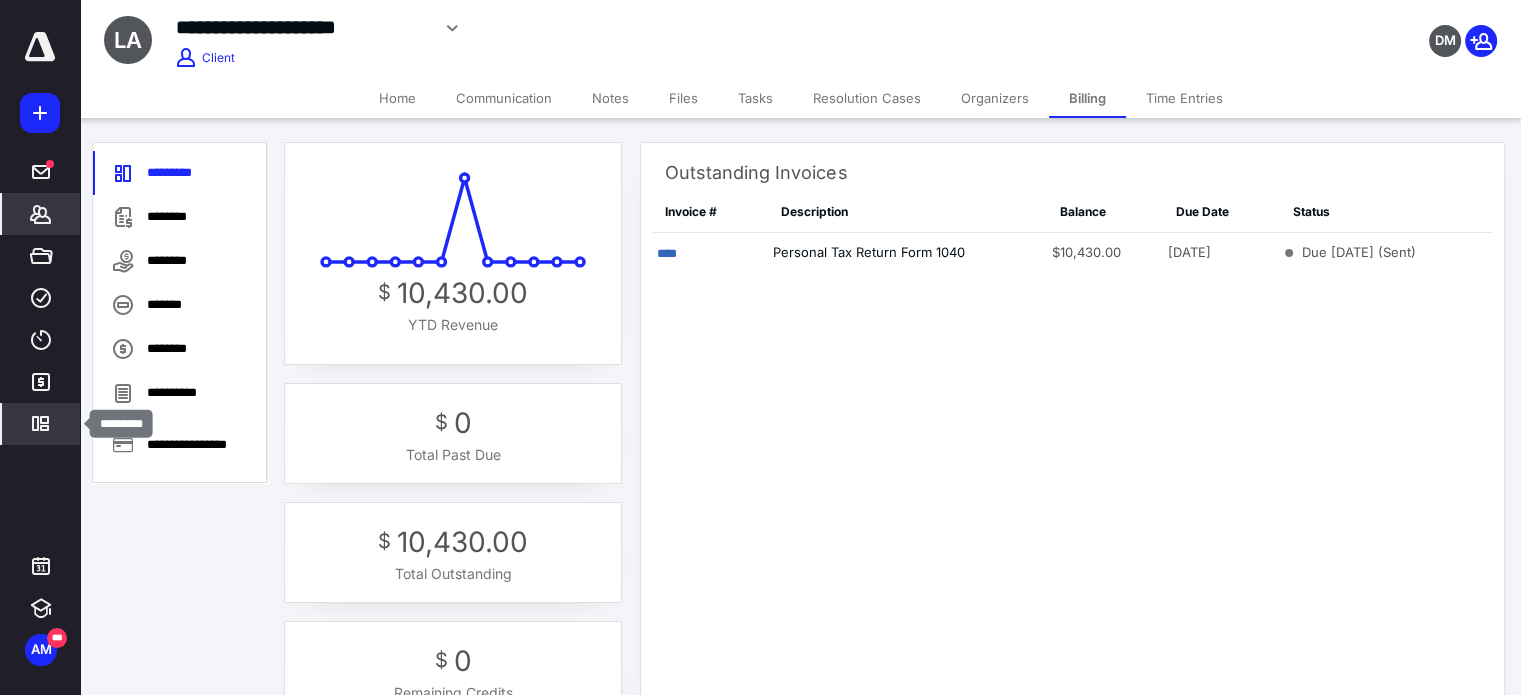 click 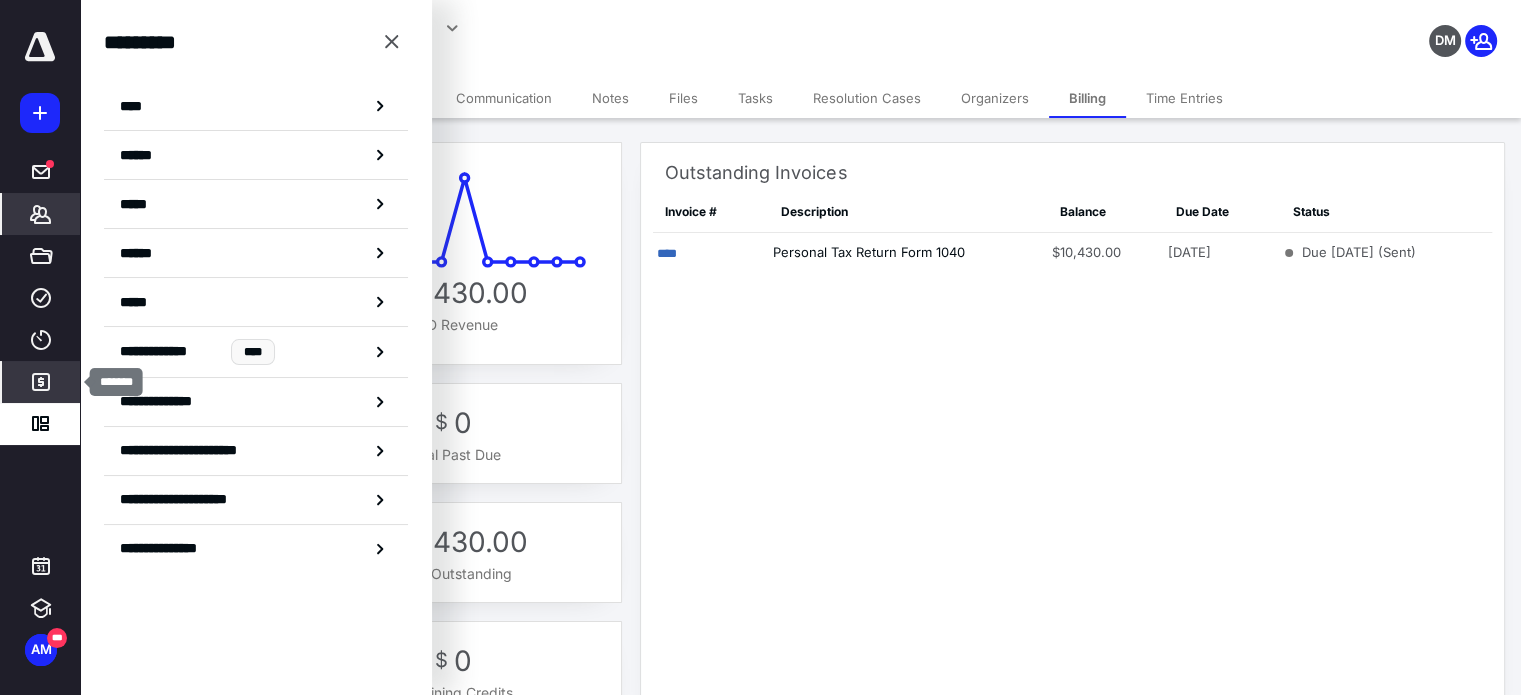 click 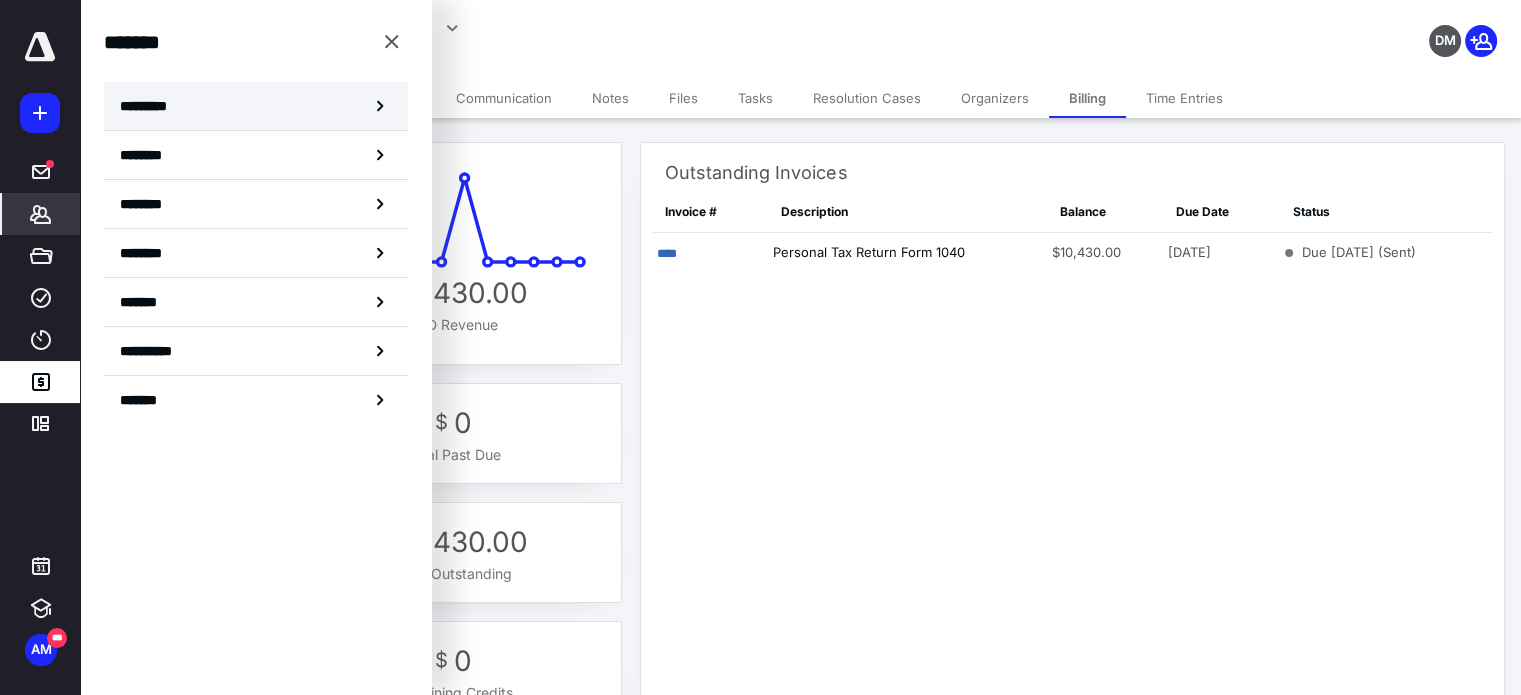 click on "*********" at bounding box center (157, 106) 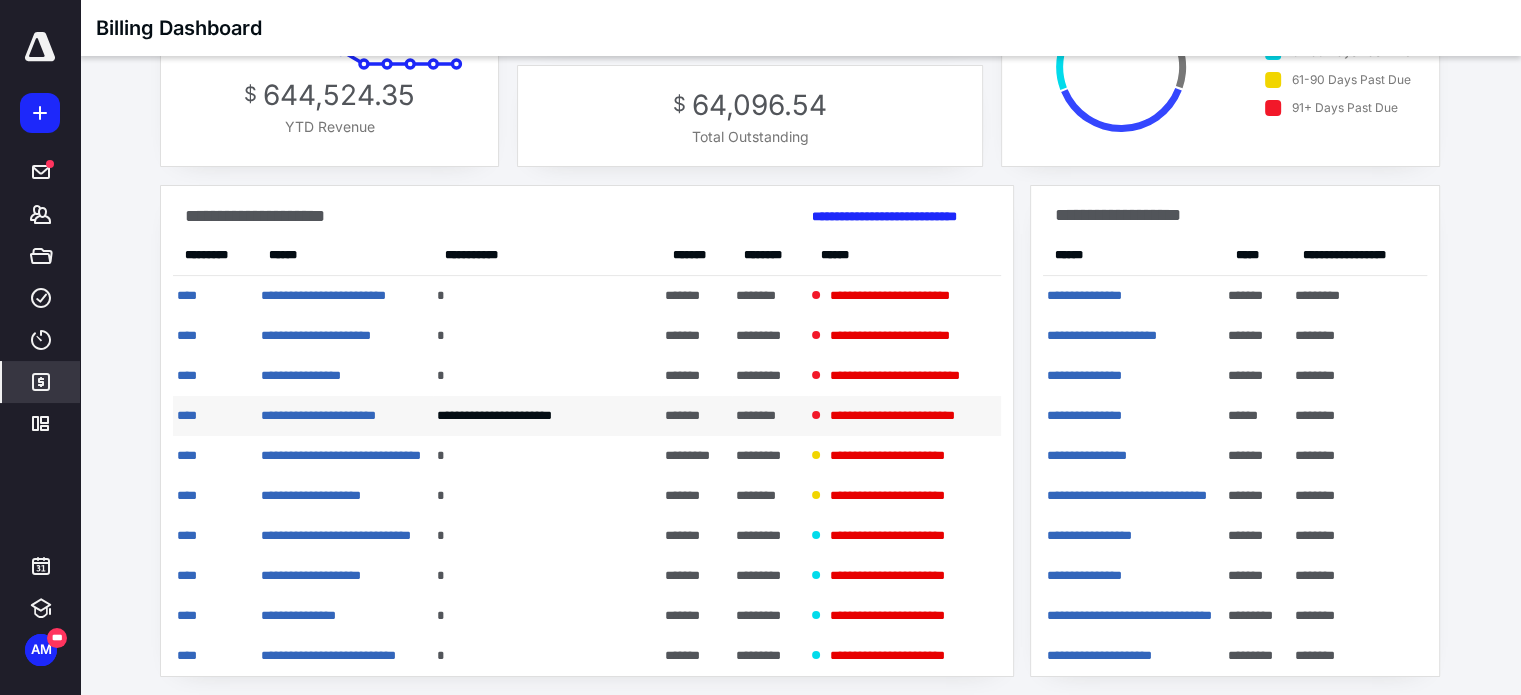 scroll, scrollTop: 160, scrollLeft: 0, axis: vertical 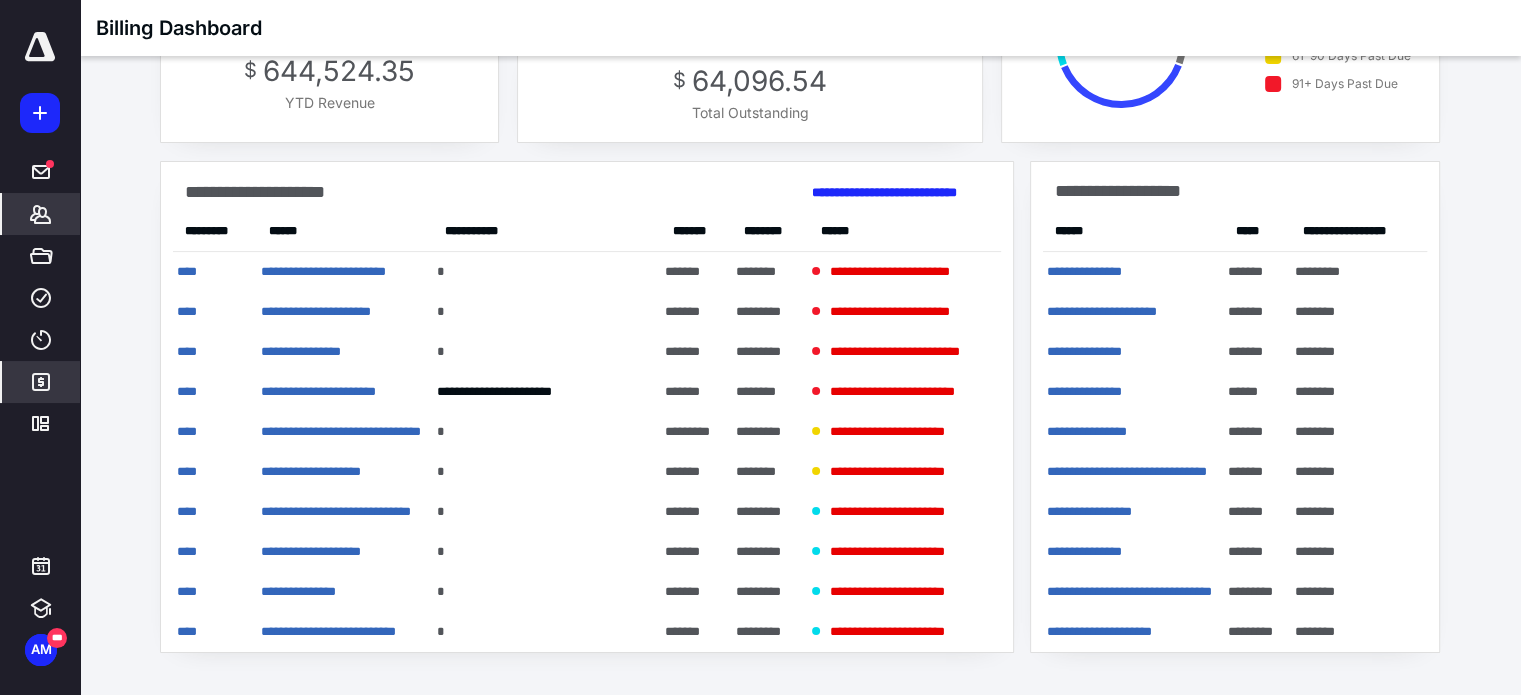 click on "*******" at bounding box center (41, 214) 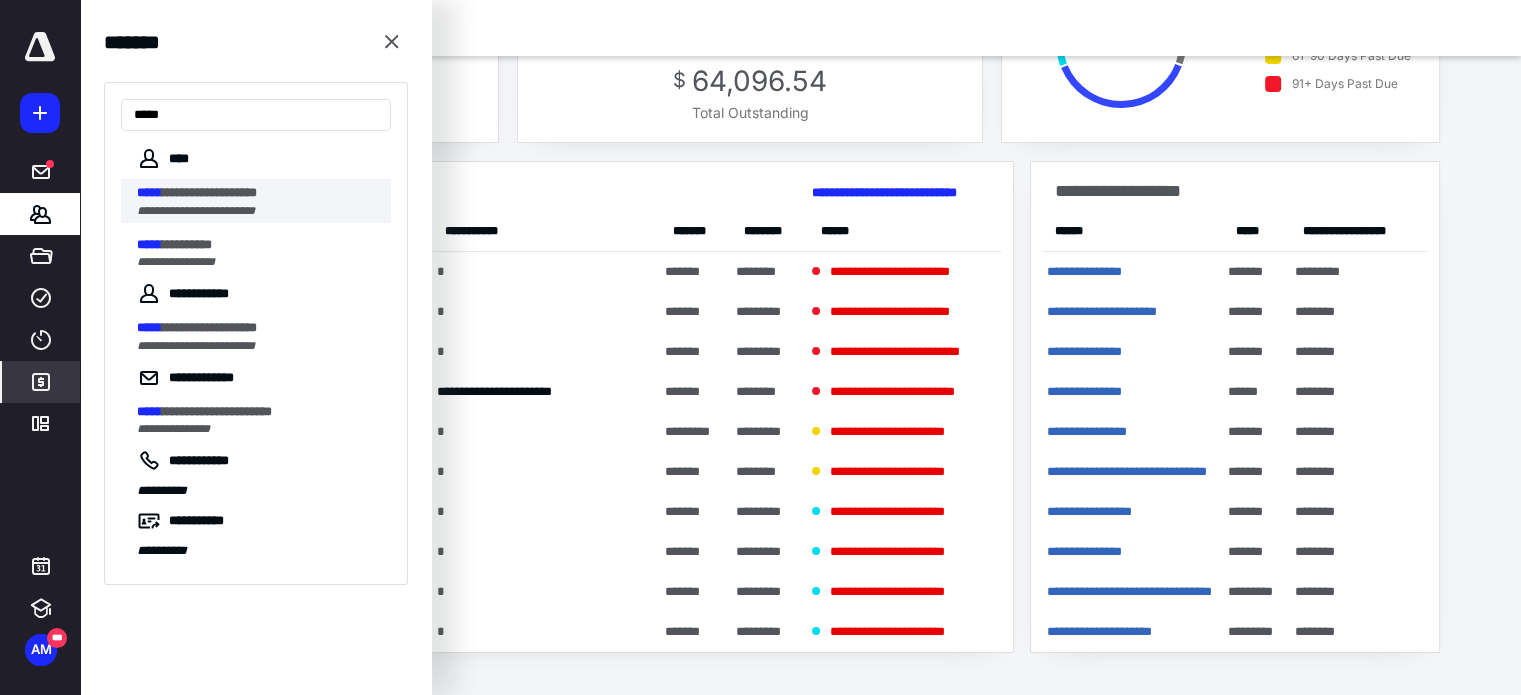 type on "*****" 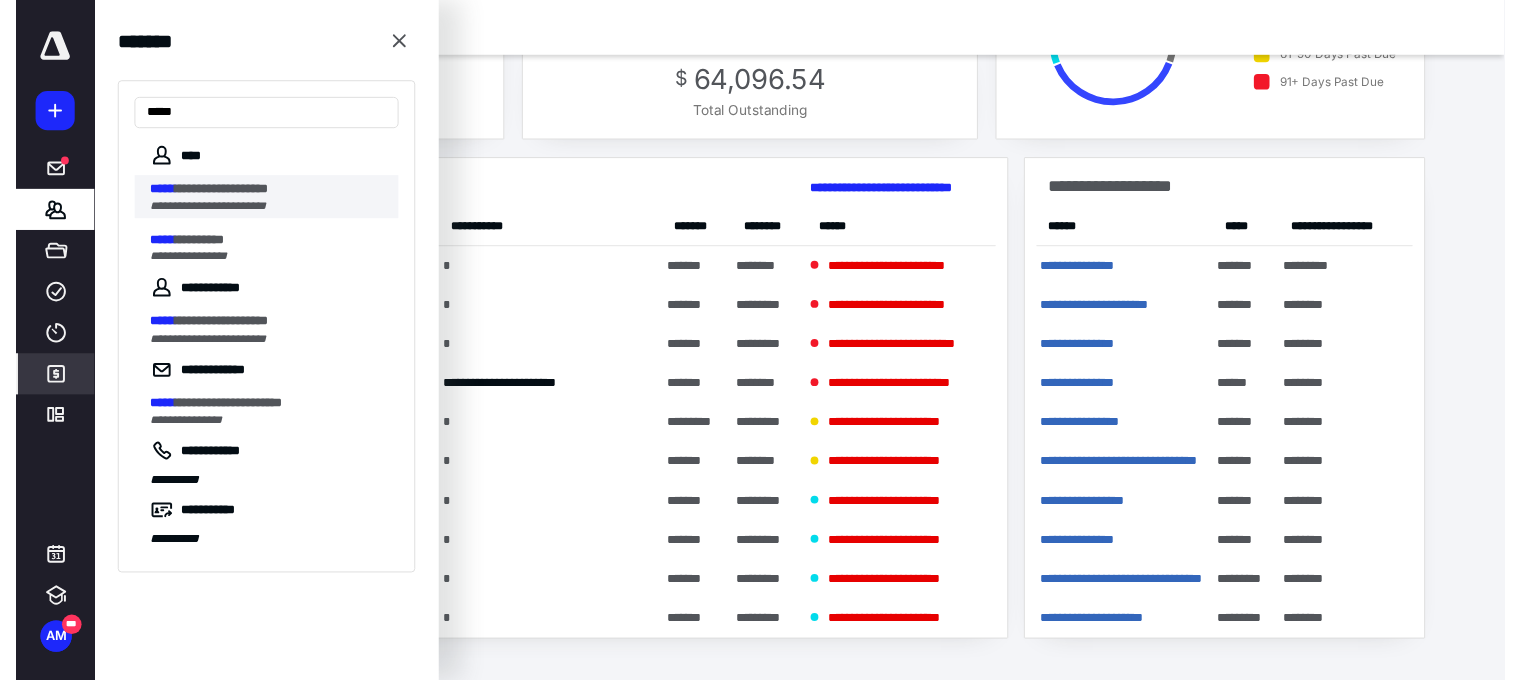 scroll, scrollTop: 0, scrollLeft: 0, axis: both 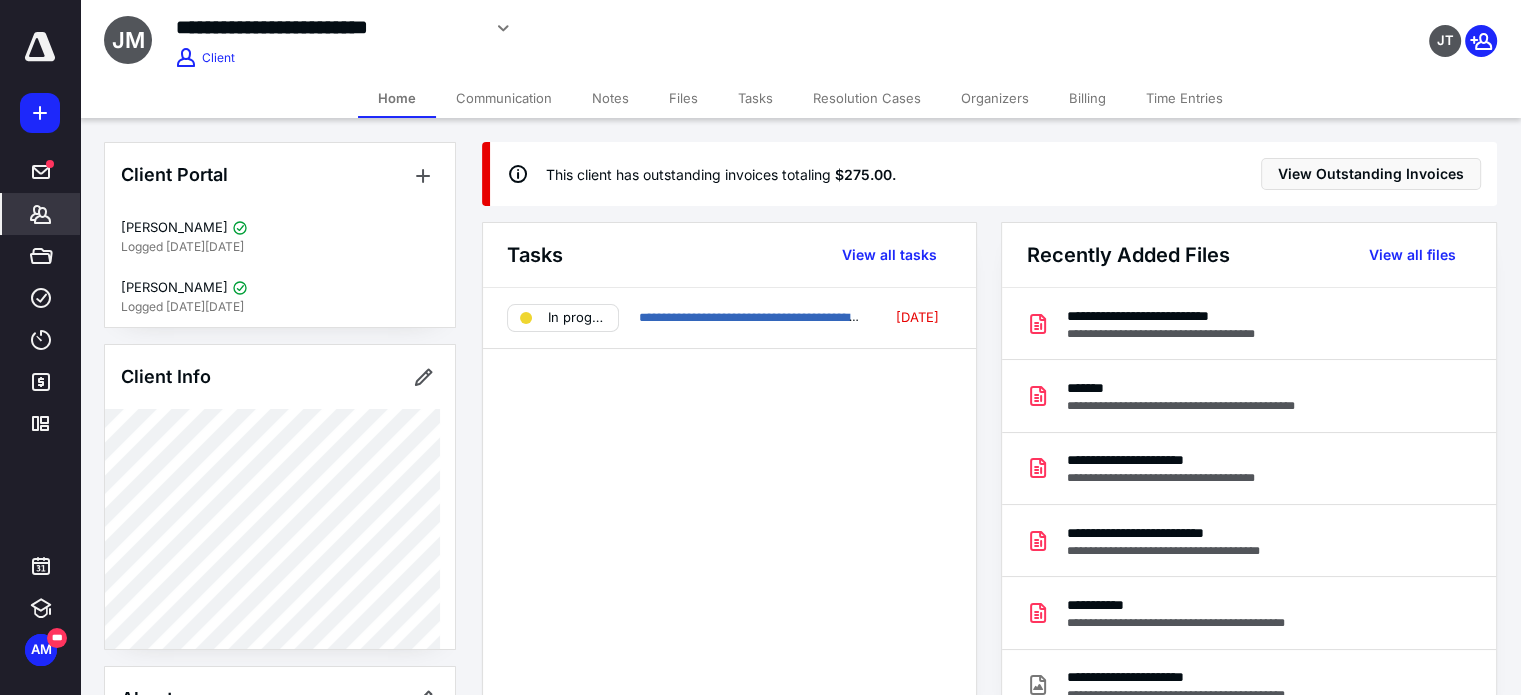 click on "Billing" at bounding box center [1087, 98] 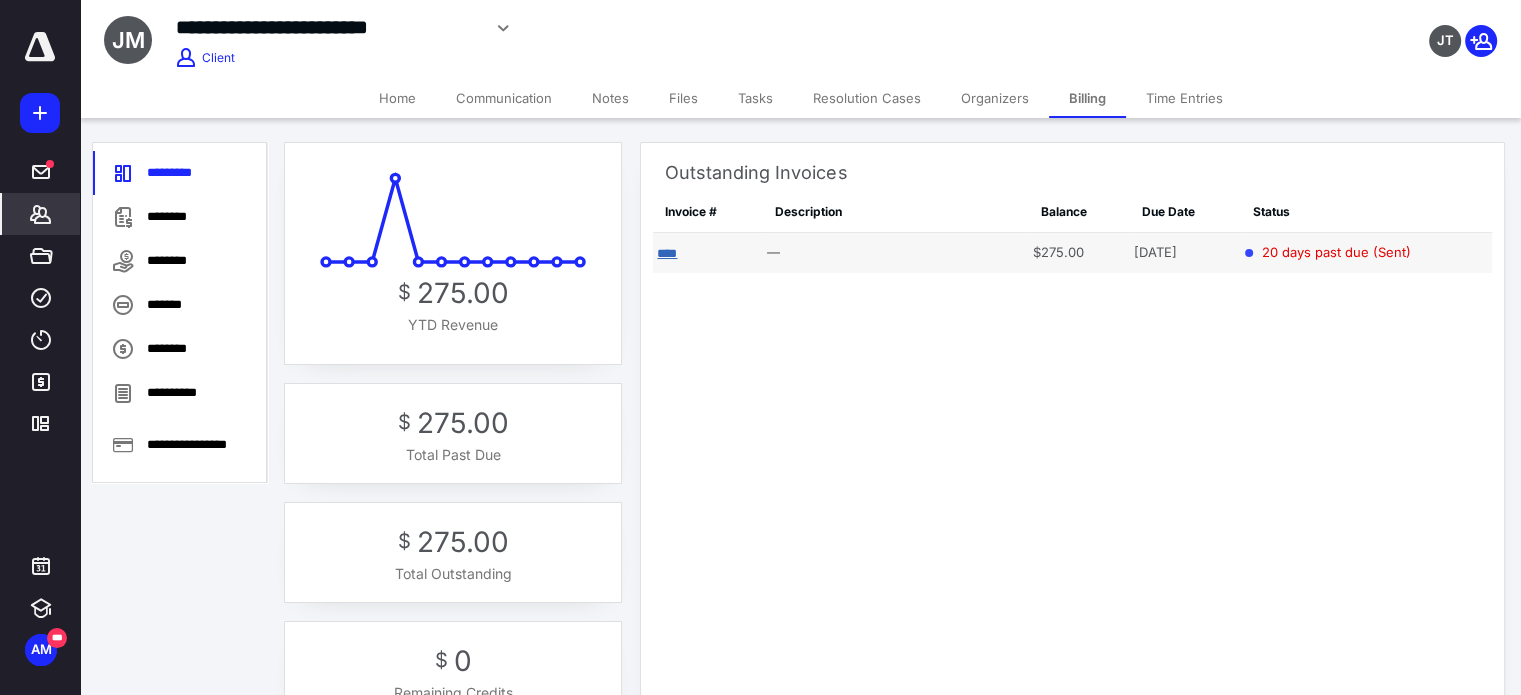 click on "****" at bounding box center [667, 253] 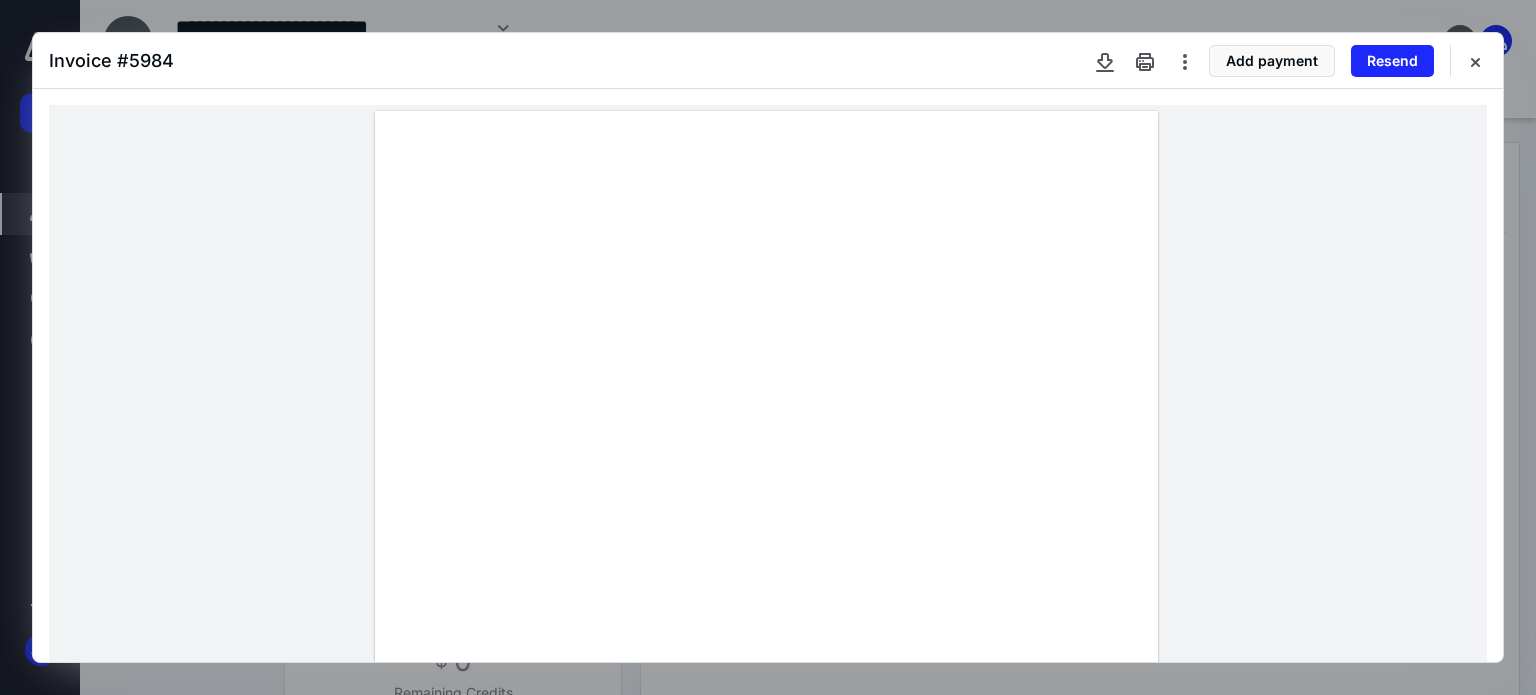 drag, startPoint x: 1192, startPoint y: 47, endPoint x: 1039, endPoint y: 131, distance: 174.54225 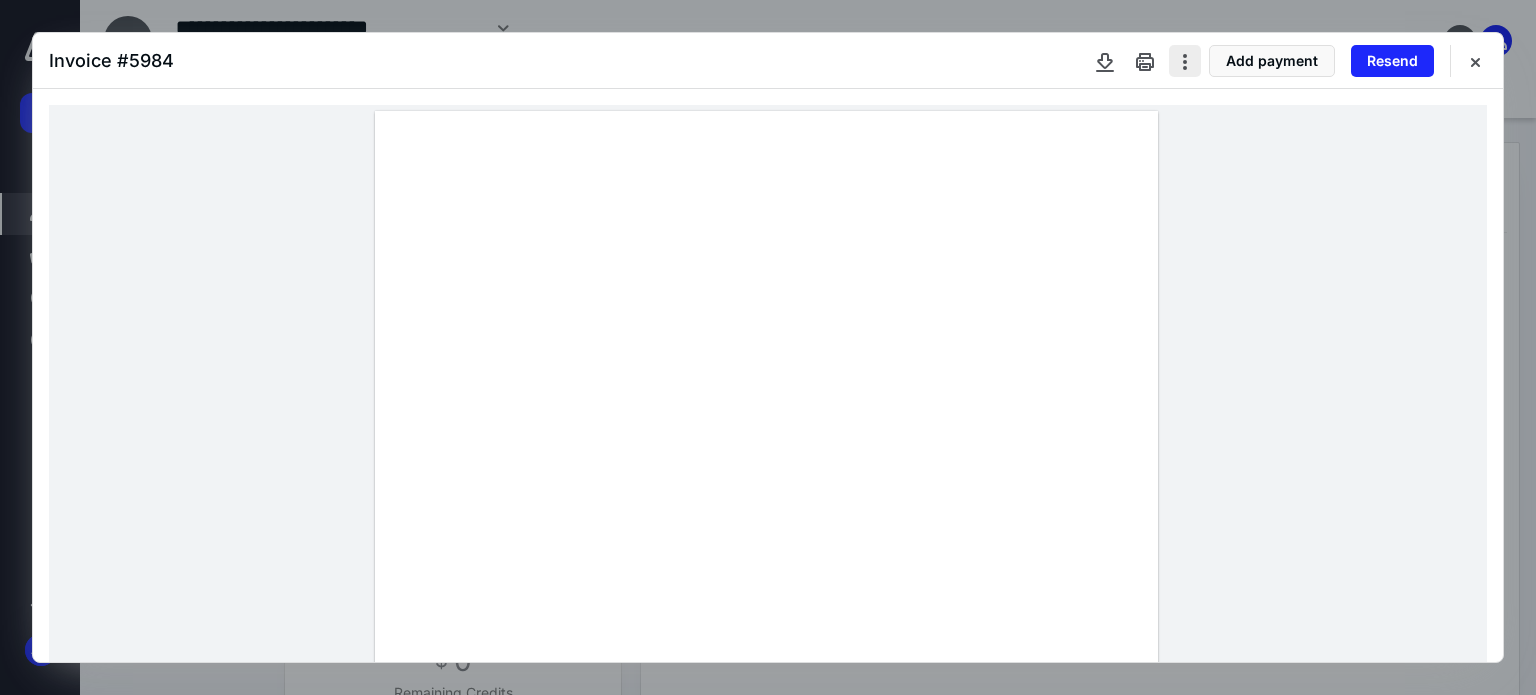 click at bounding box center (1185, 61) 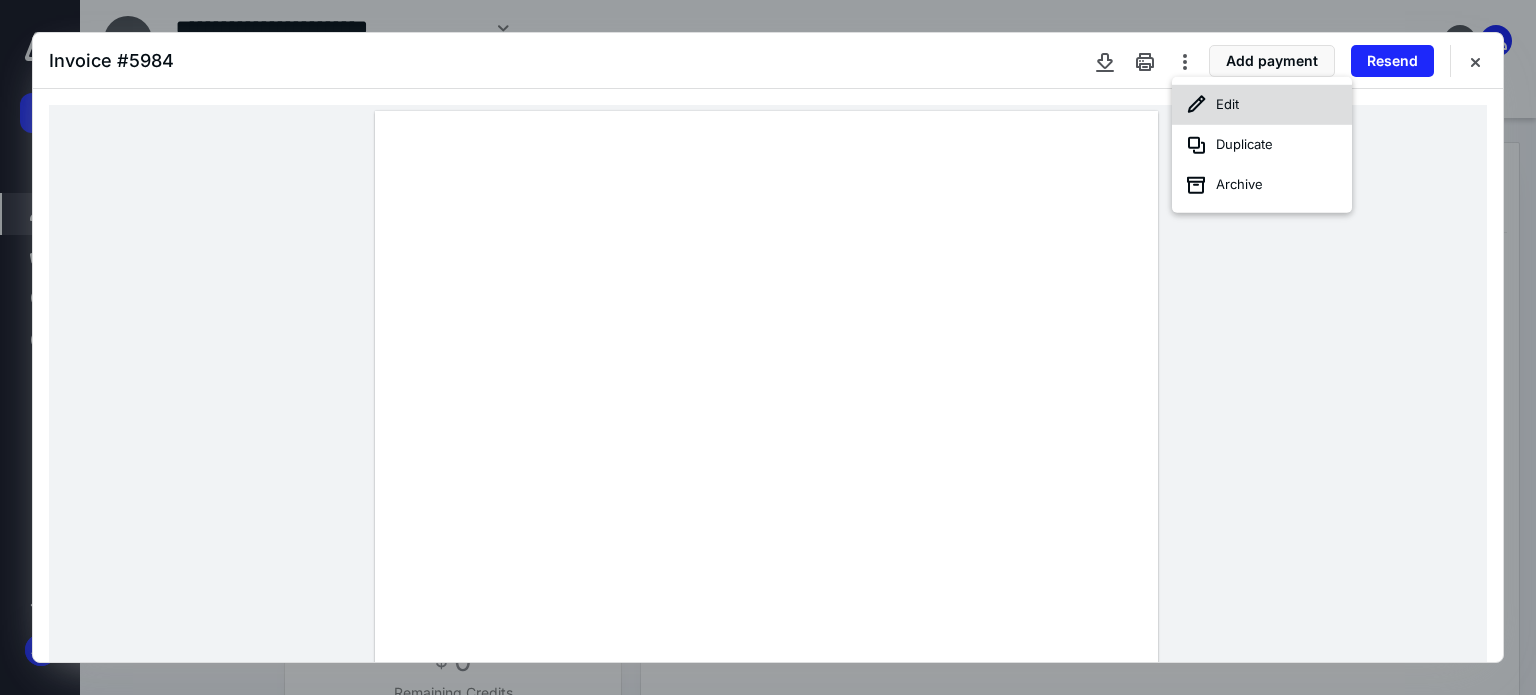 click 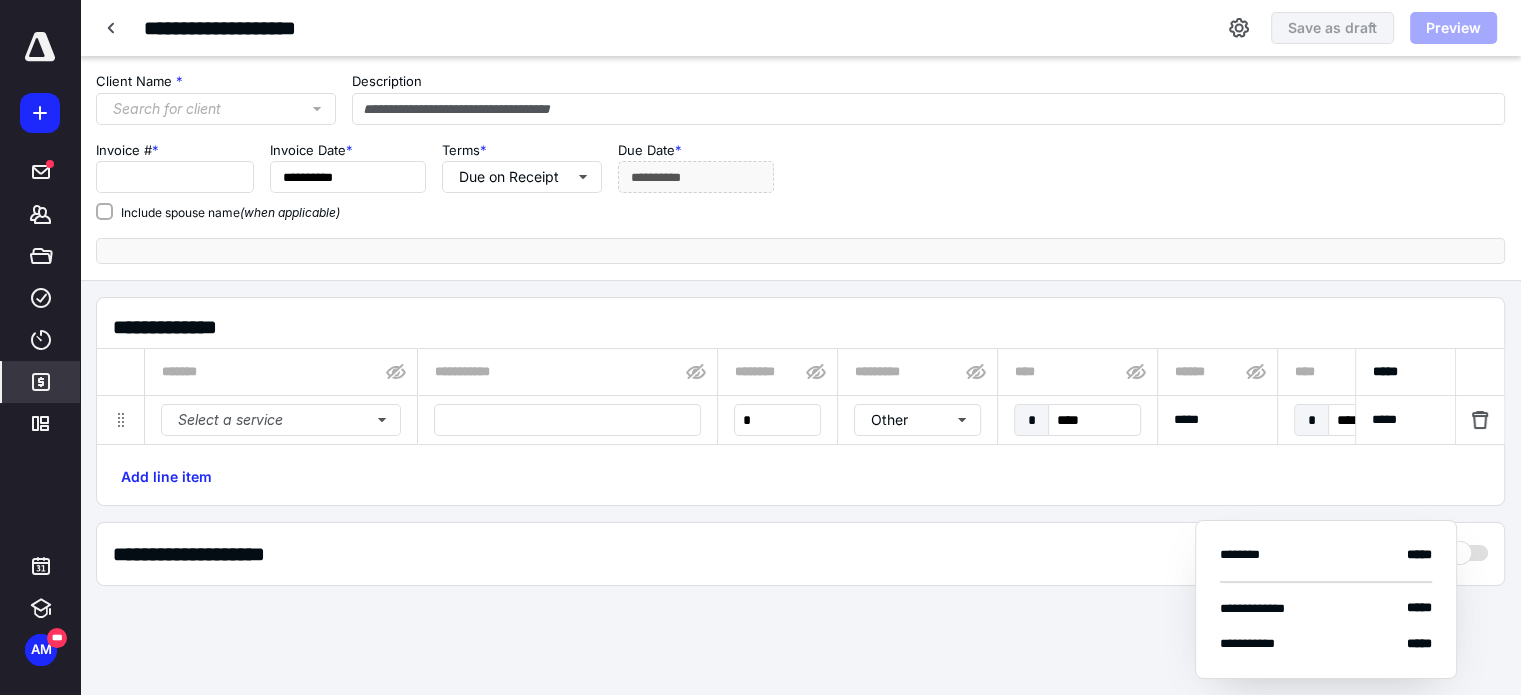 type on "****" 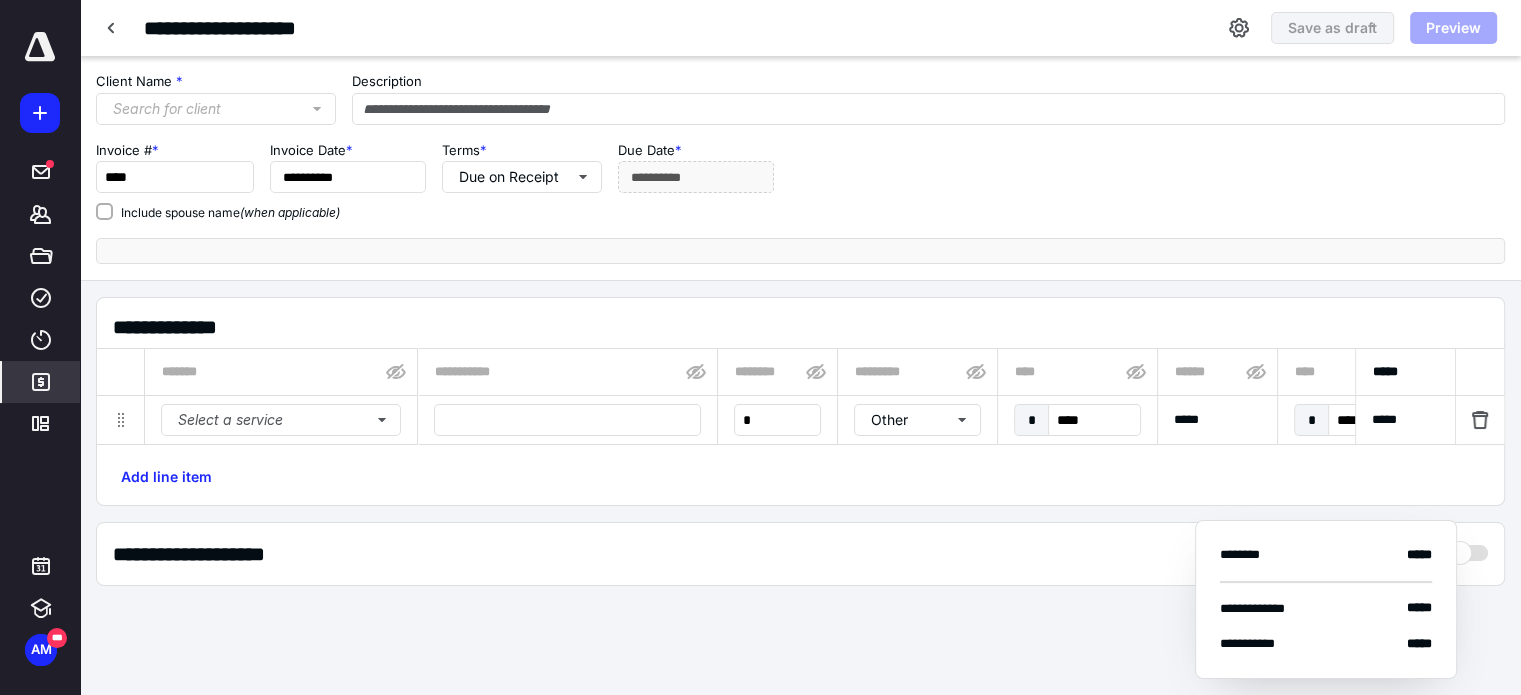 type on "**********" 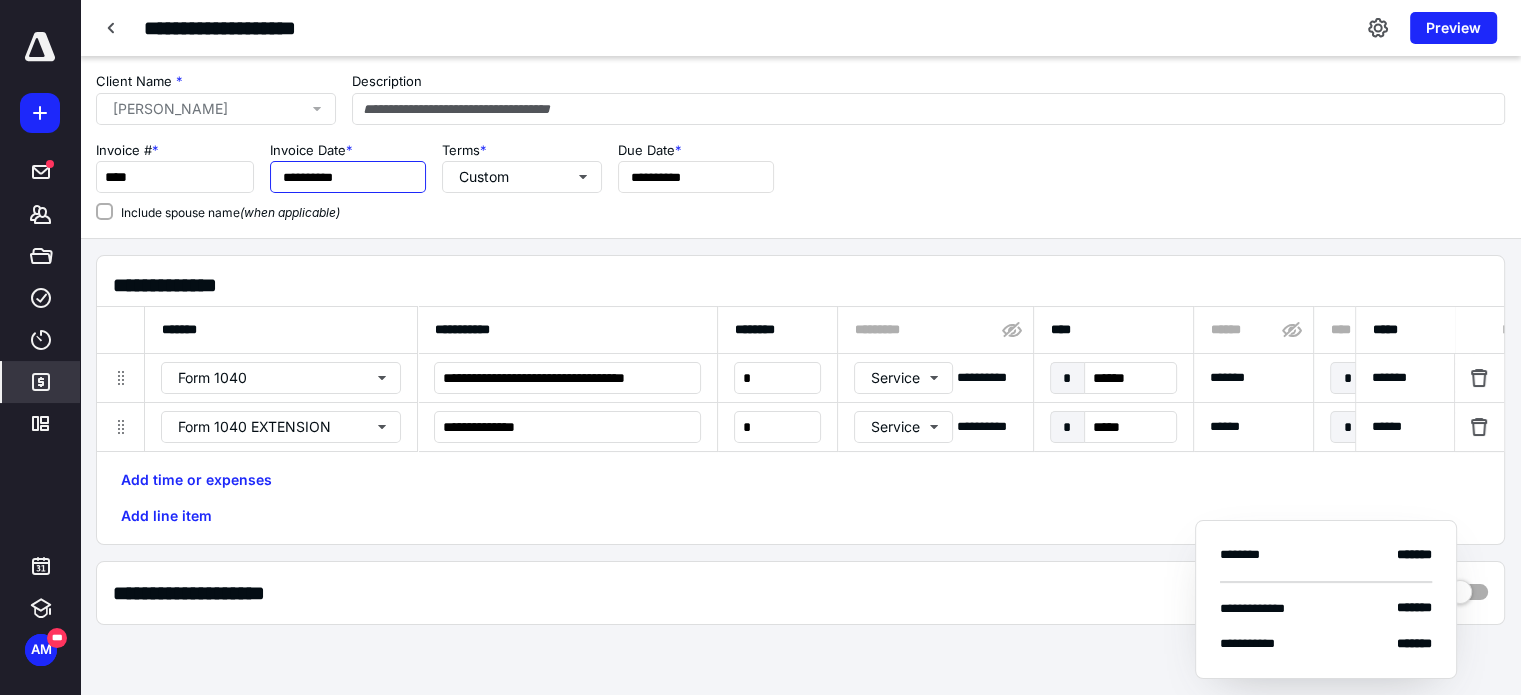 click on "**********" at bounding box center [348, 177] 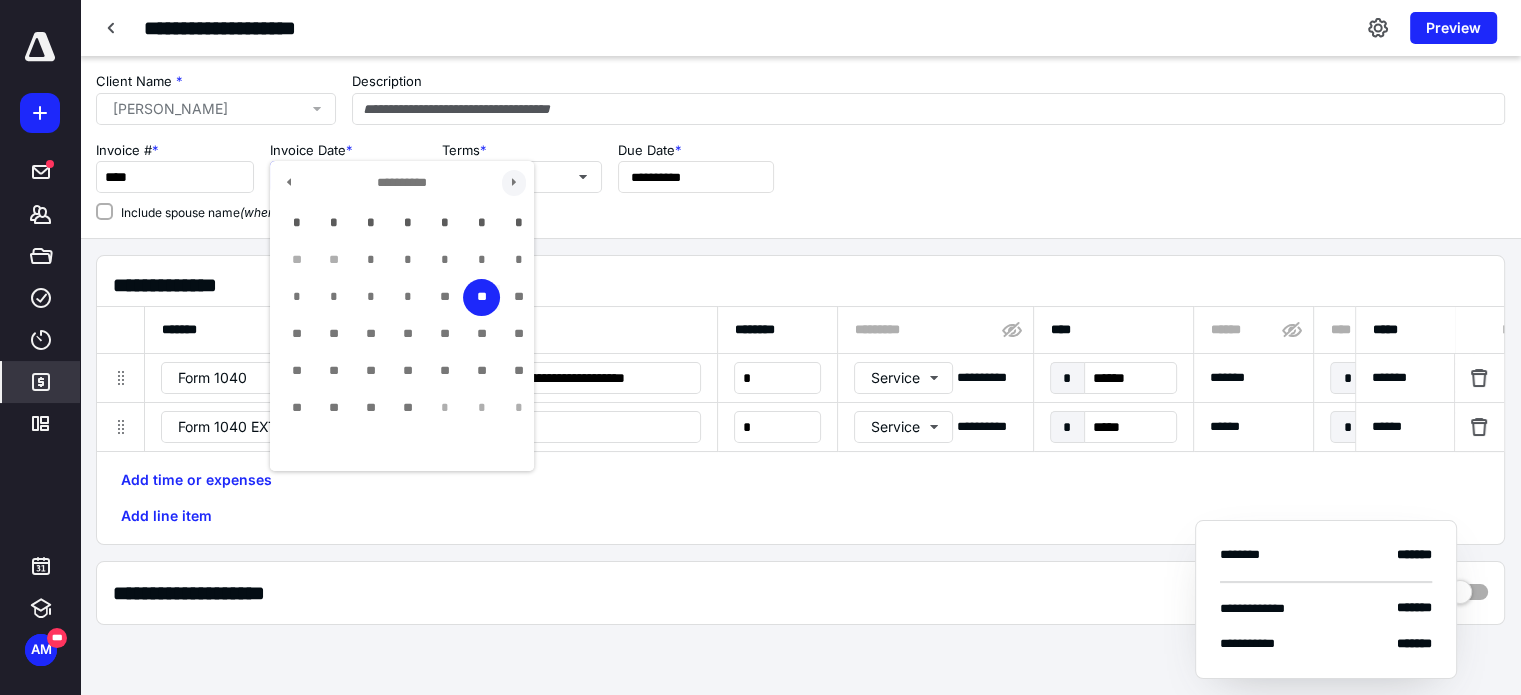 click at bounding box center (514, 183) 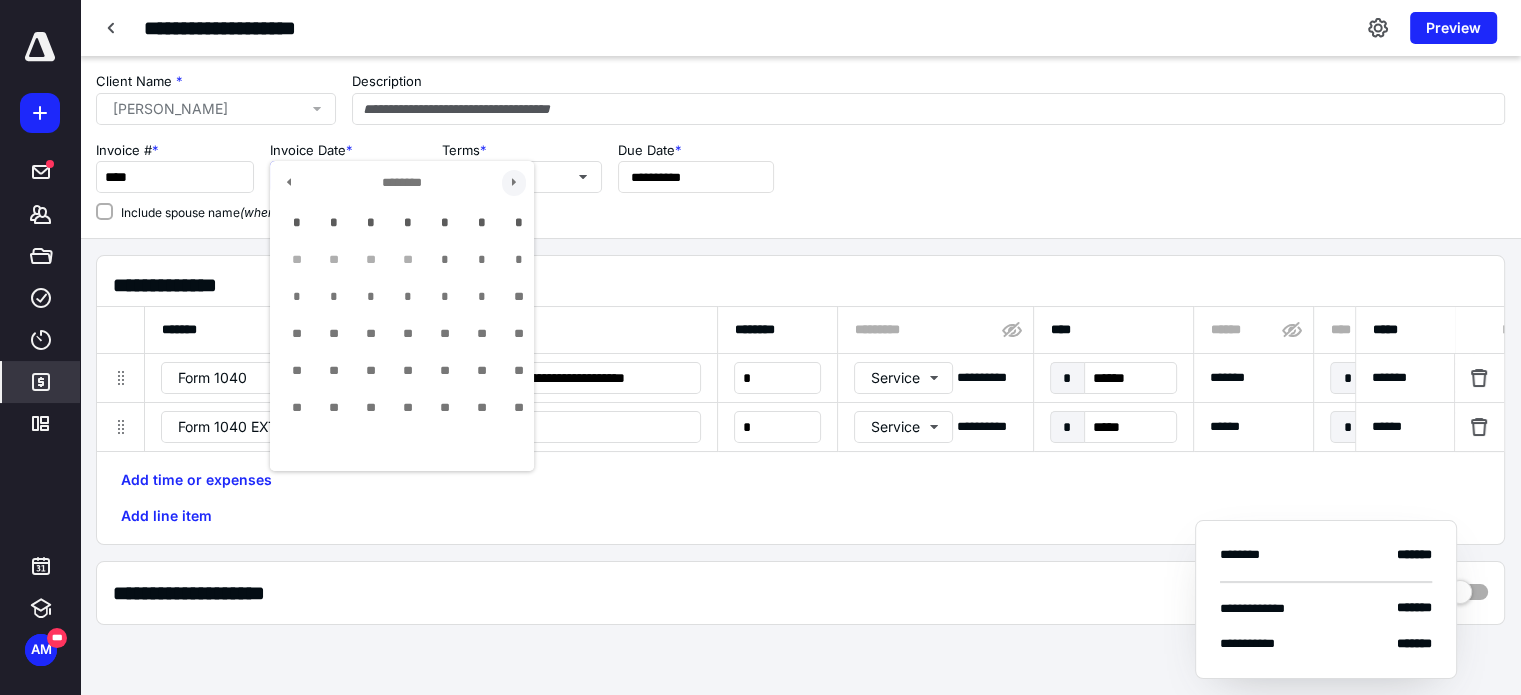click at bounding box center [514, 183] 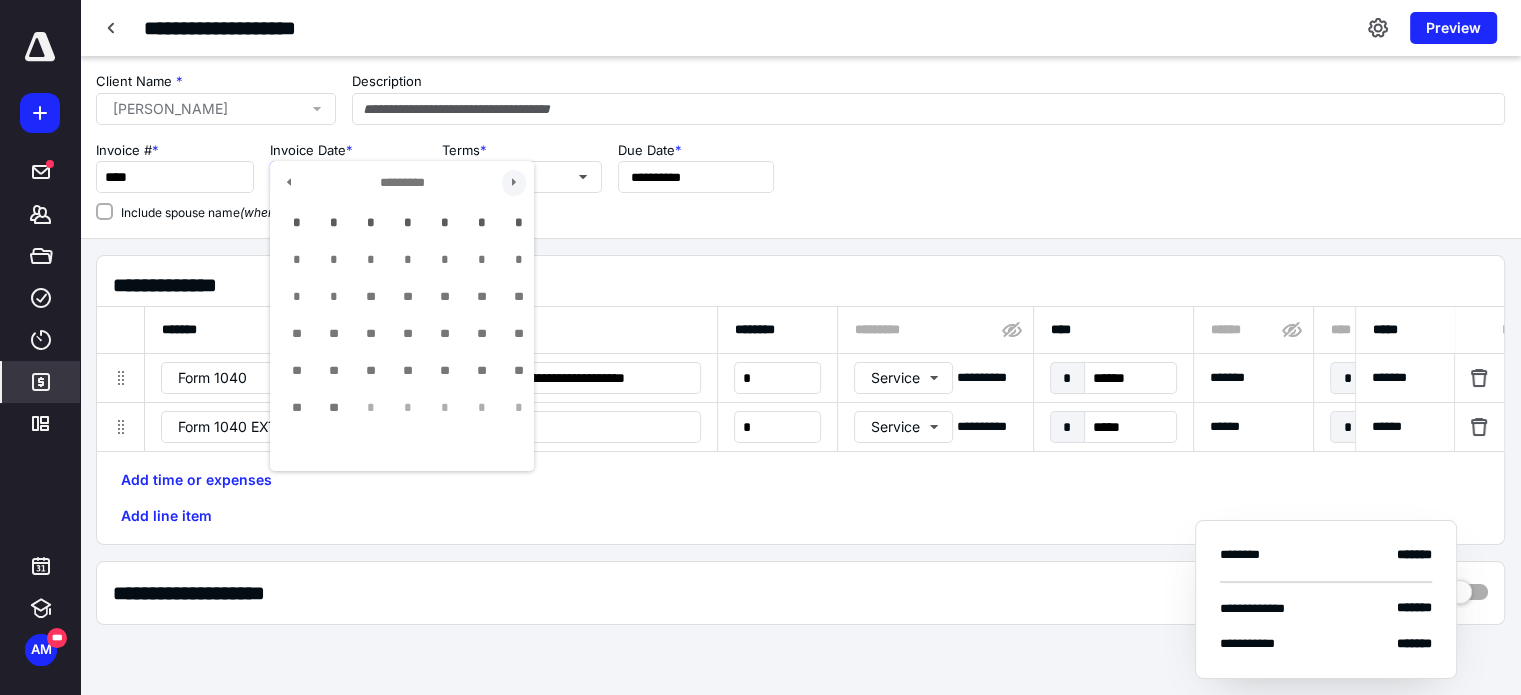 click at bounding box center [514, 183] 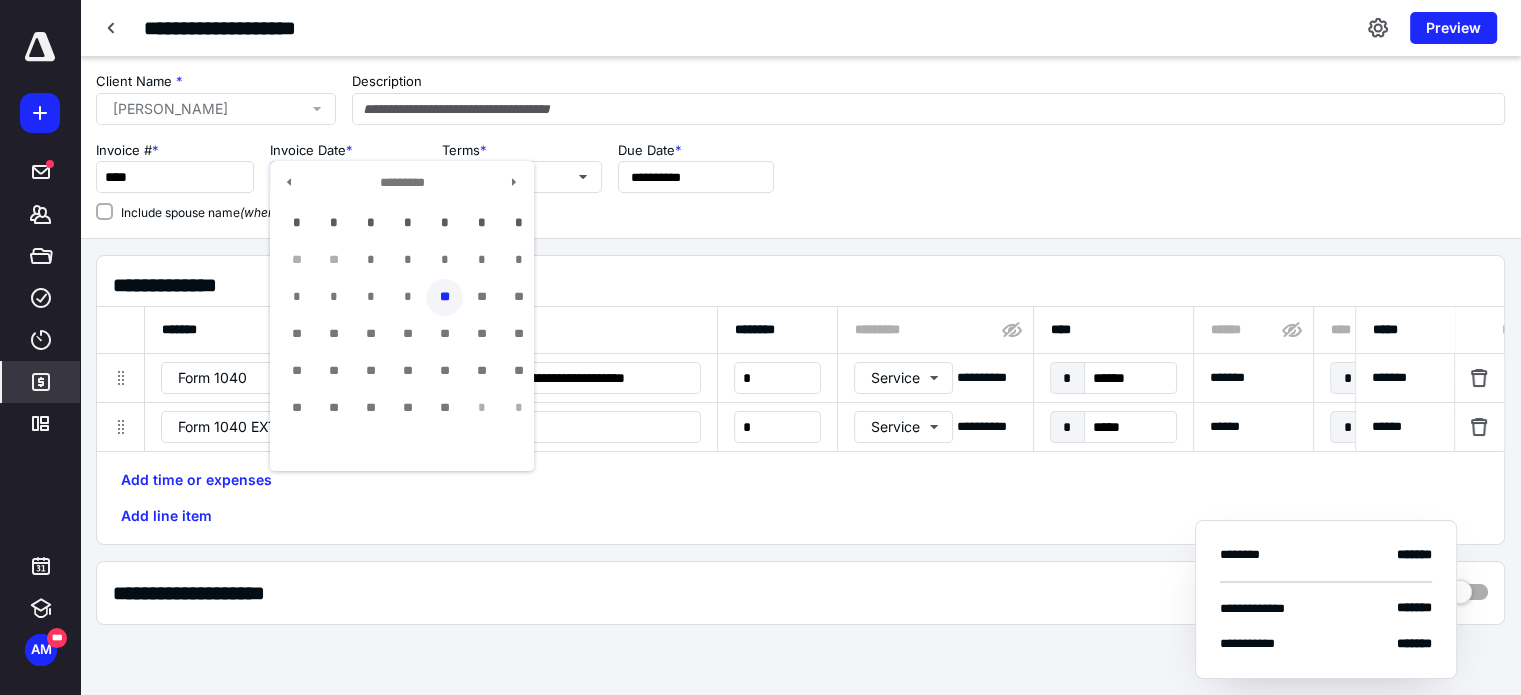 click on "**" at bounding box center [444, 297] 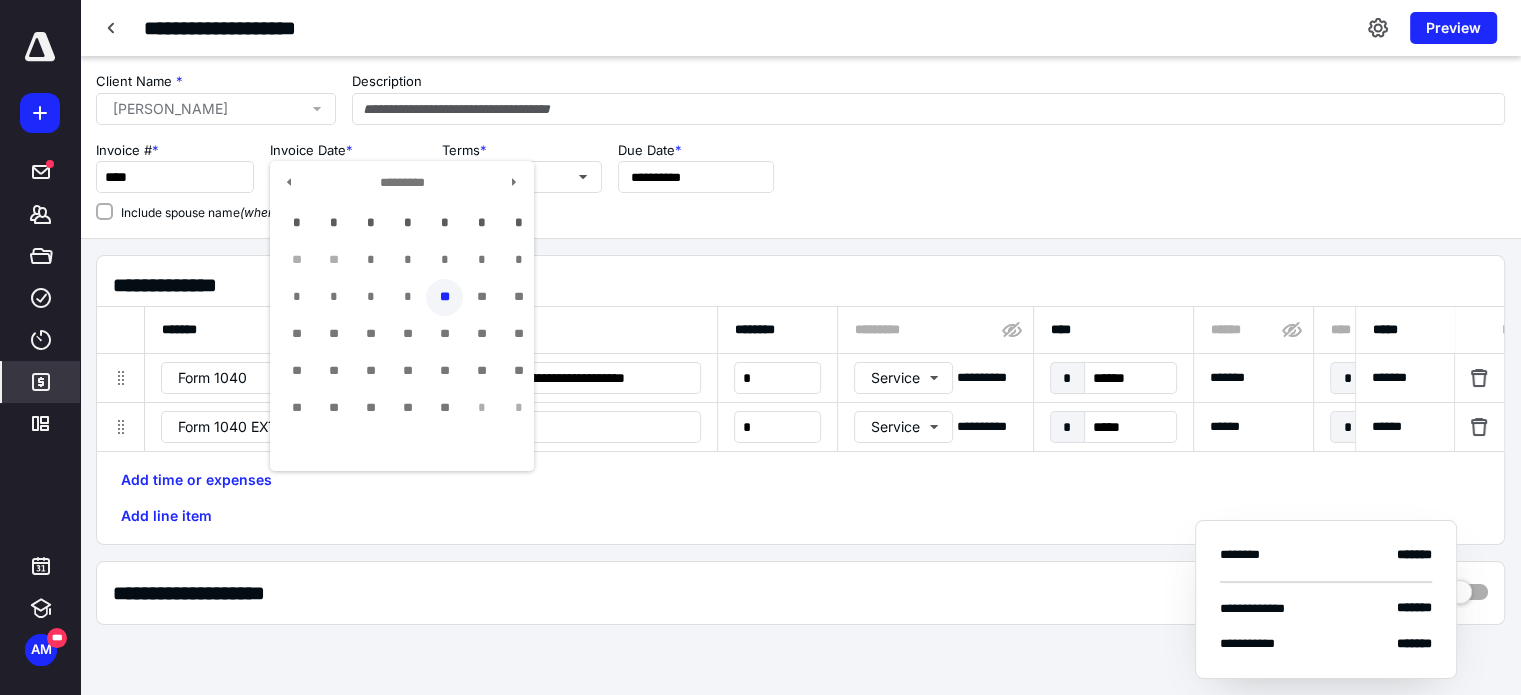 type on "**********" 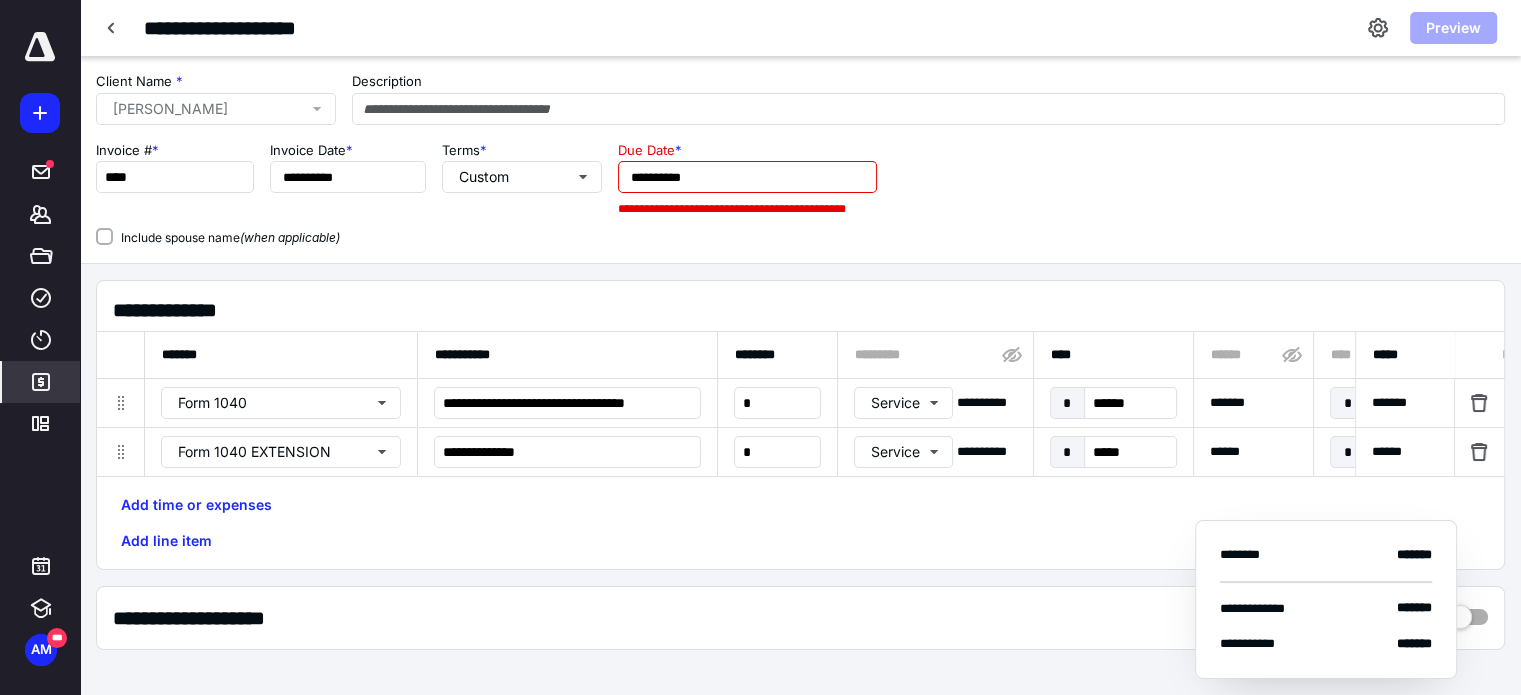 click on "**********" at bounding box center [747, 177] 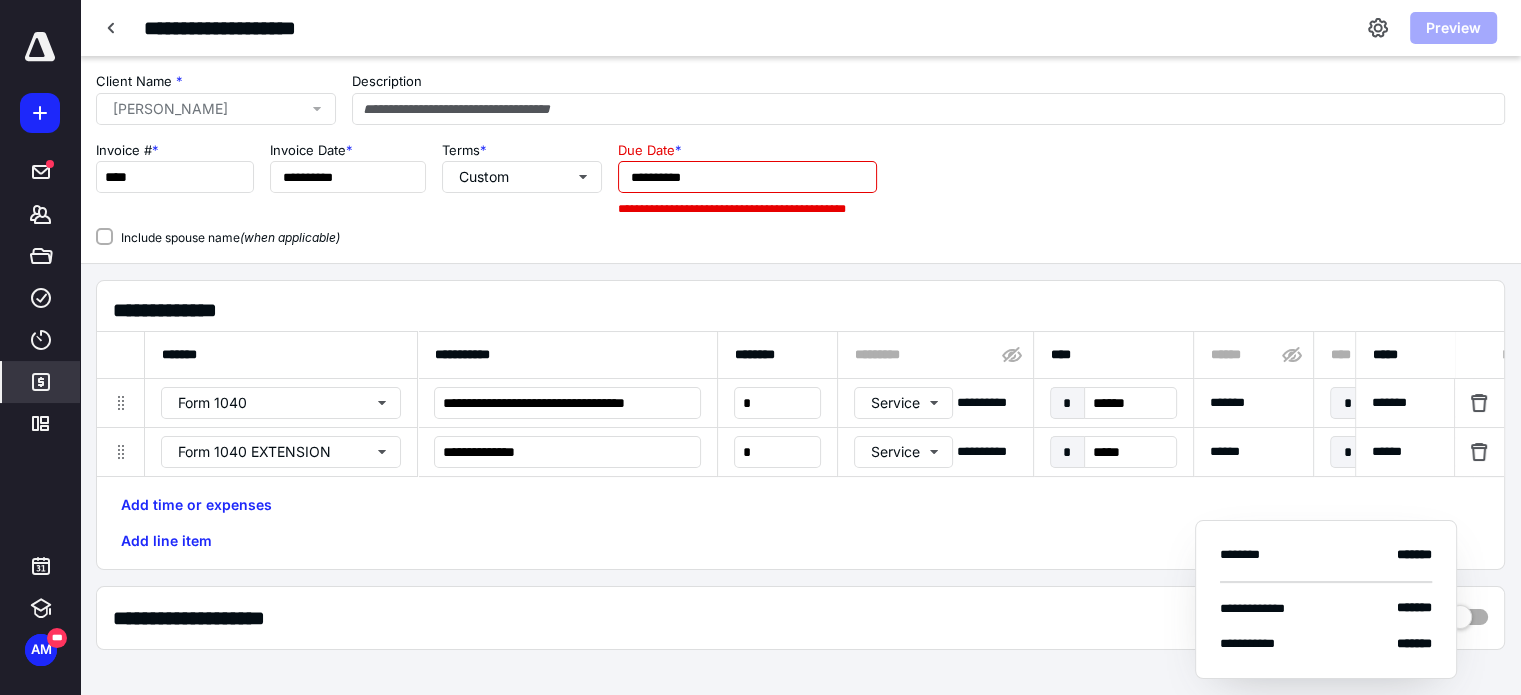 click on "Include spouse name  (when applicable)" at bounding box center (800, 236) 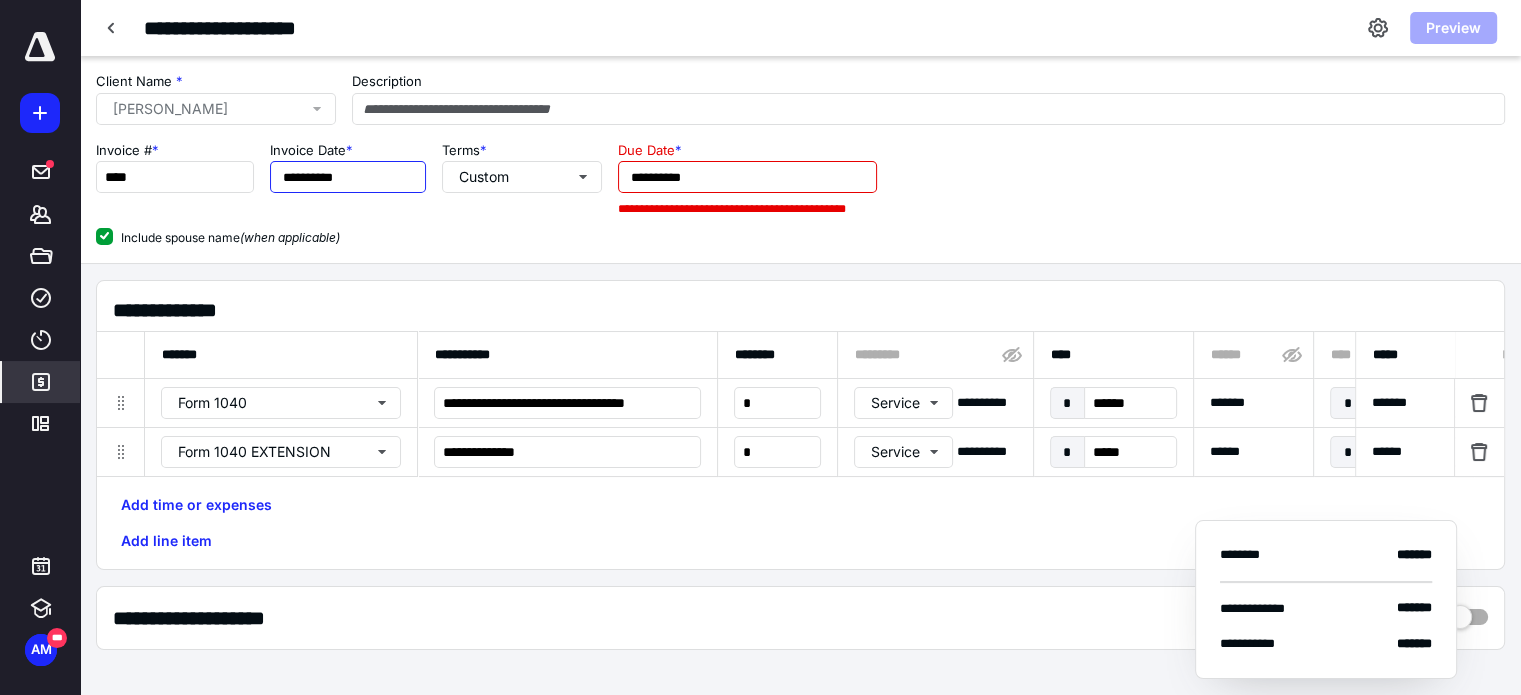 click on "**********" at bounding box center (348, 177) 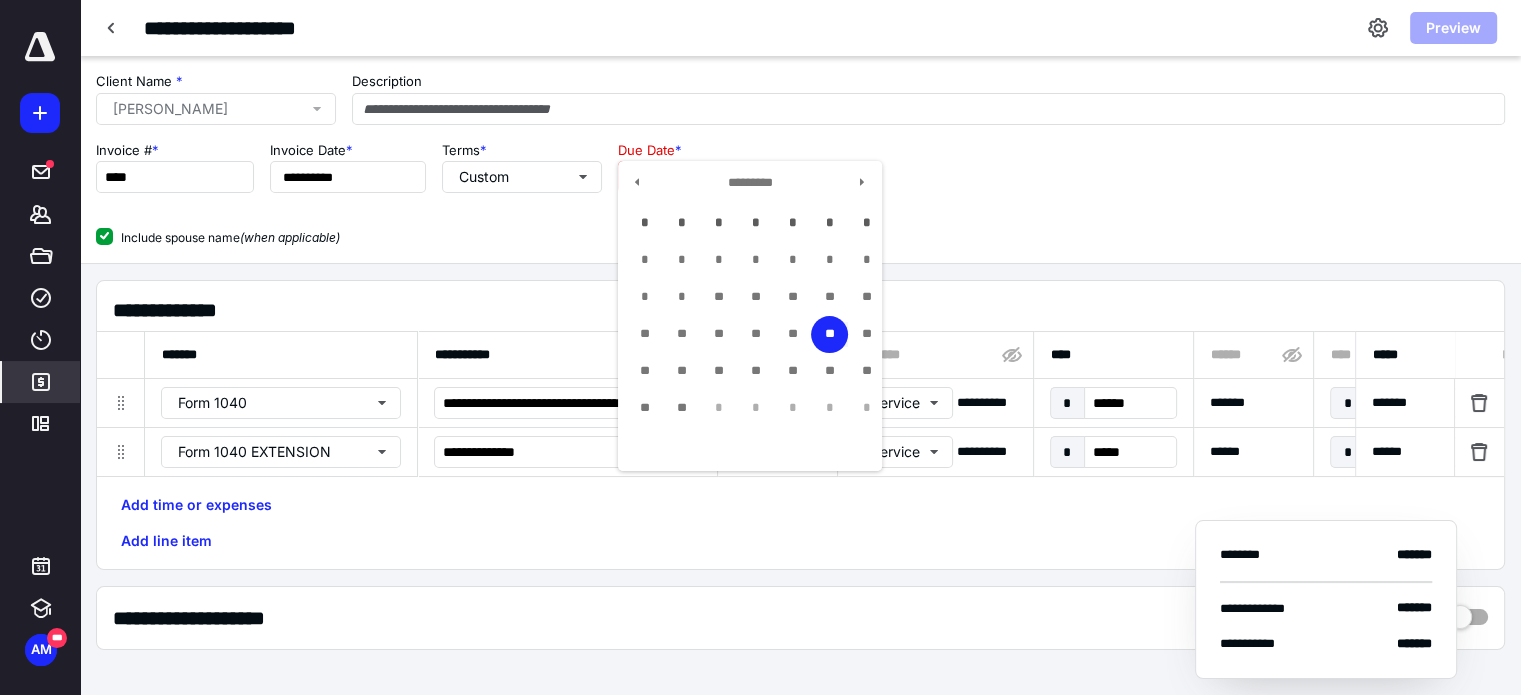 click on "**********" at bounding box center [747, 177] 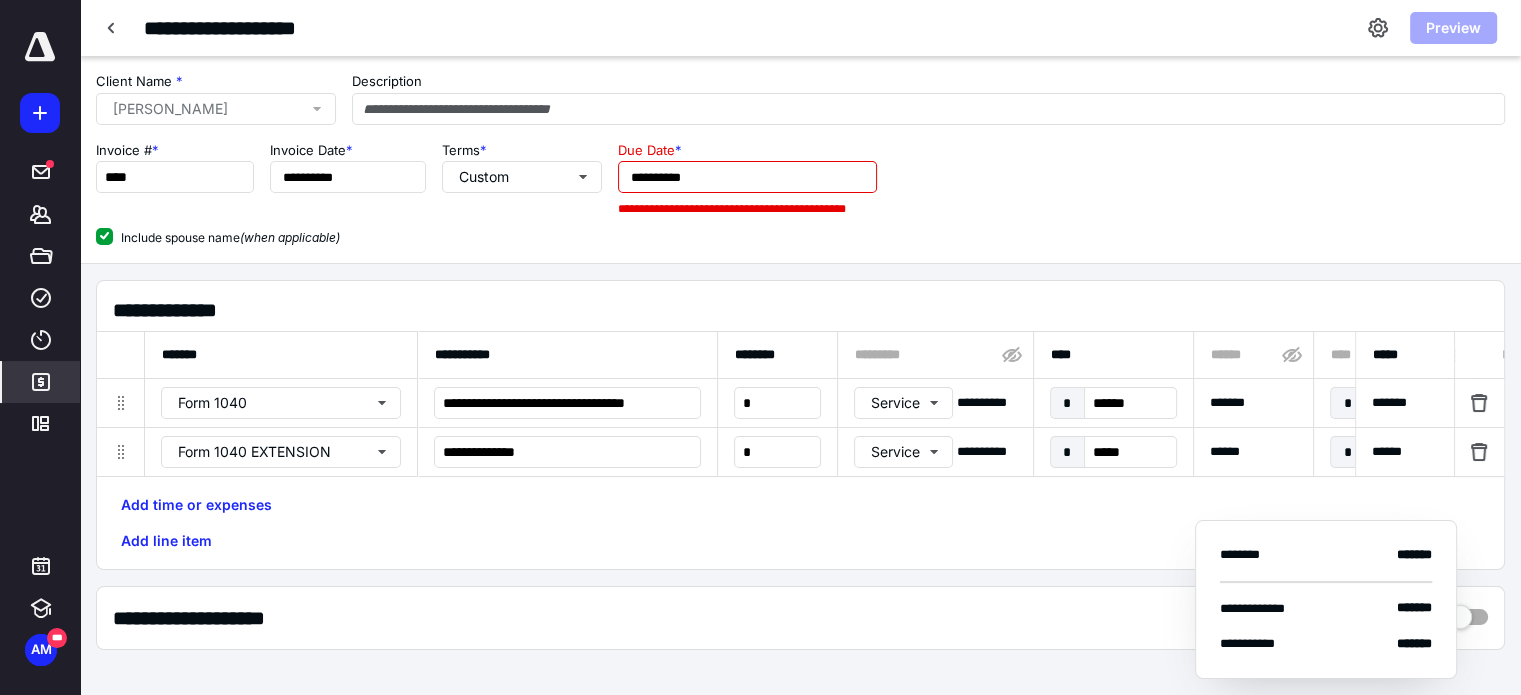 click on "(when applicable)" at bounding box center [290, 237] 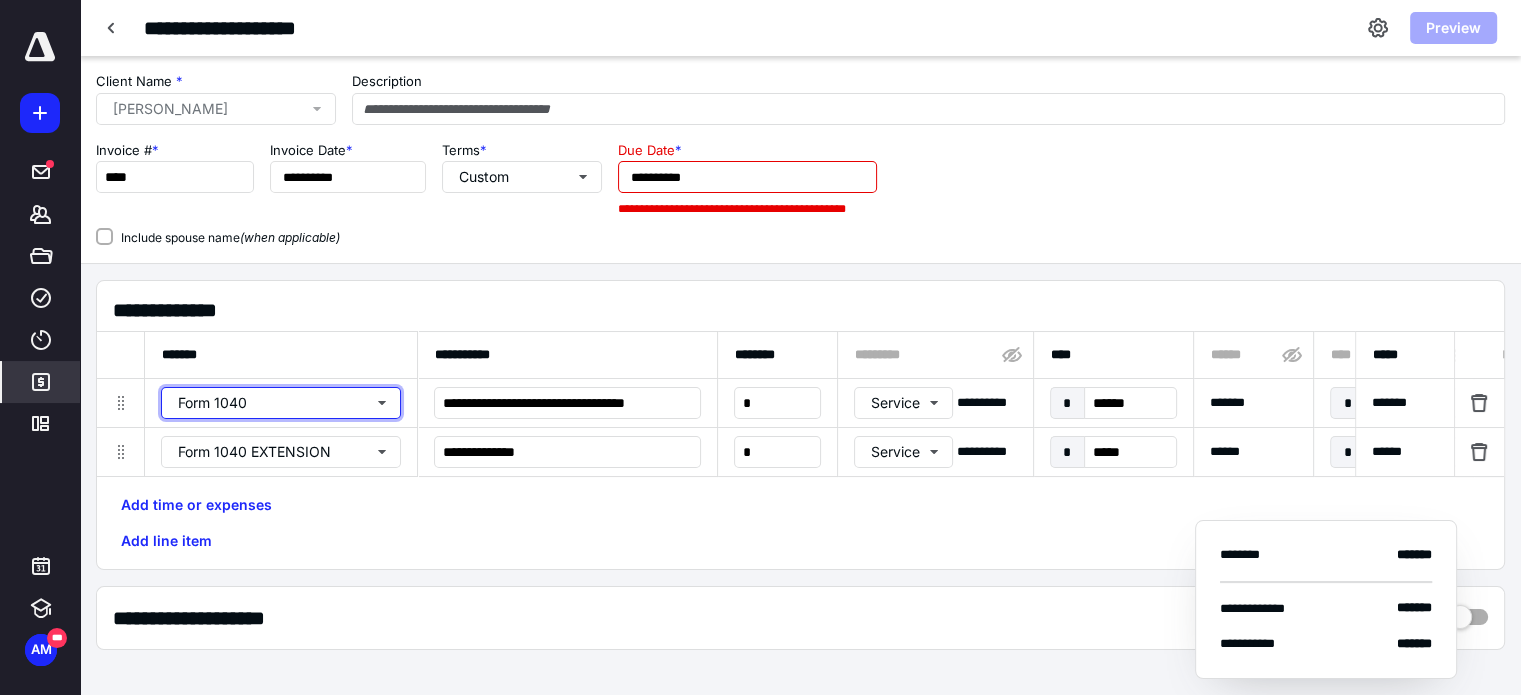 type 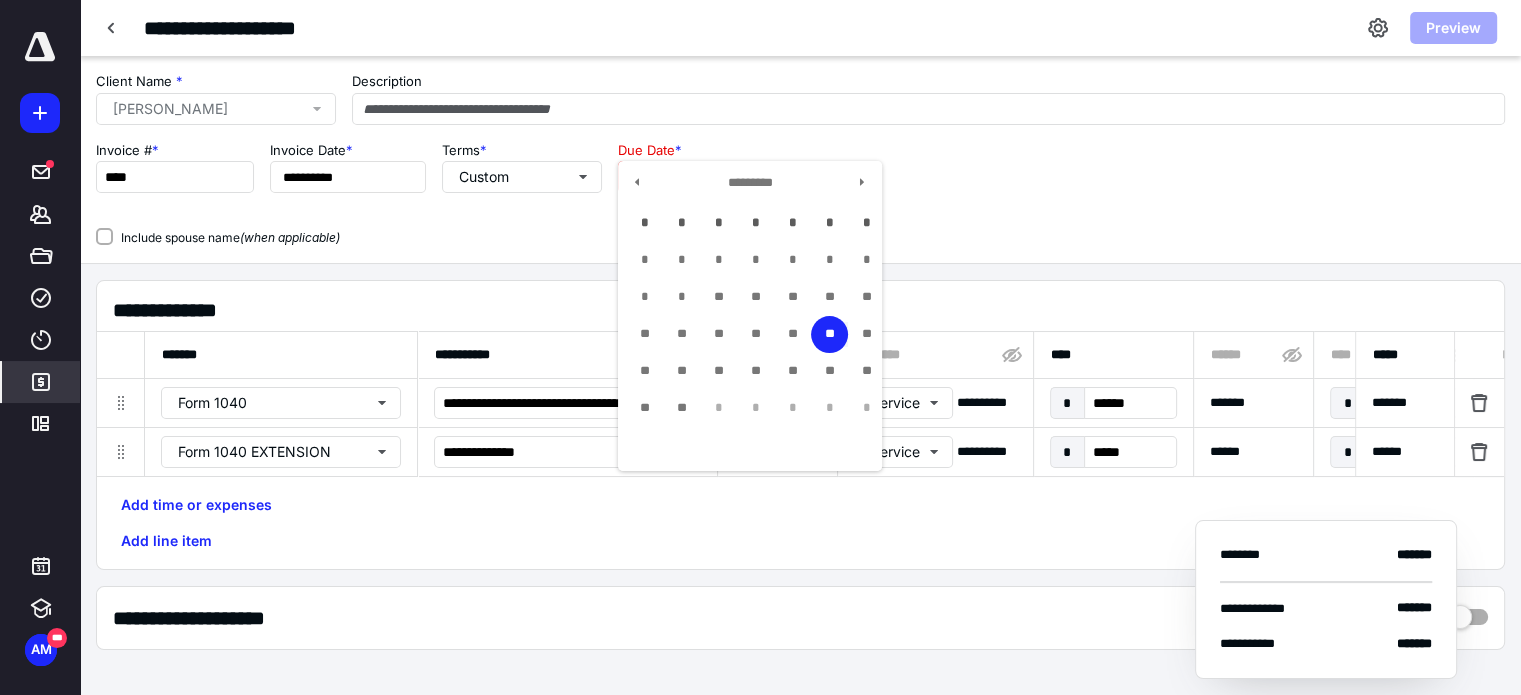 click on "**********" at bounding box center (747, 177) 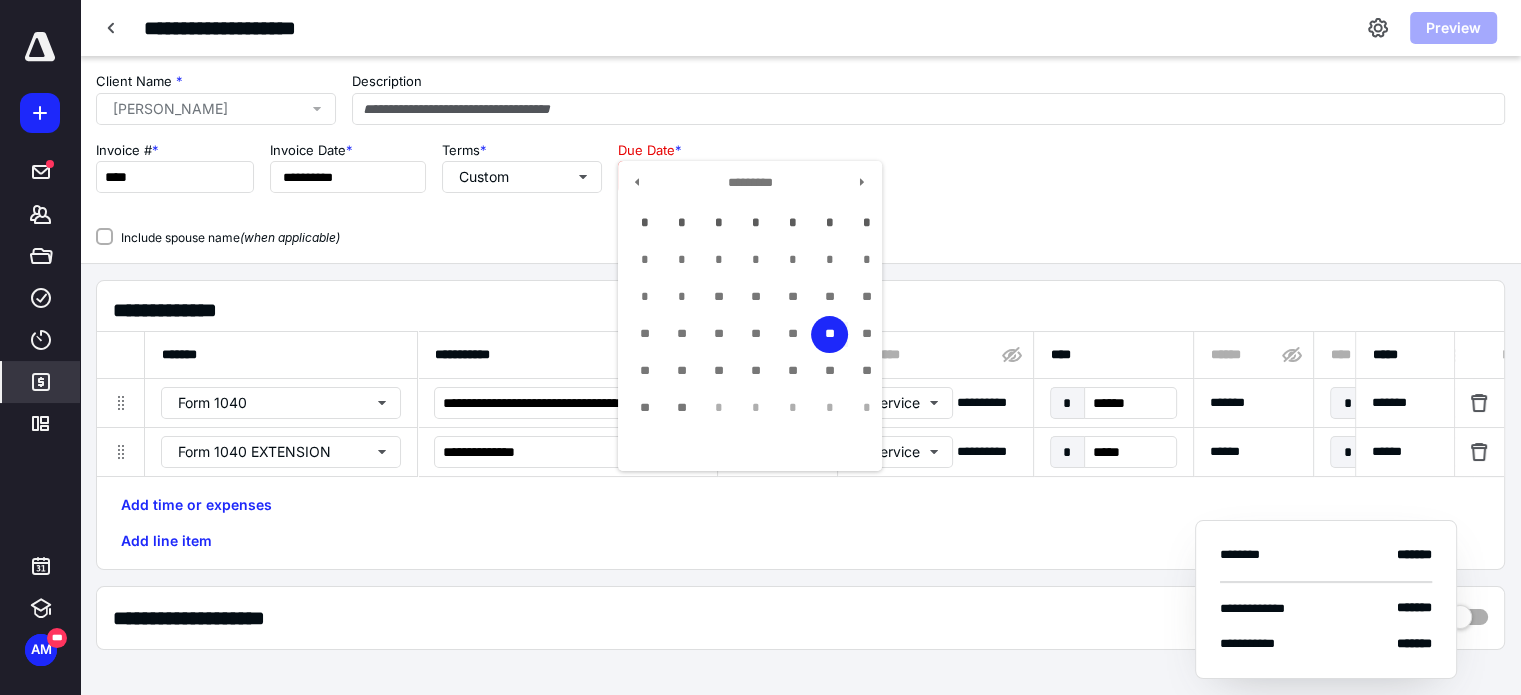 click on "********* * * * * * * * * * * * * * * * * ** ** ** ** ** ** ** ** ** ** ** ** ** ** ** ** ** ** ** ** ** * * * * *" at bounding box center (750, 316) 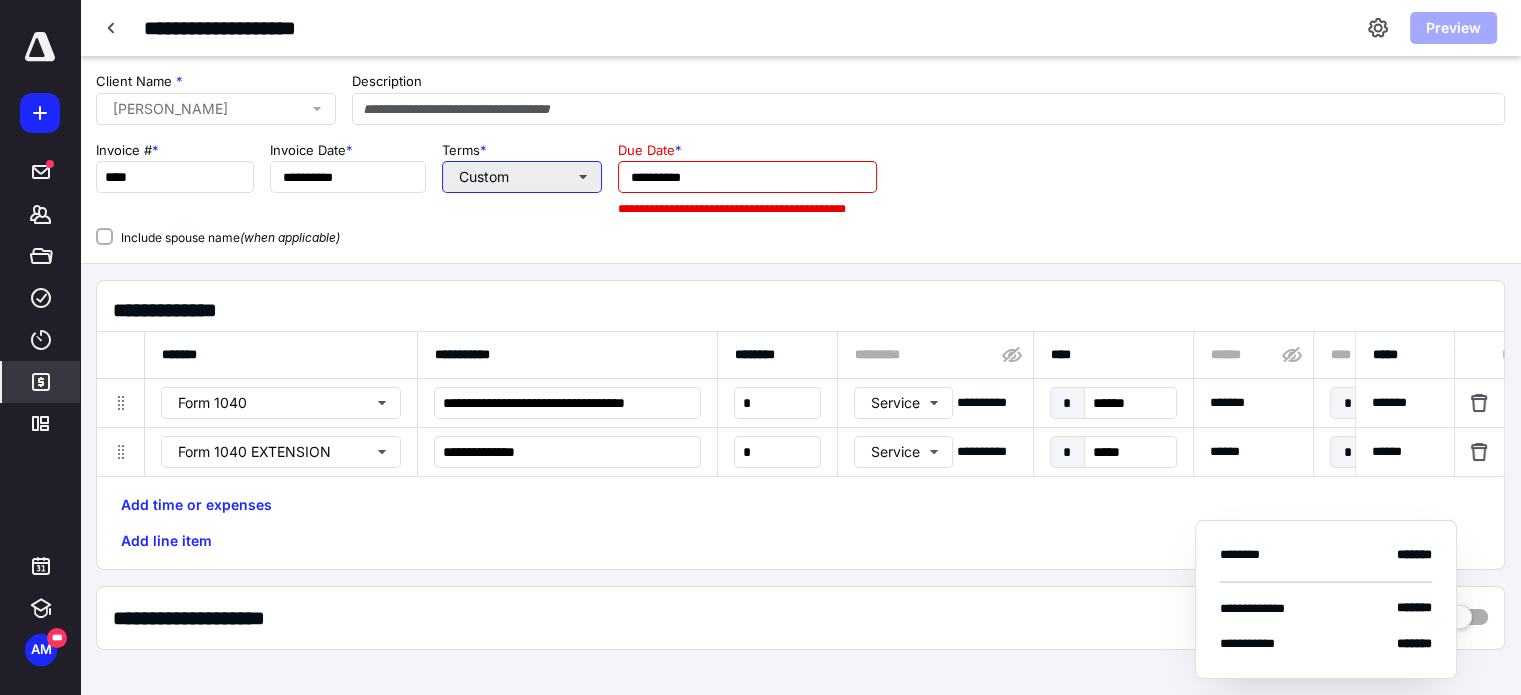 click on "Custom" at bounding box center (522, 177) 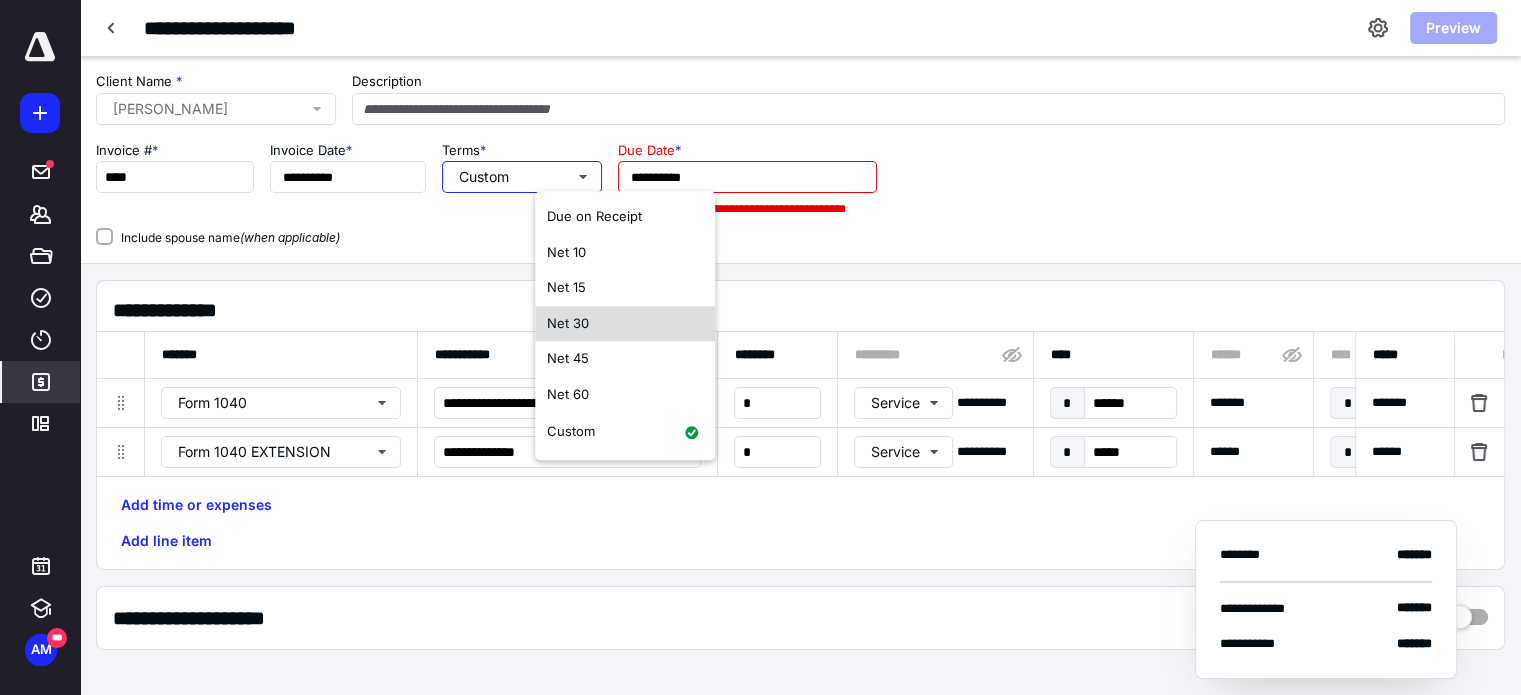 click on "Net 30" at bounding box center (625, 324) 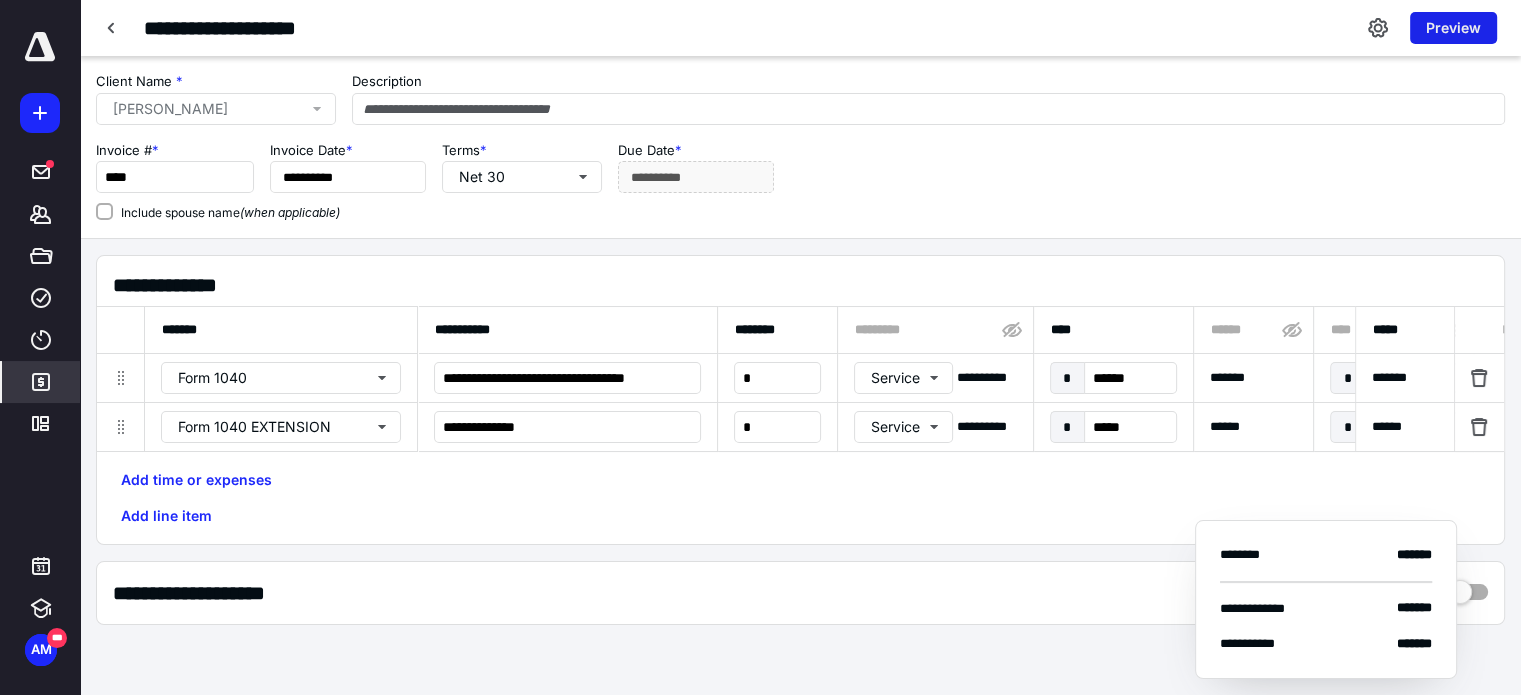 click on "Preview" at bounding box center (1453, 28) 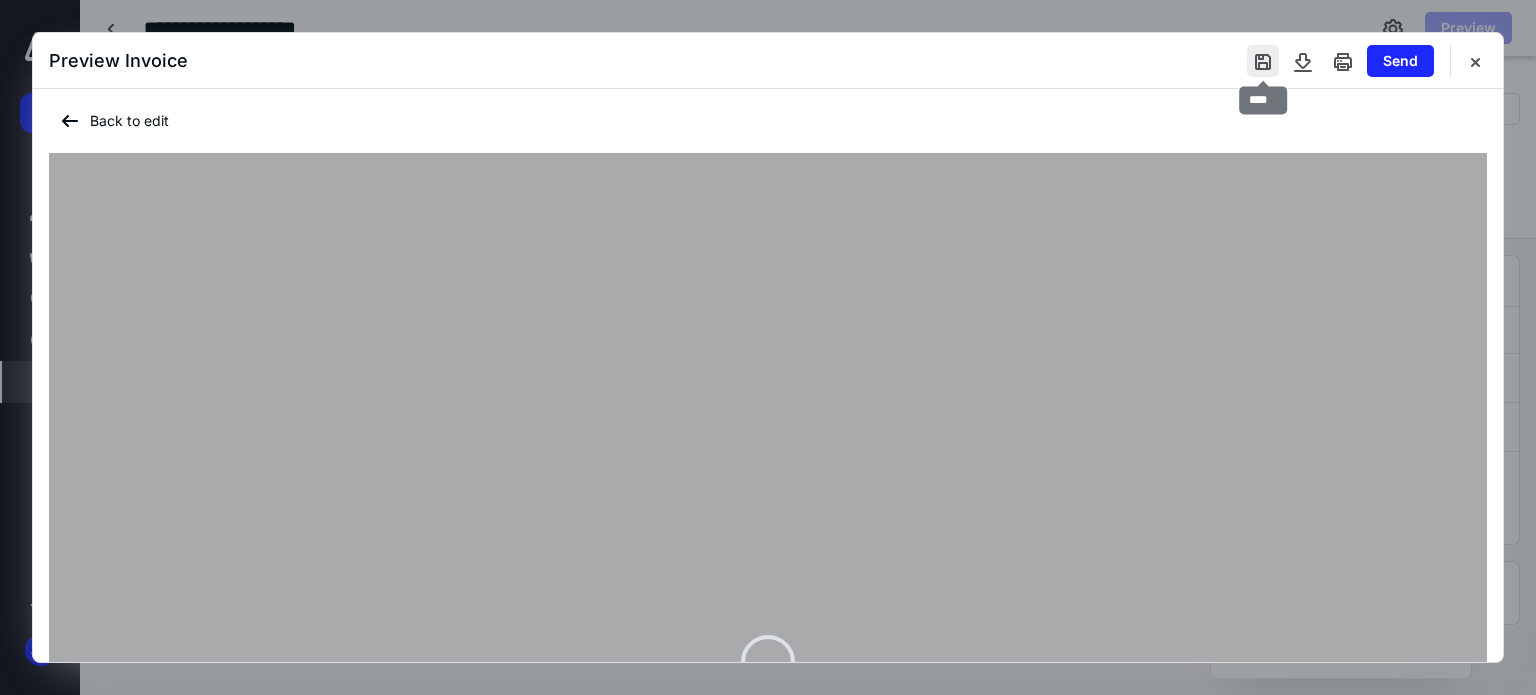 click at bounding box center (1263, 61) 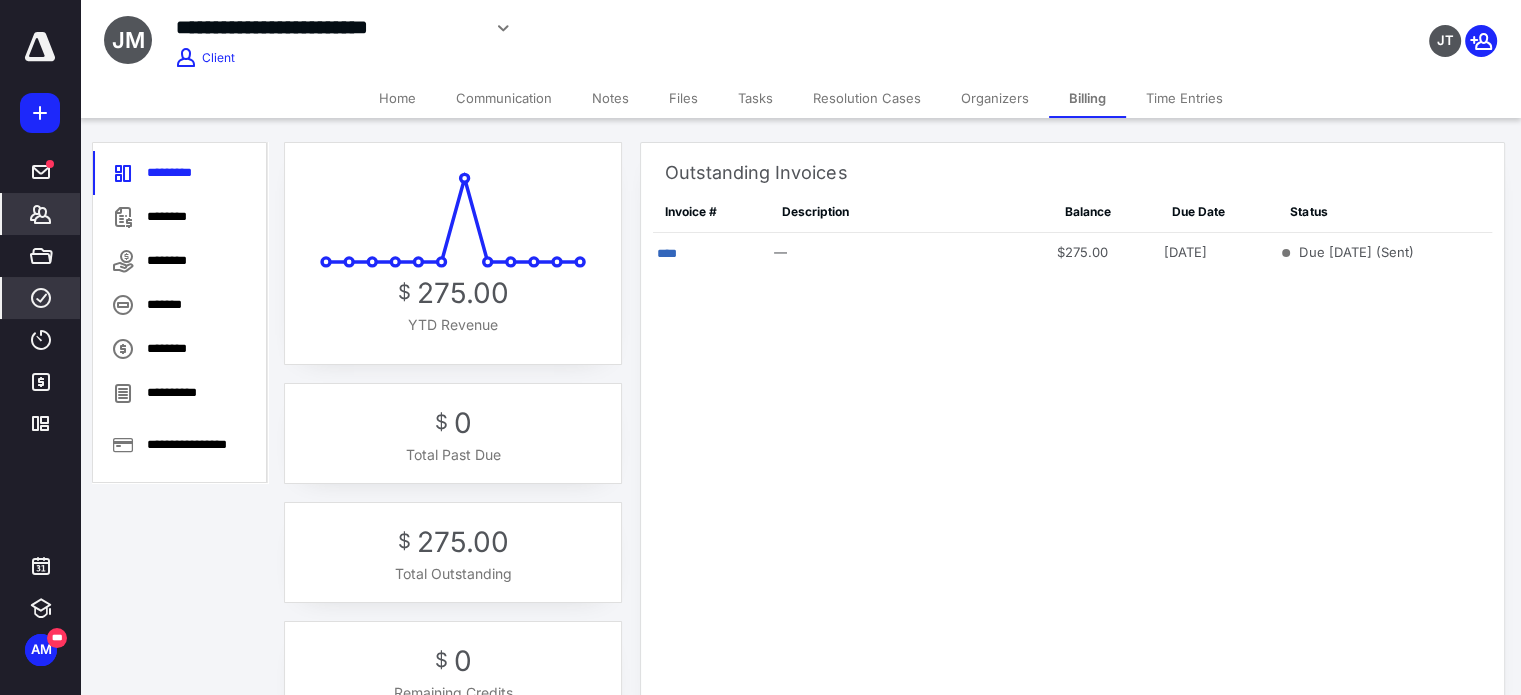 click 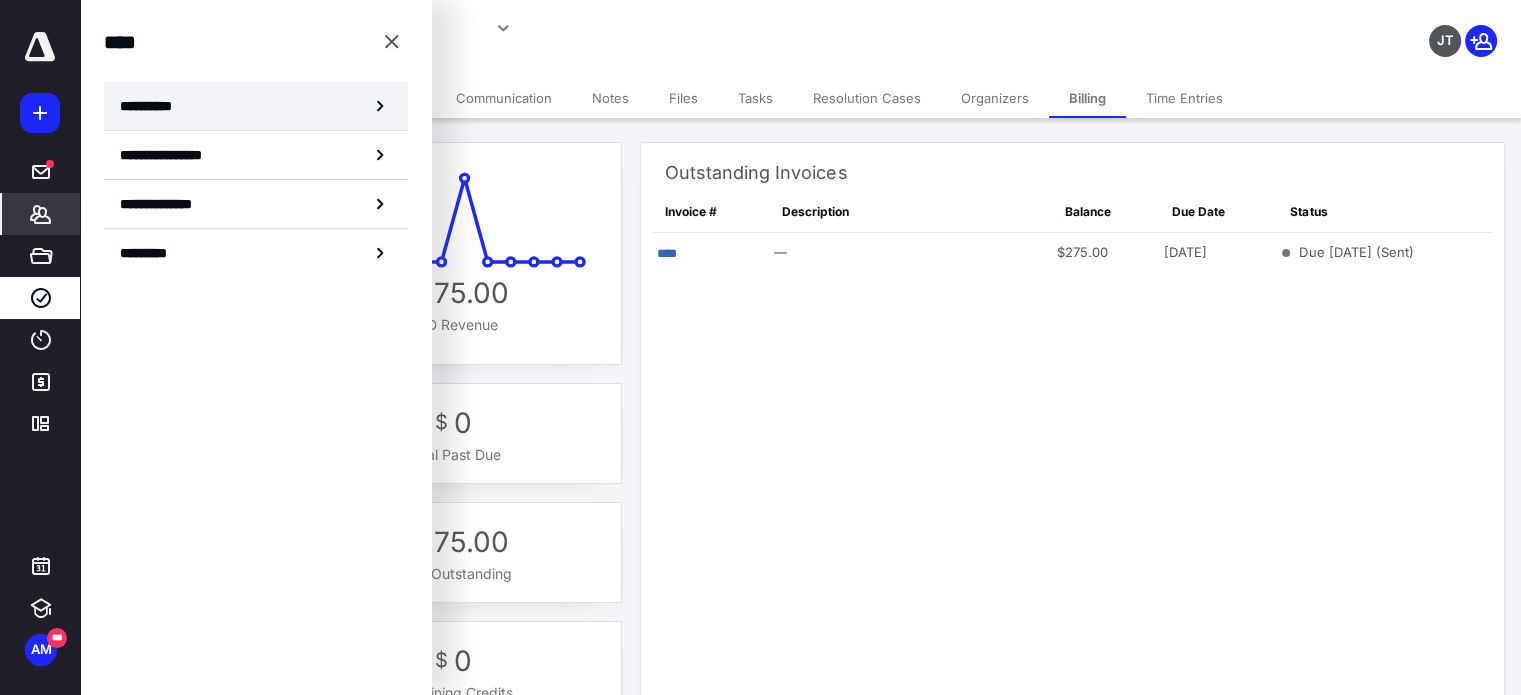 click on "**********" at bounding box center [256, 106] 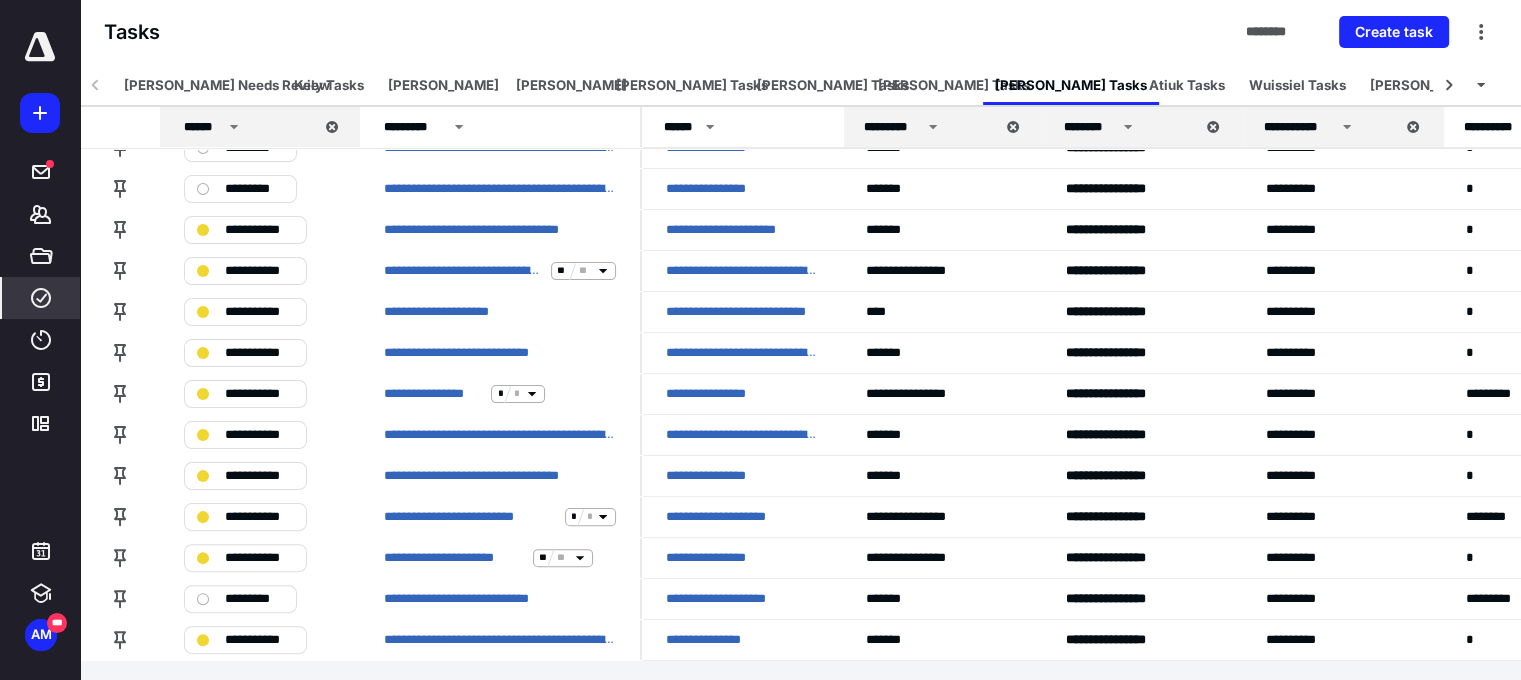 scroll, scrollTop: 450, scrollLeft: 0, axis: vertical 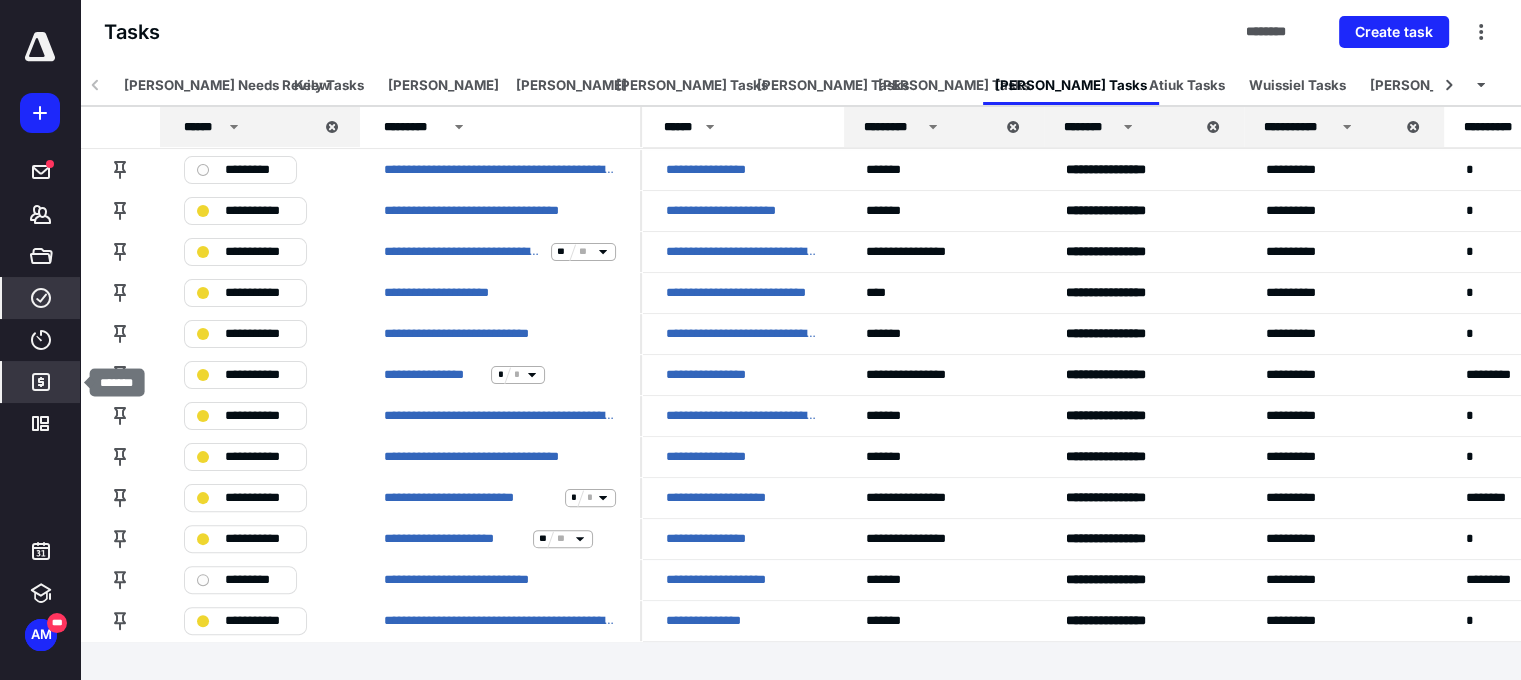 click 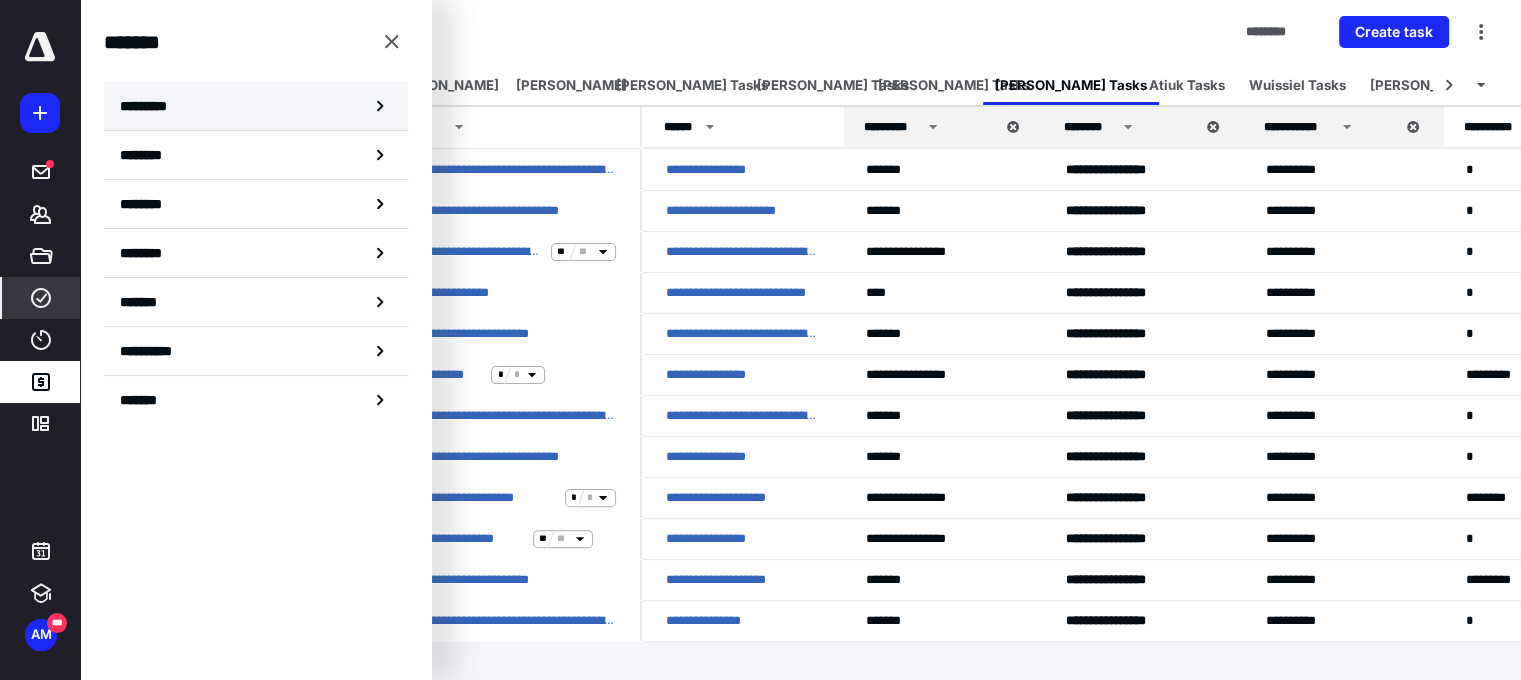 click on "*********" at bounding box center [157, 106] 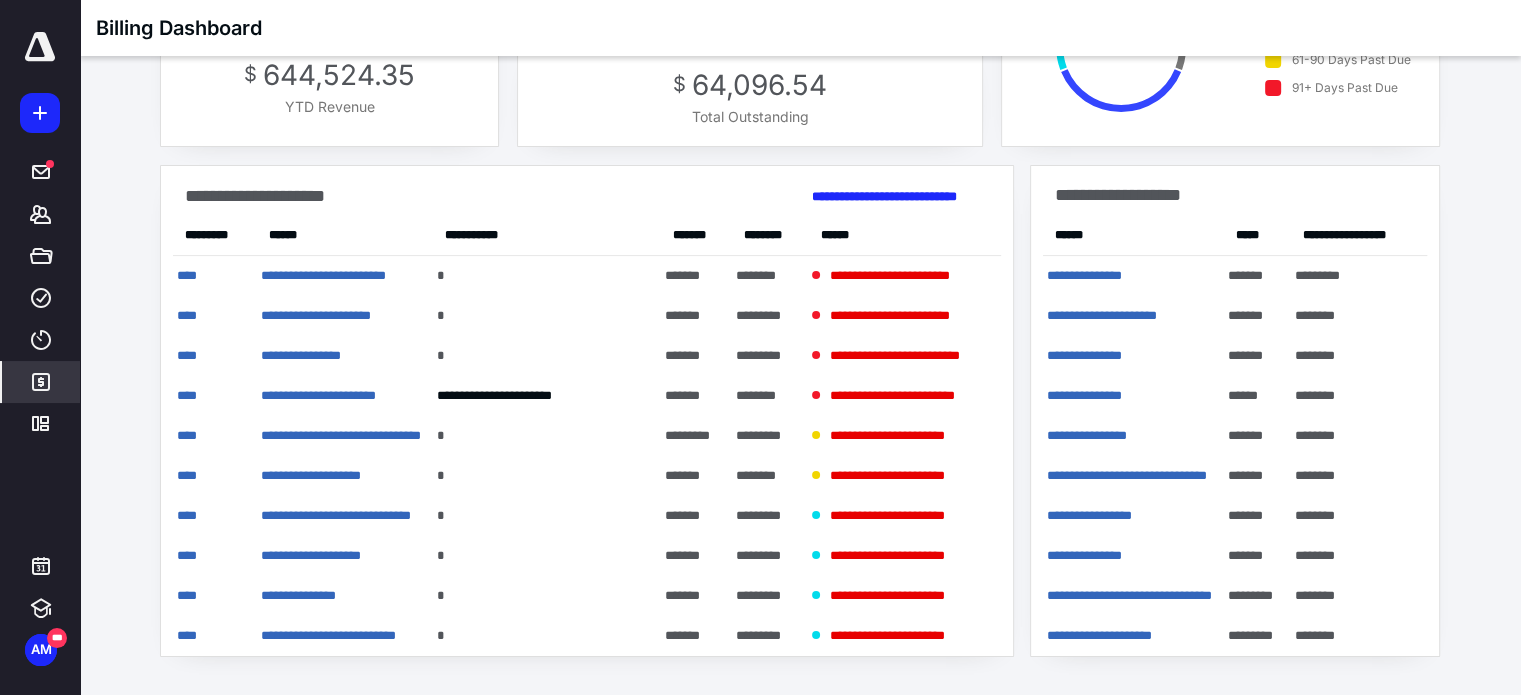 scroll, scrollTop: 160, scrollLeft: 0, axis: vertical 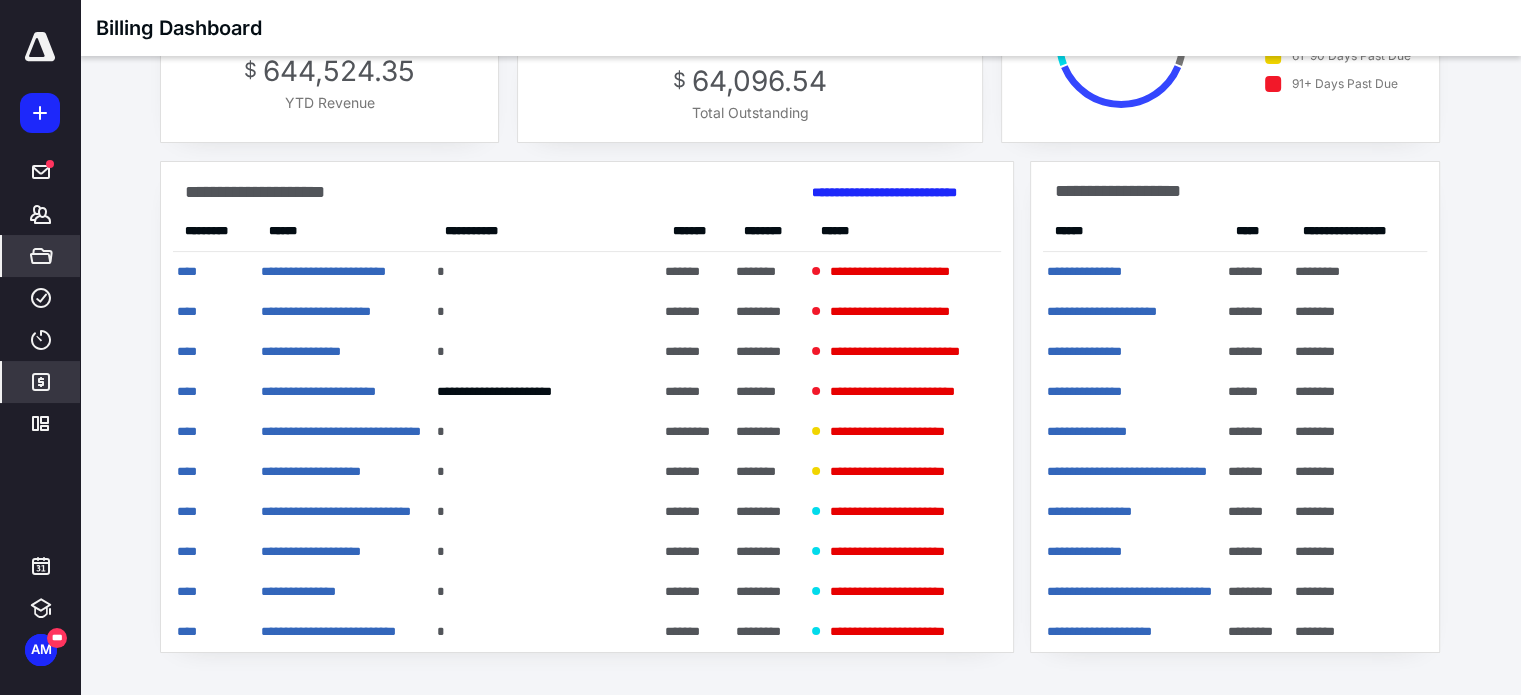 drag, startPoint x: 34, startPoint y: 299, endPoint x: 32, endPoint y: 267, distance: 32.06244 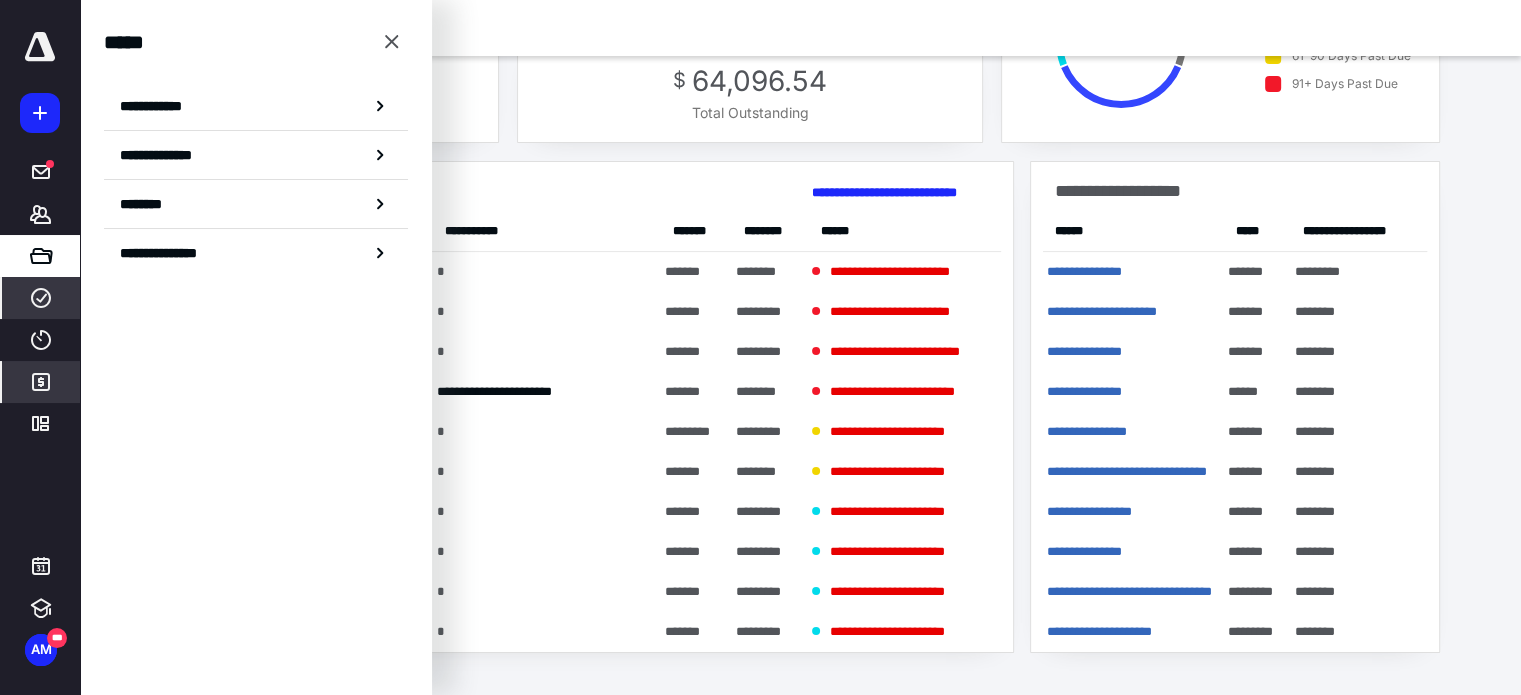 click on "****" at bounding box center (41, 298) 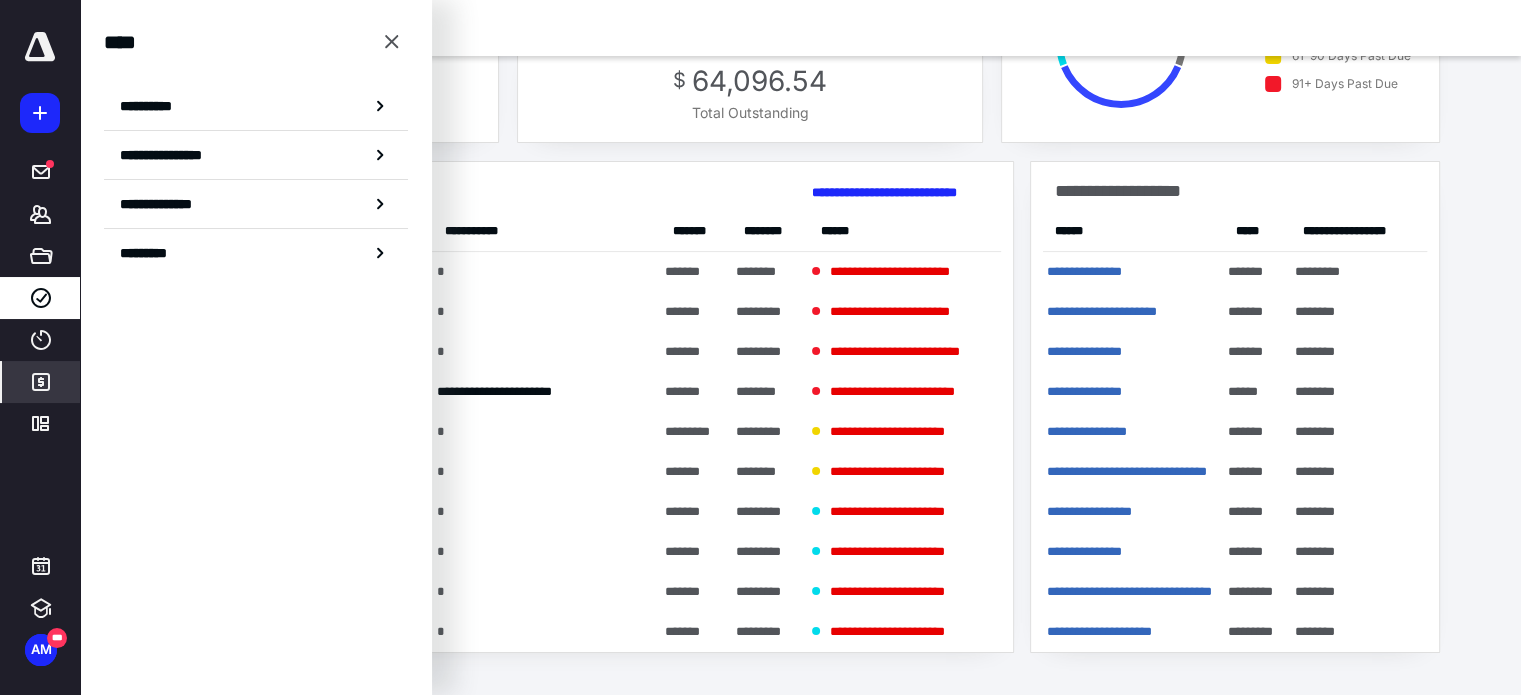 click 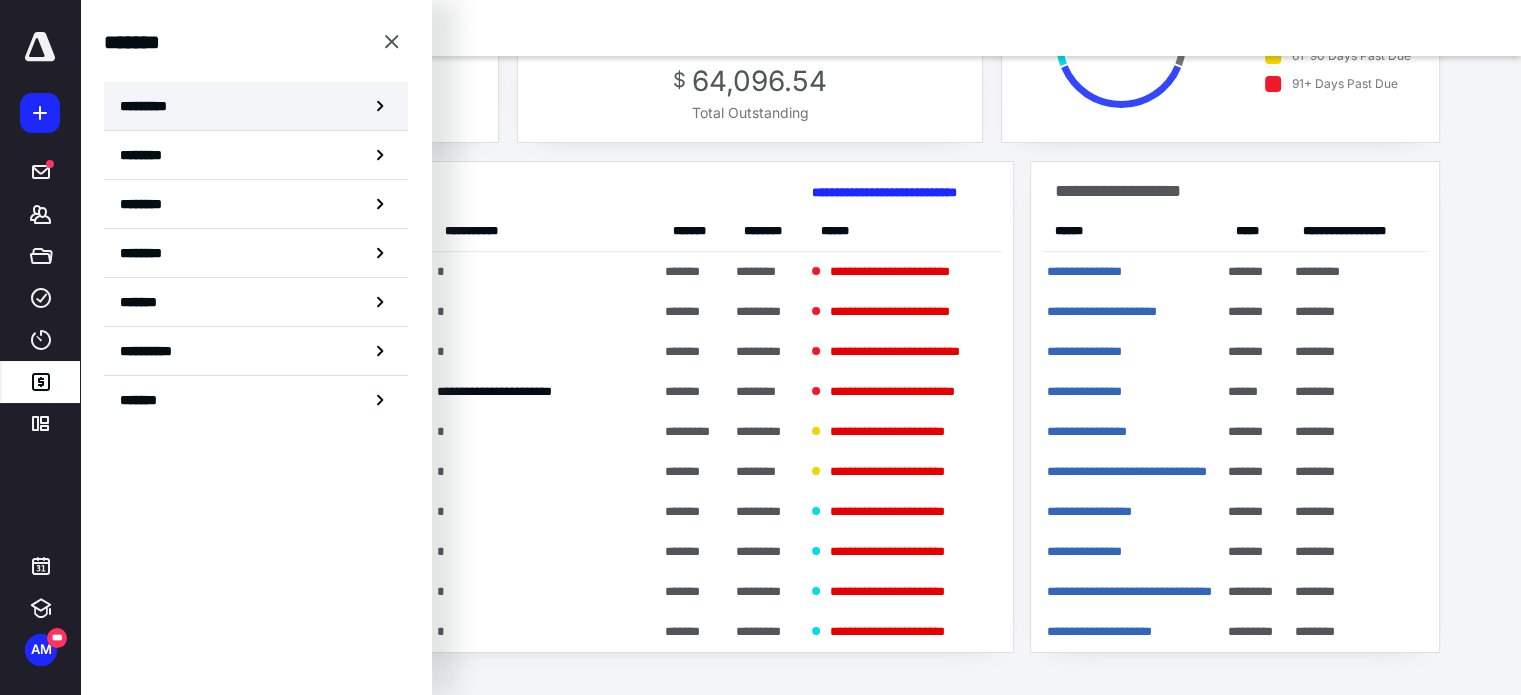 click on "*********" at bounding box center [256, 106] 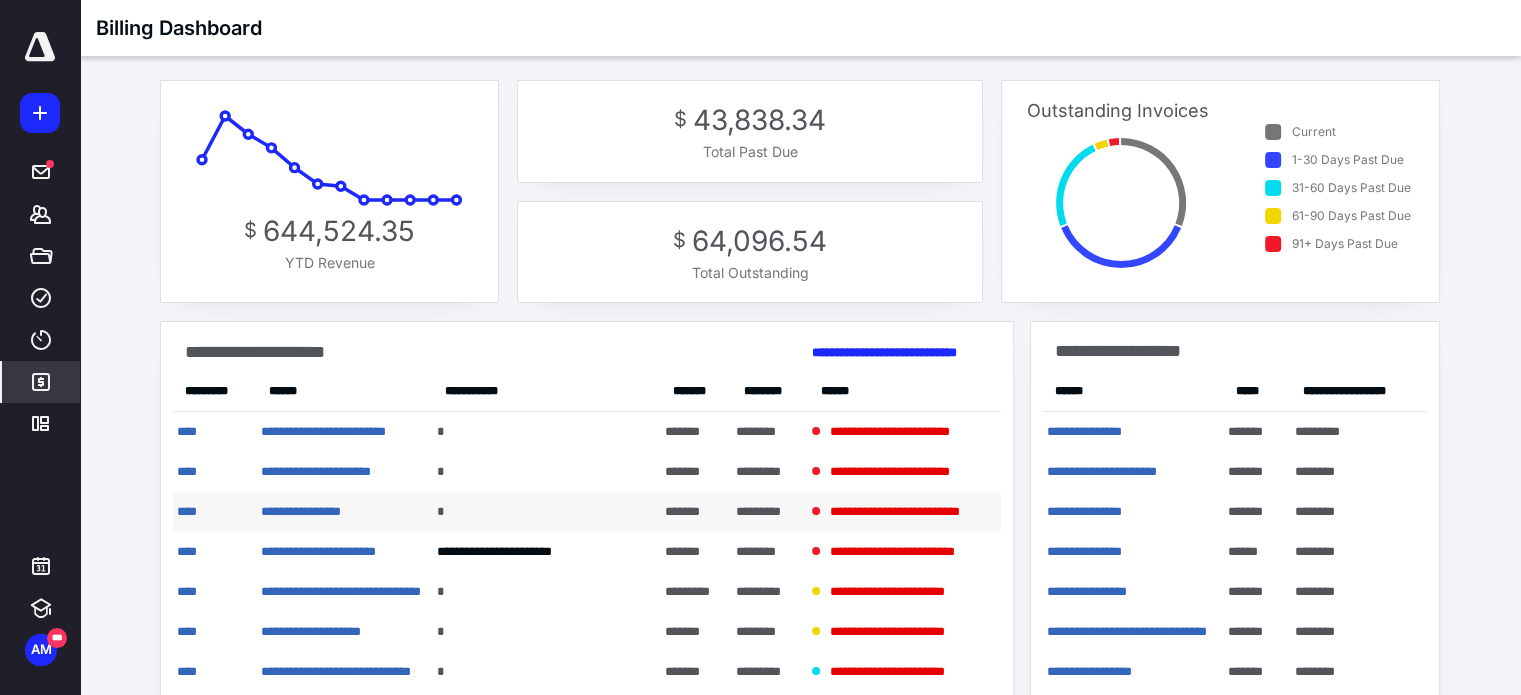 scroll, scrollTop: 160, scrollLeft: 0, axis: vertical 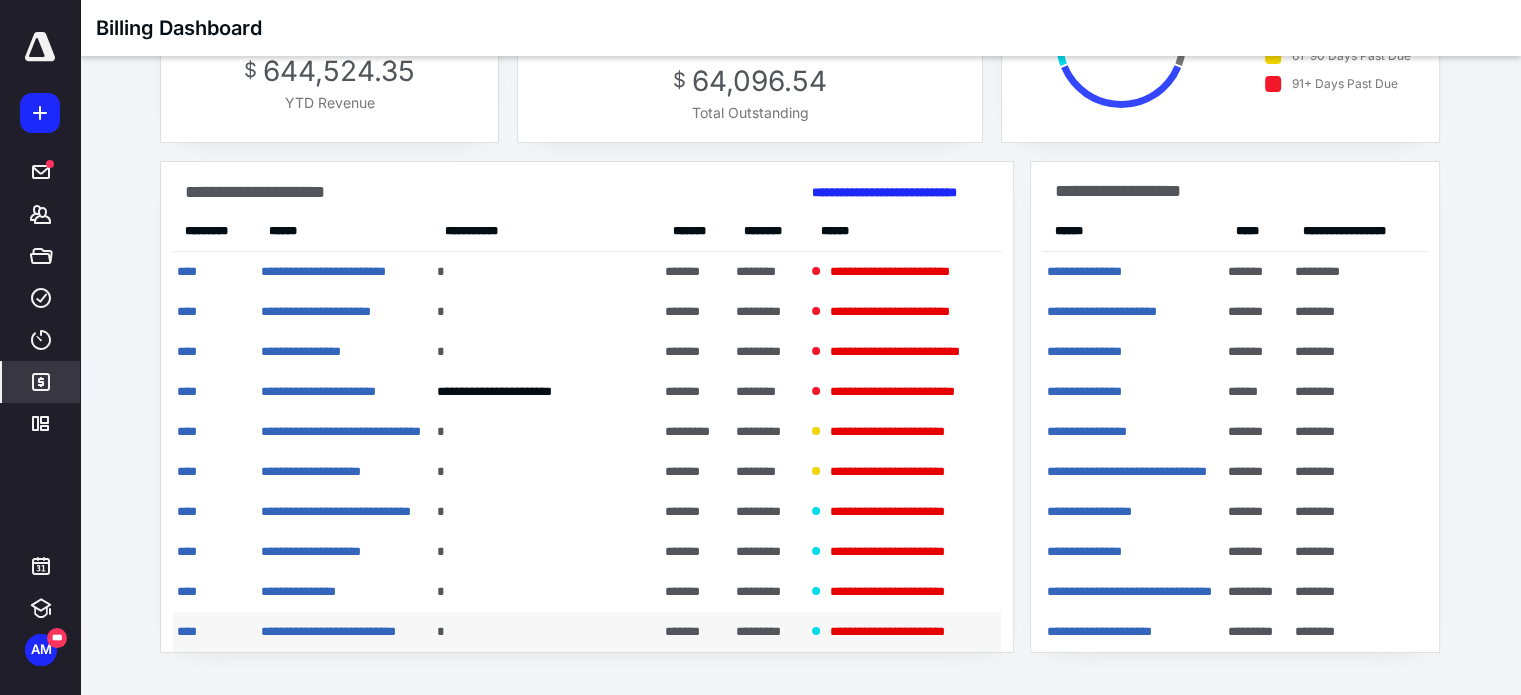 click on "**********" at bounding box center [344, 632] 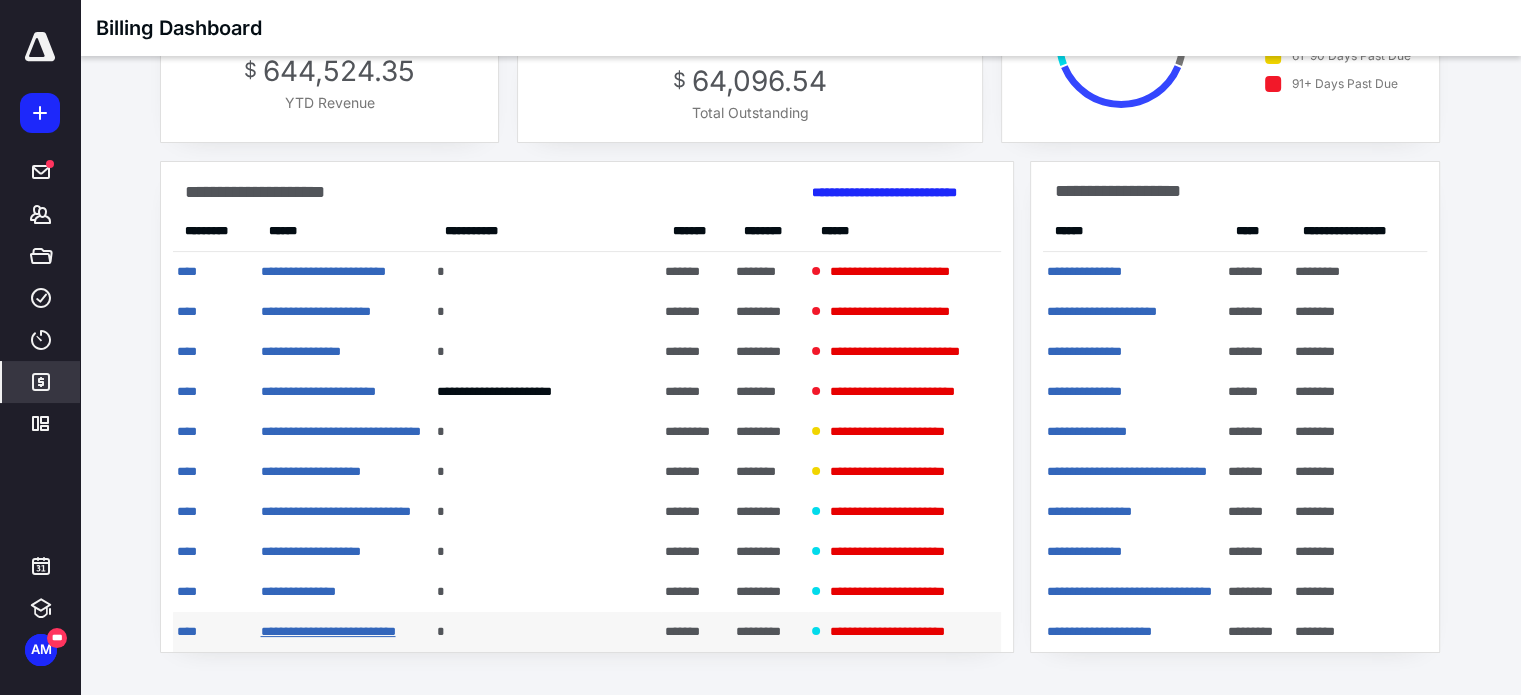 click on "**********" at bounding box center [327, 631] 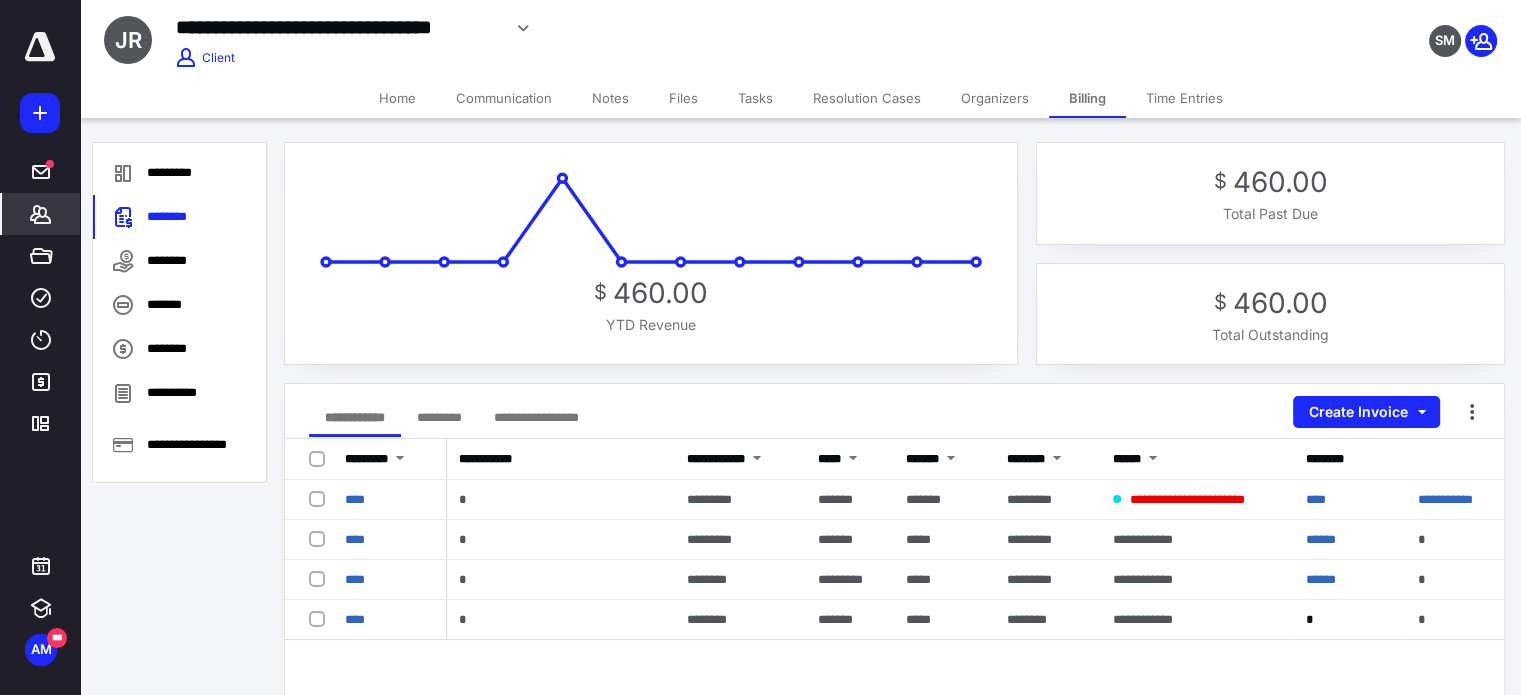 click on "Files" at bounding box center [683, 98] 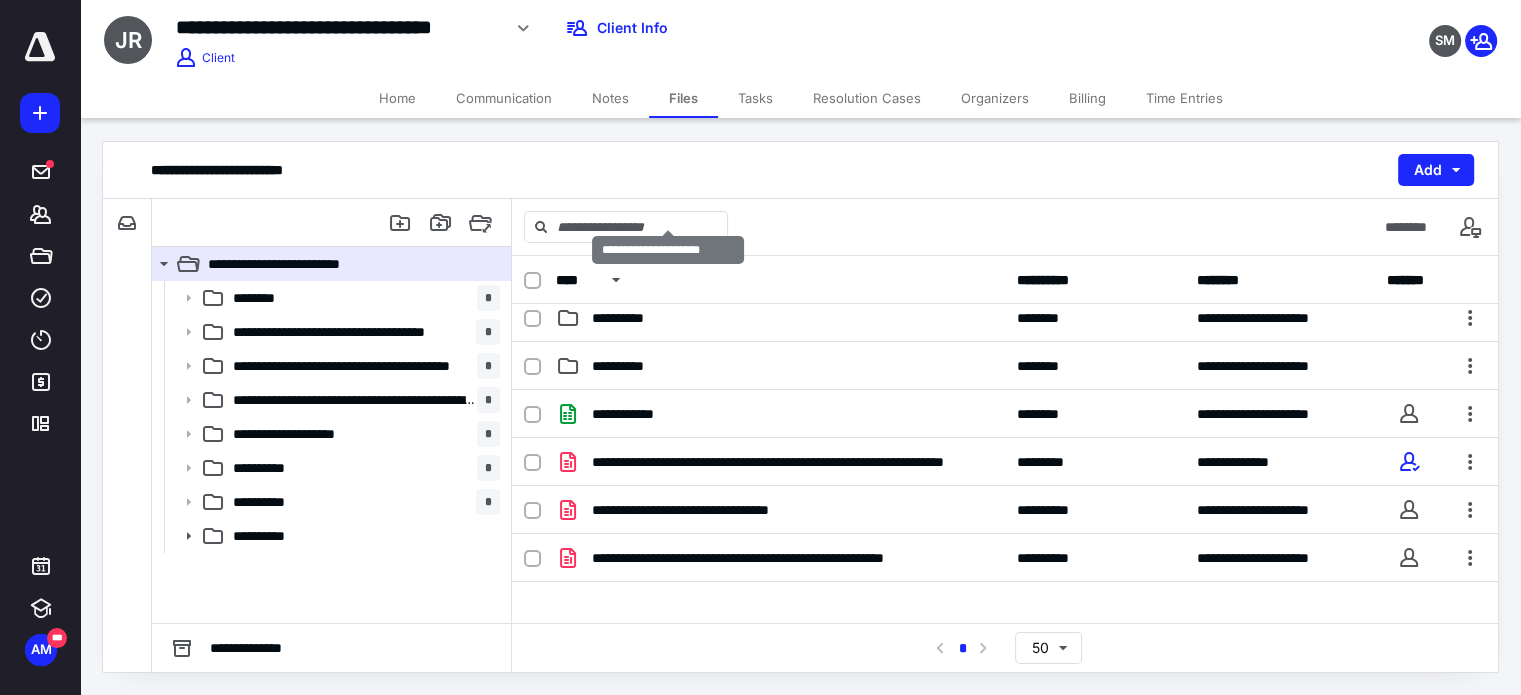 scroll, scrollTop: 303, scrollLeft: 0, axis: vertical 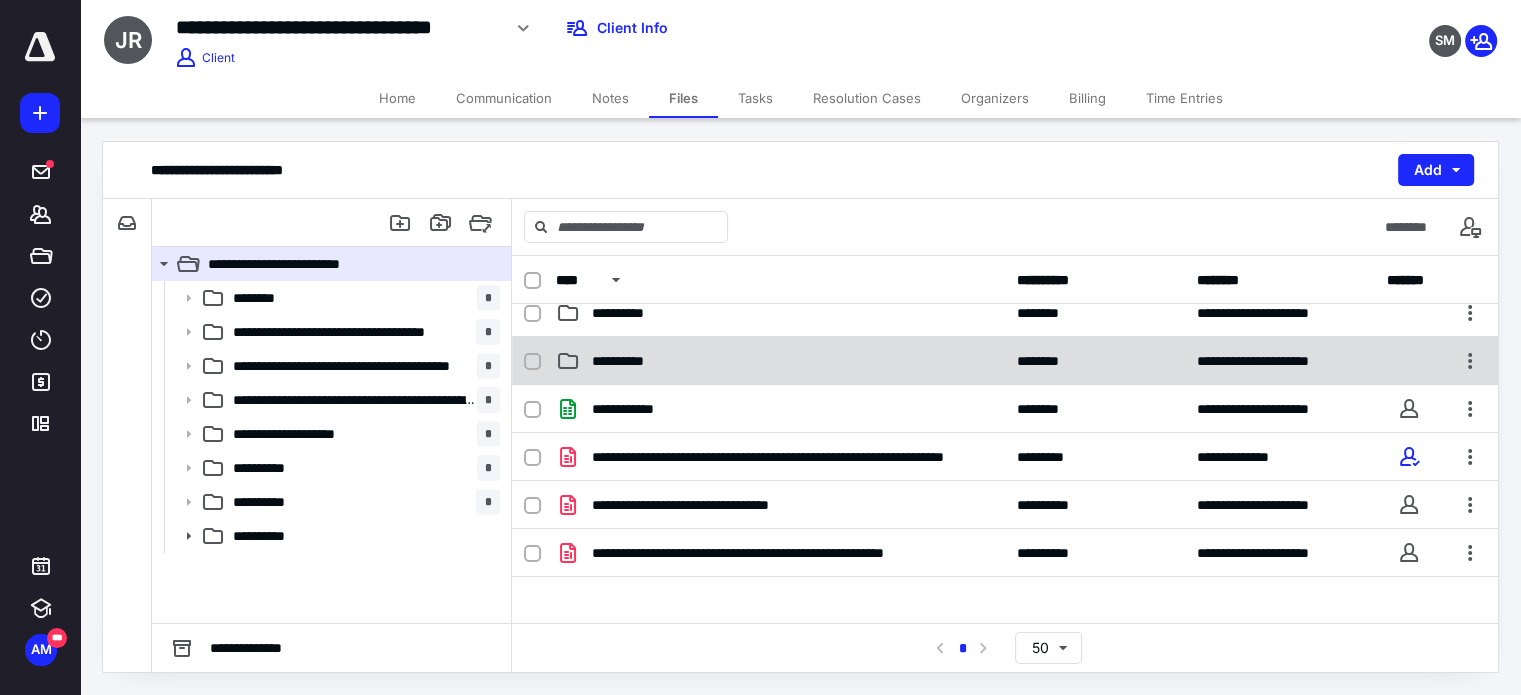 click on "**********" at bounding box center [780, 361] 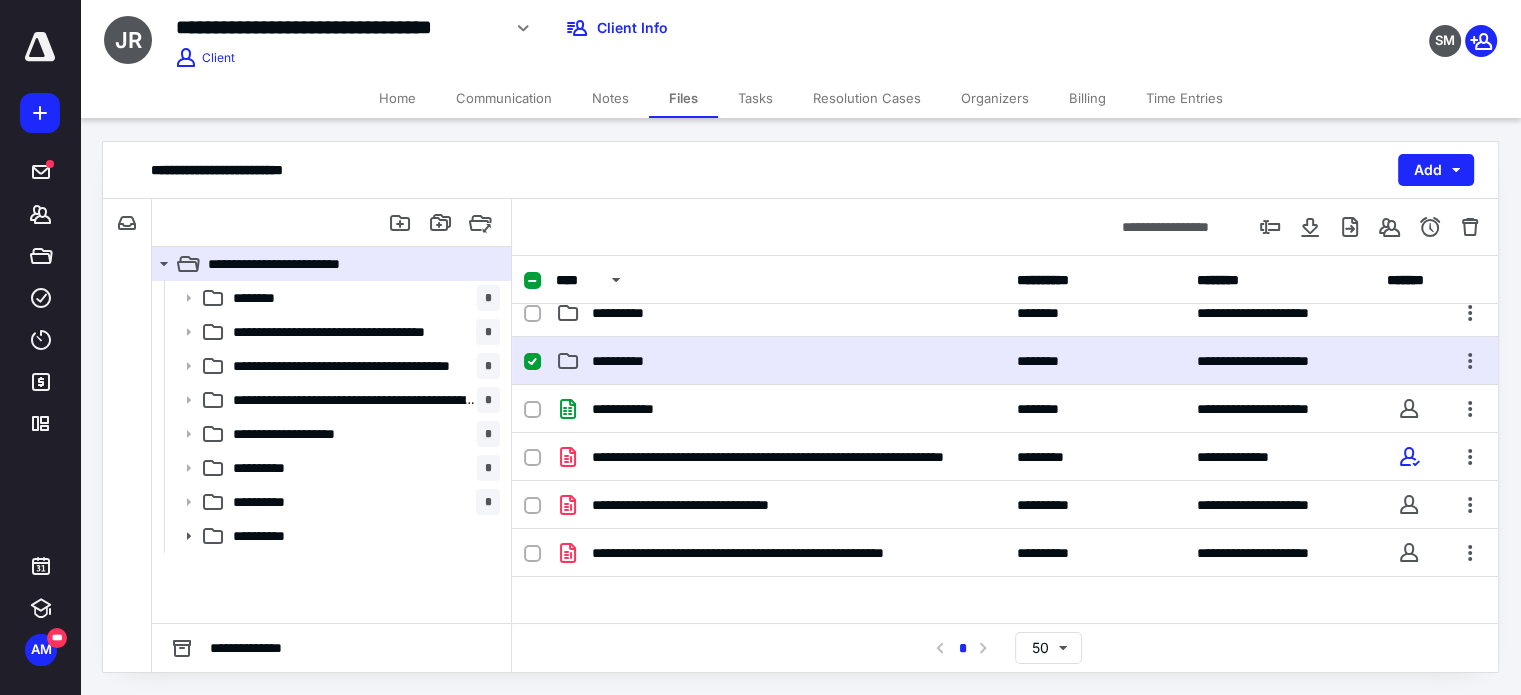 click on "**********" at bounding box center (780, 361) 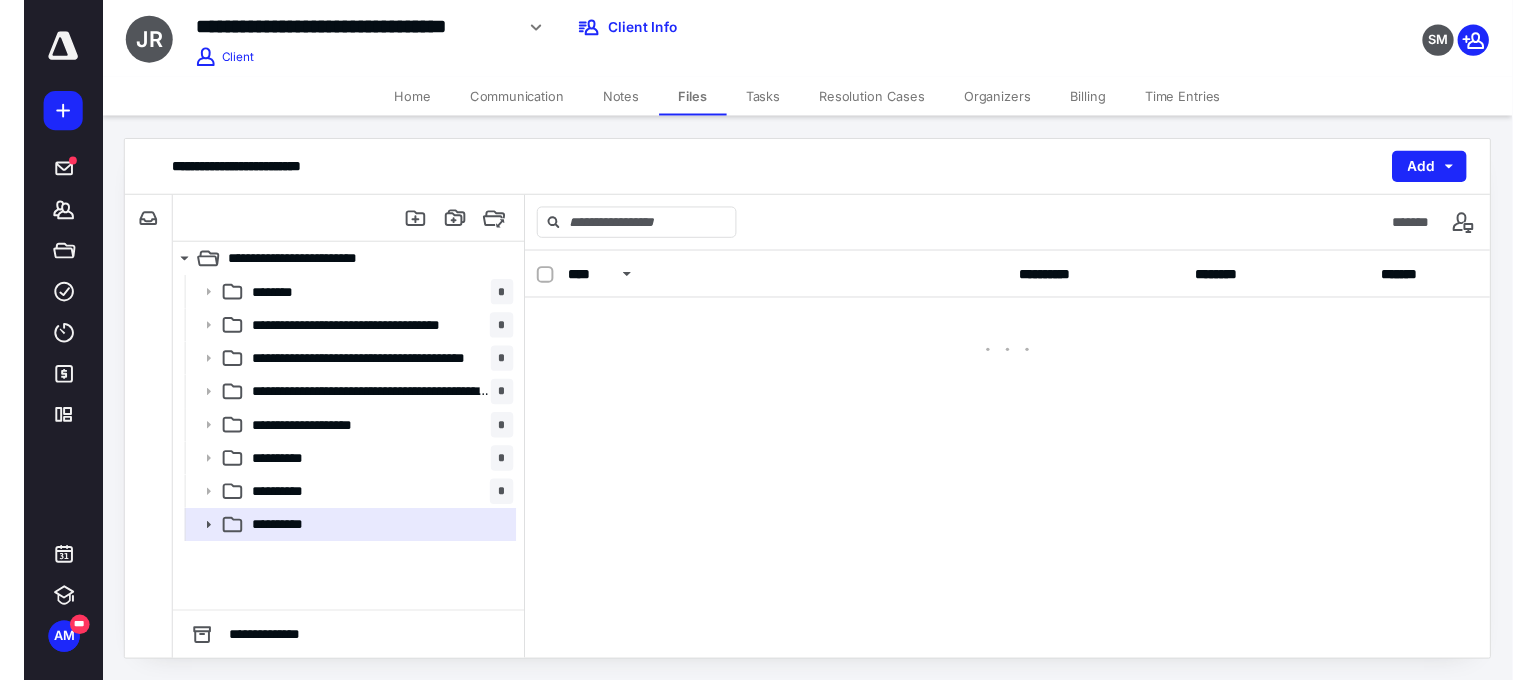scroll, scrollTop: 0, scrollLeft: 0, axis: both 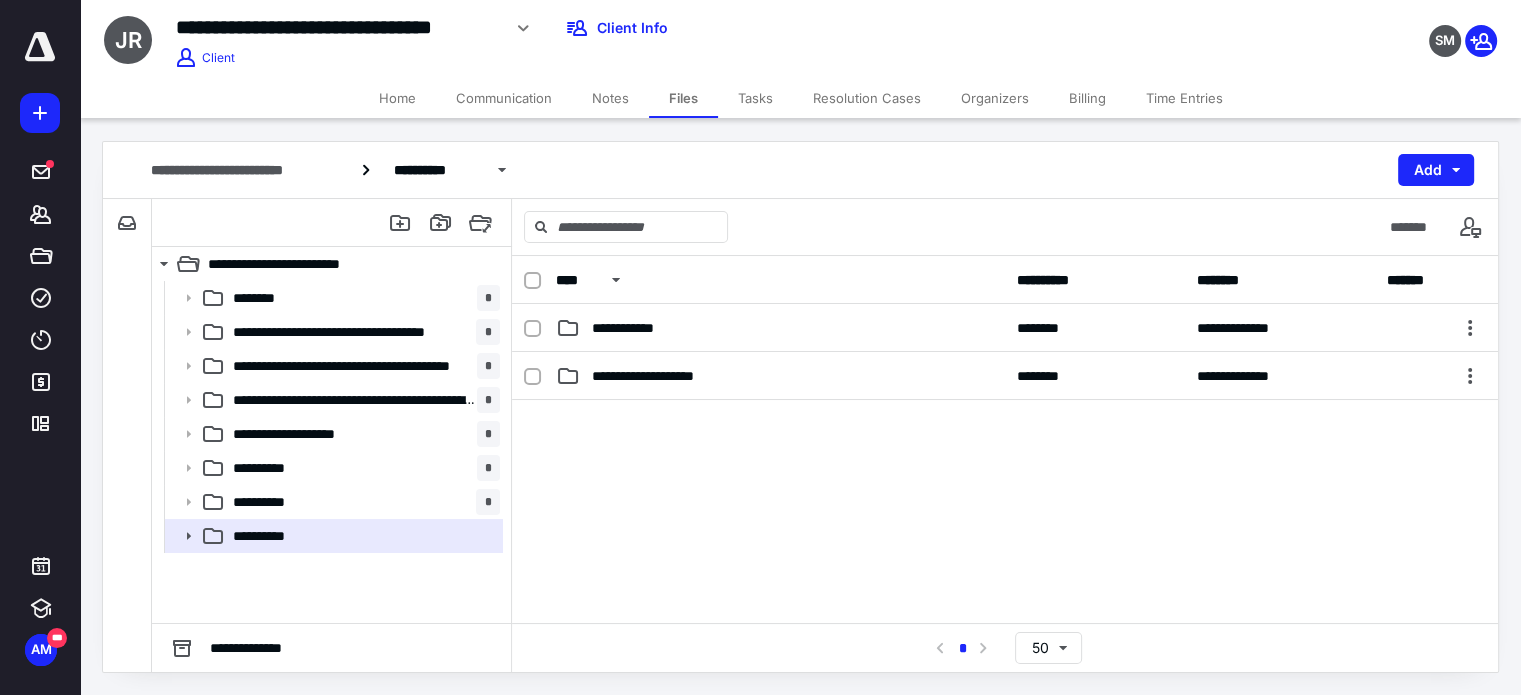 click on "Tasks" at bounding box center (755, 98) 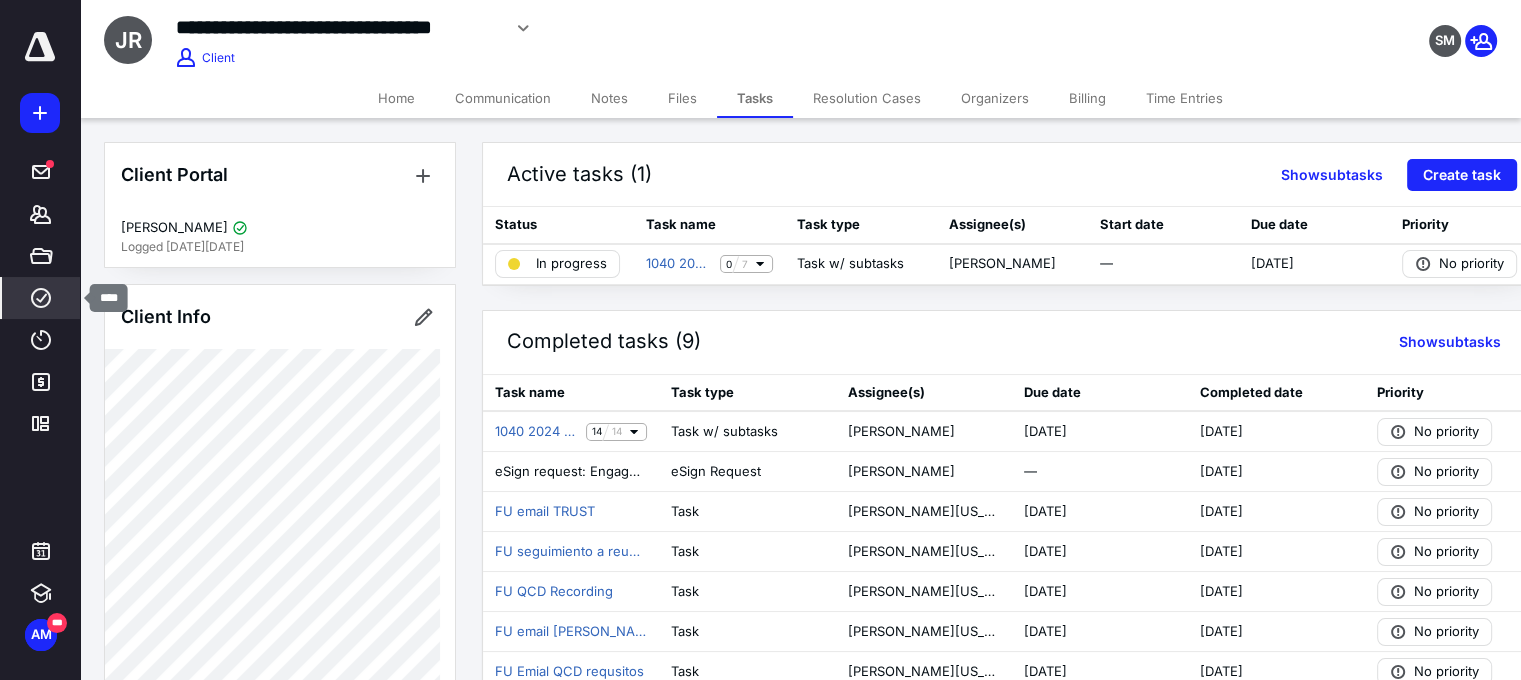 click on "****" at bounding box center [41, 298] 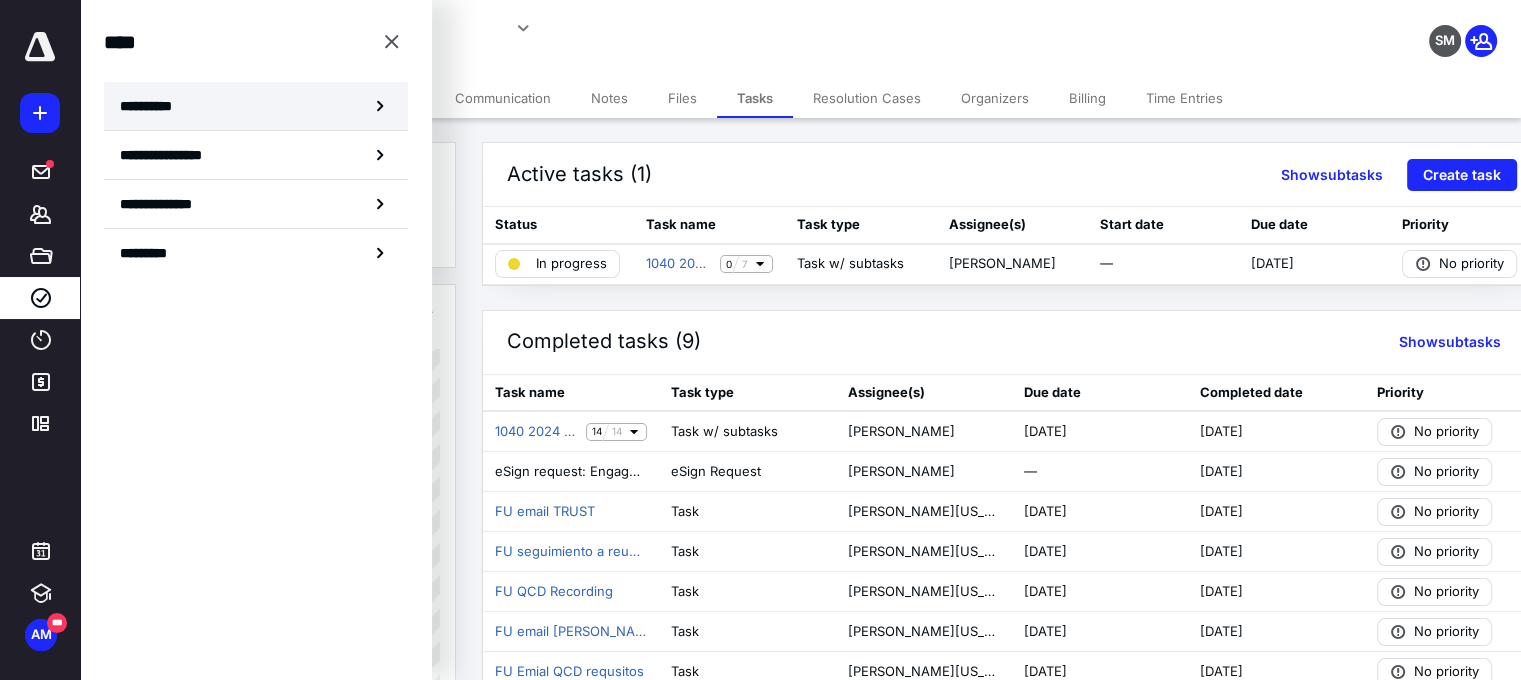 click on "**********" at bounding box center (153, 106) 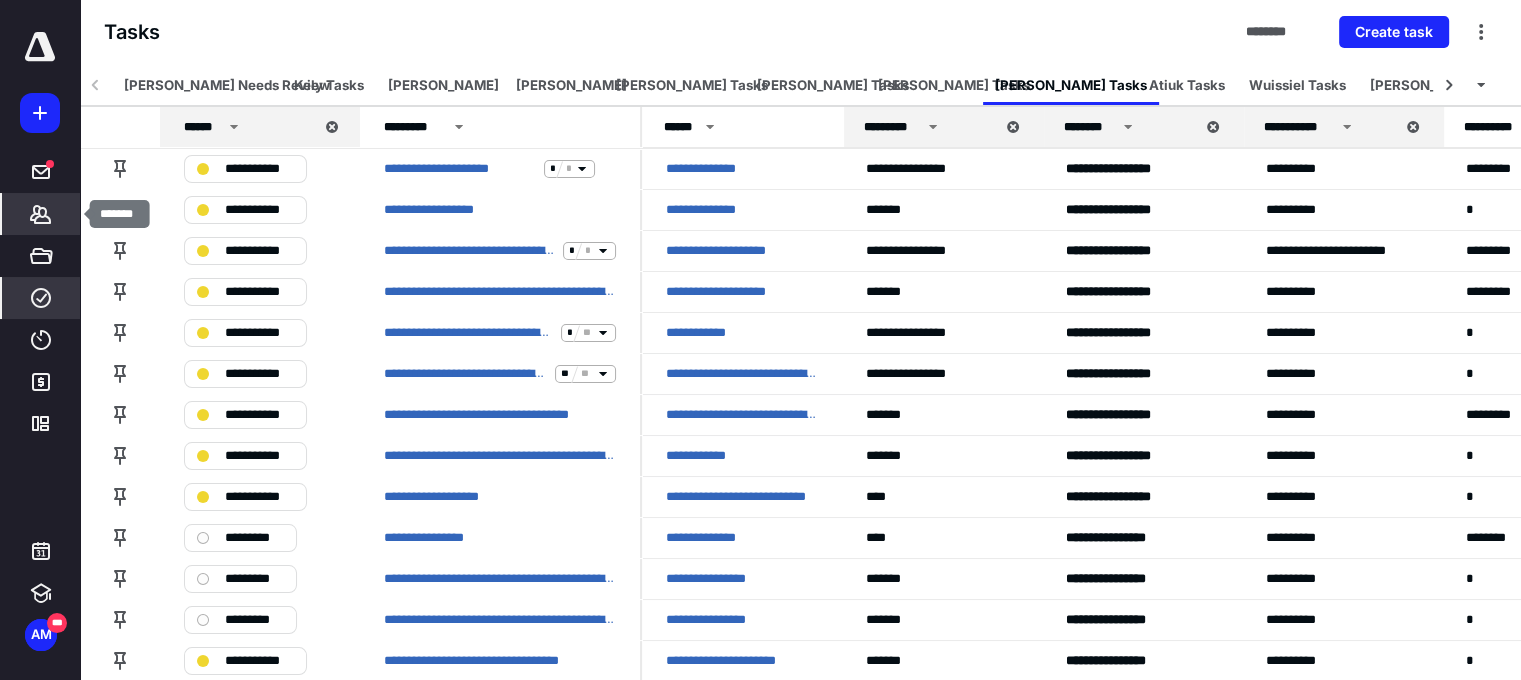 click 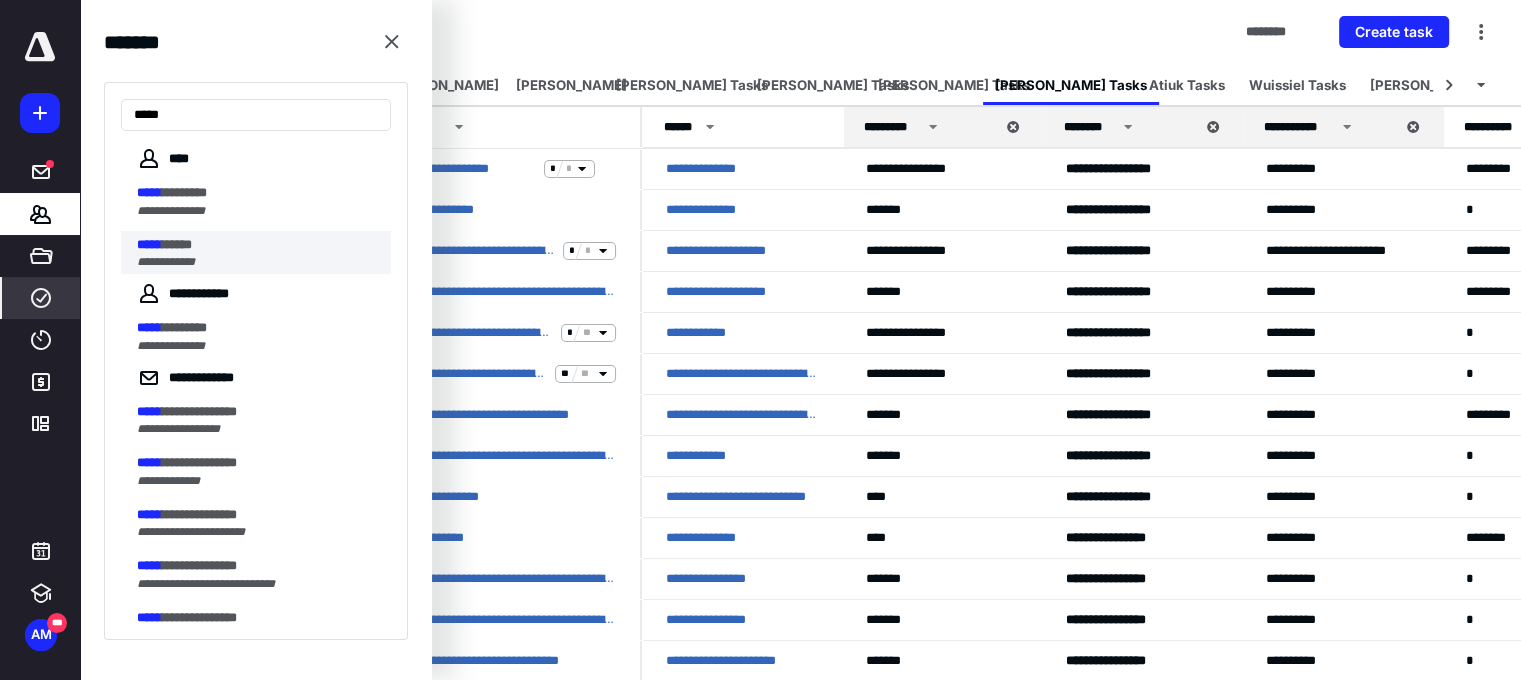 type on "*****" 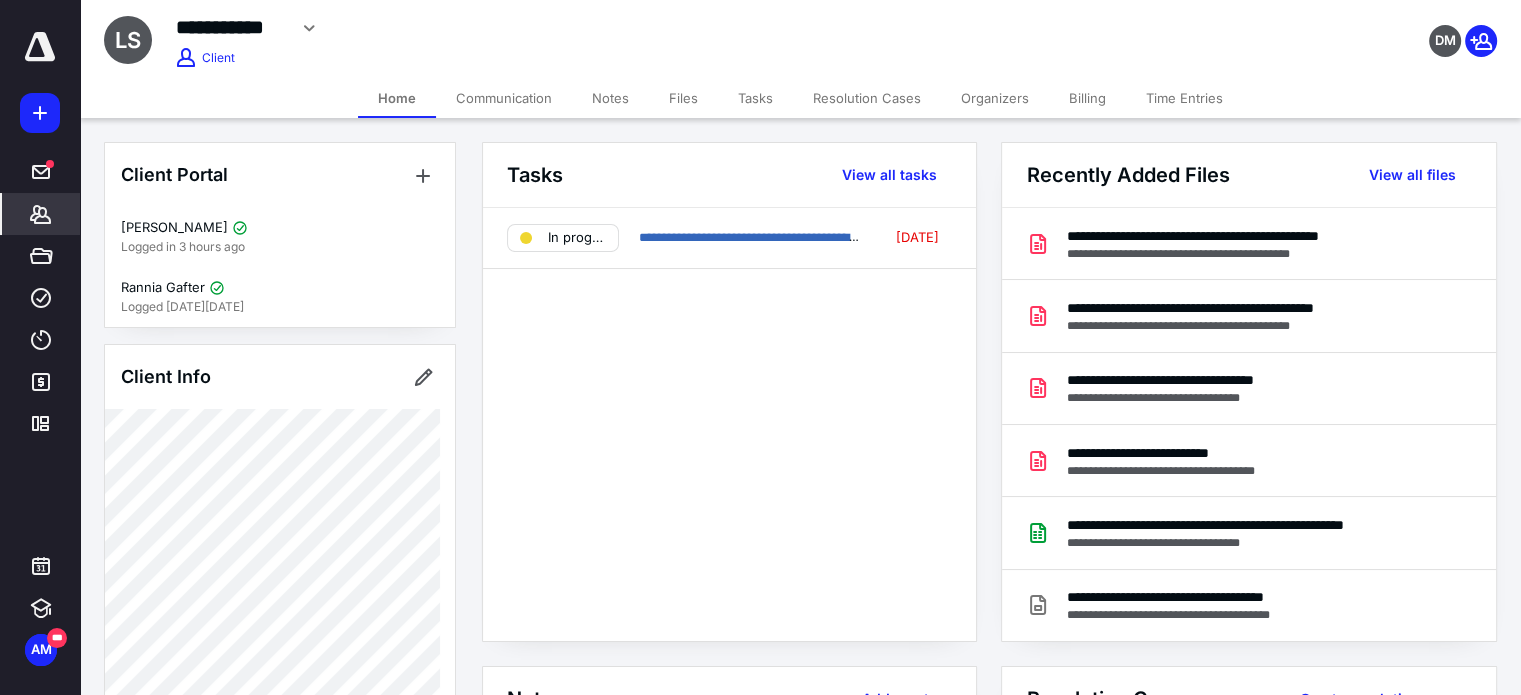 click on "Billing" at bounding box center (1087, 98) 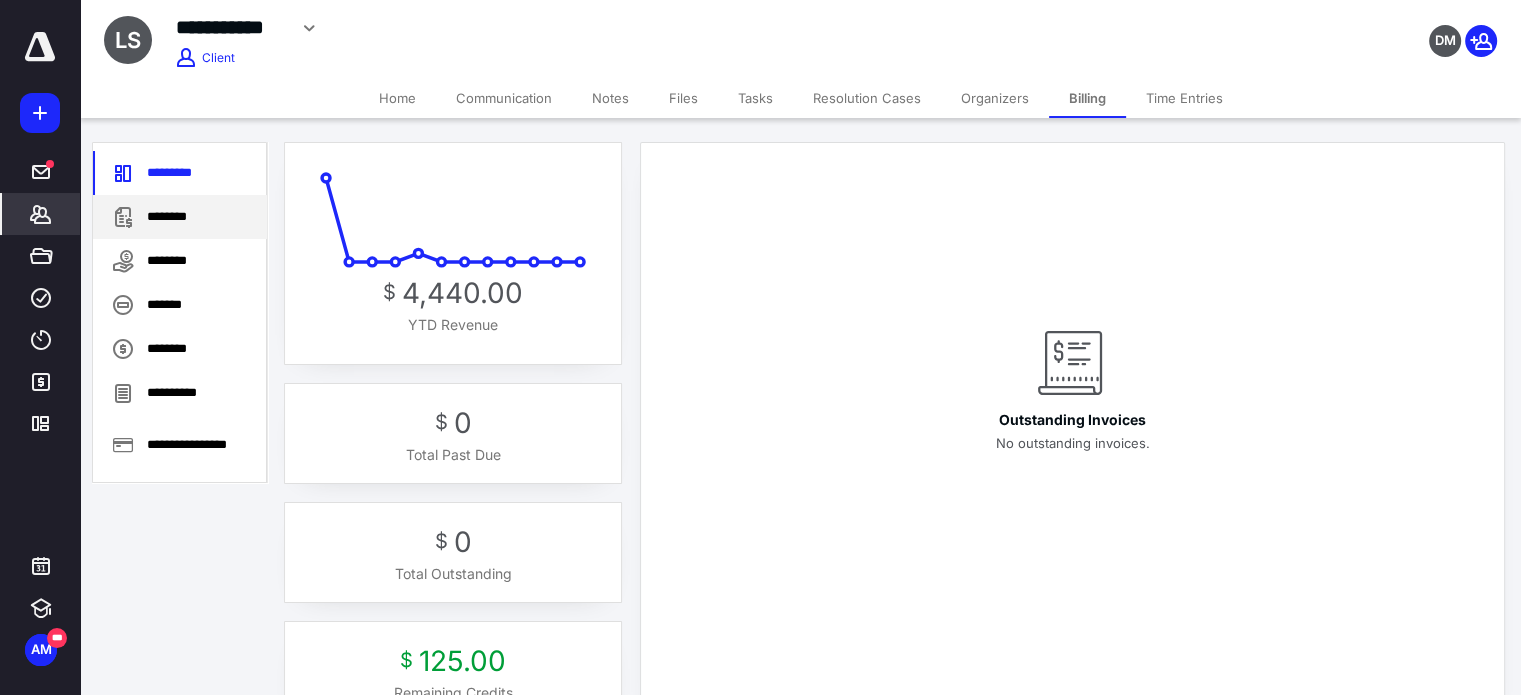 click on "********" at bounding box center [180, 217] 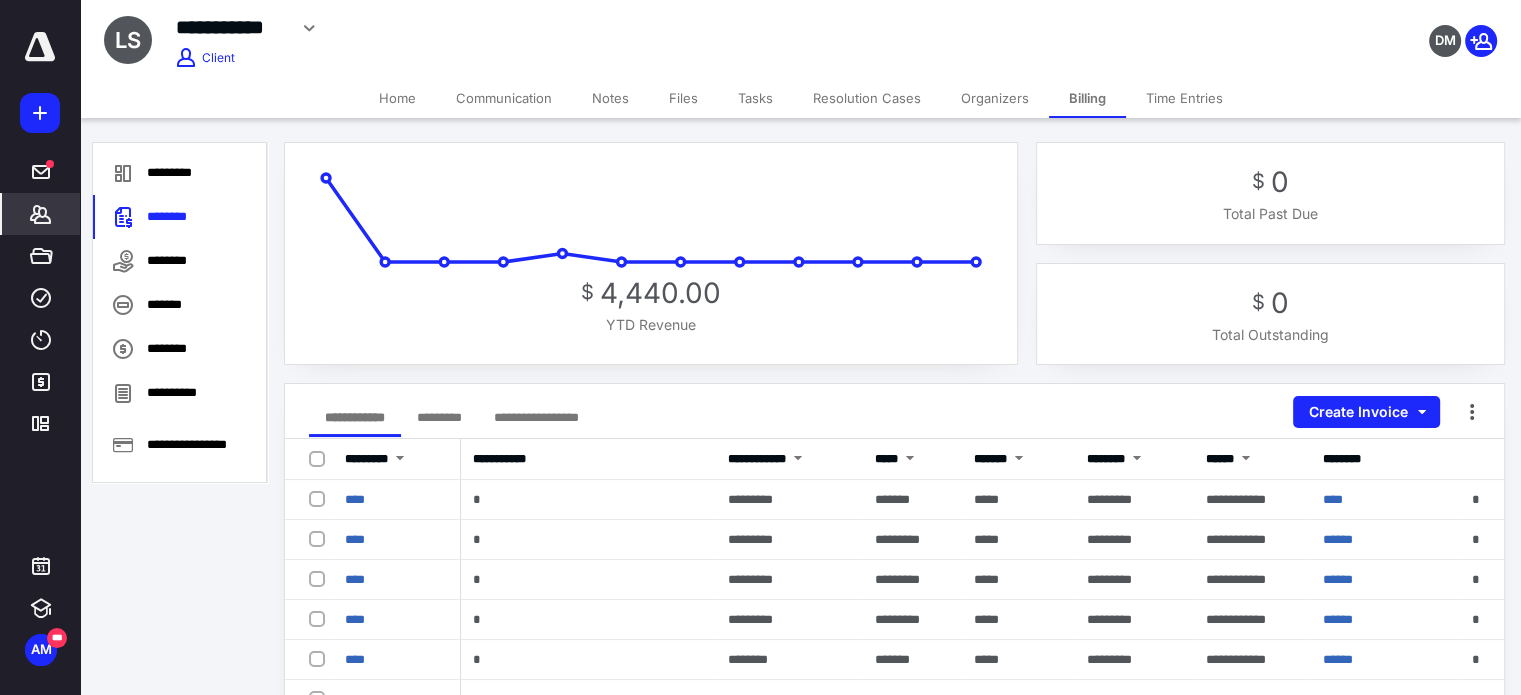 click on "Files" at bounding box center (683, 98) 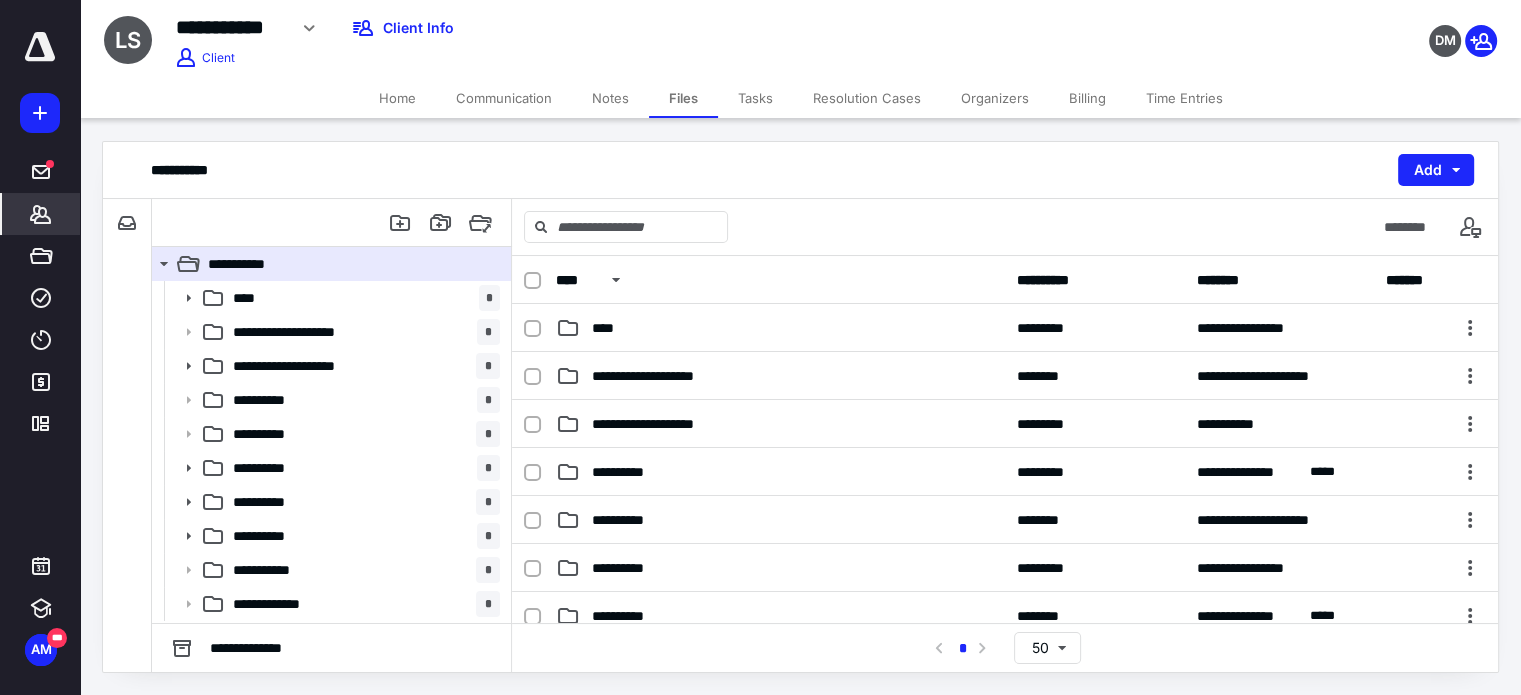 click 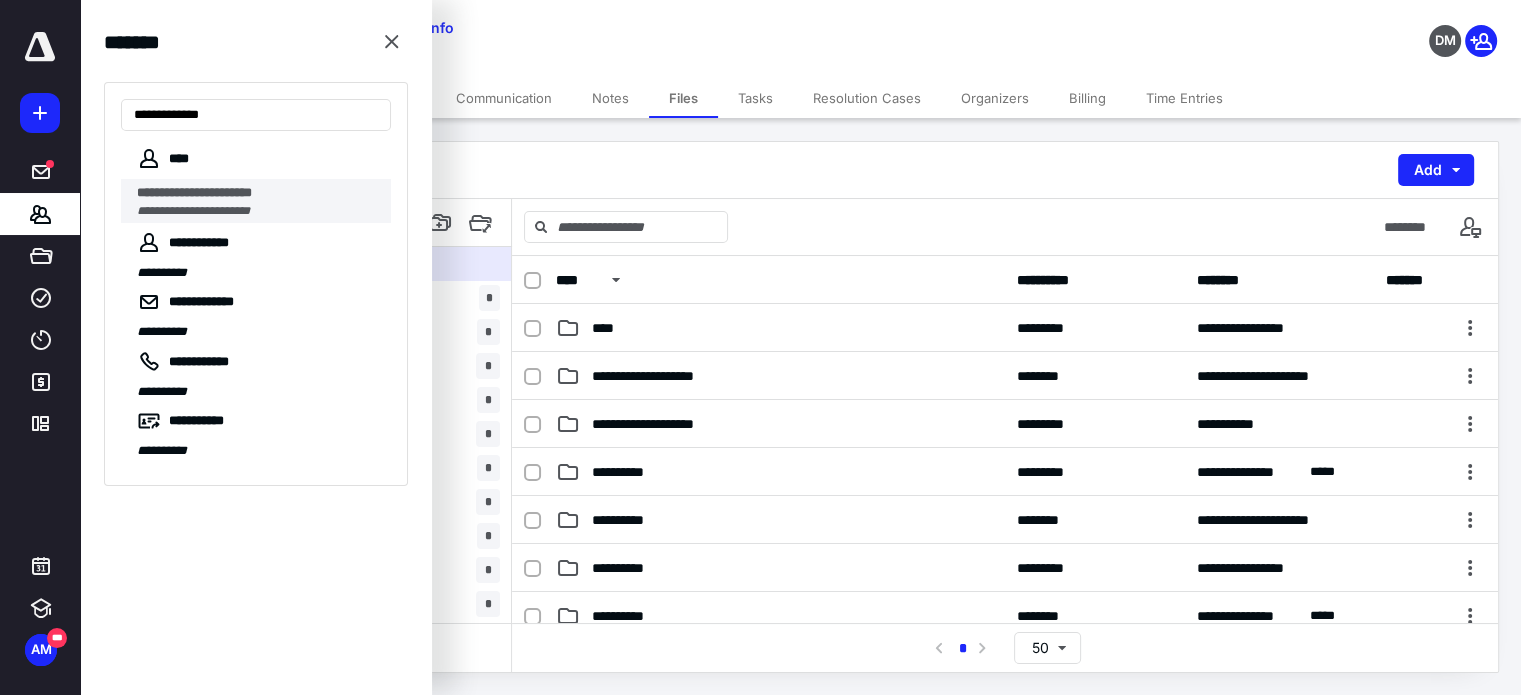 type on "**********" 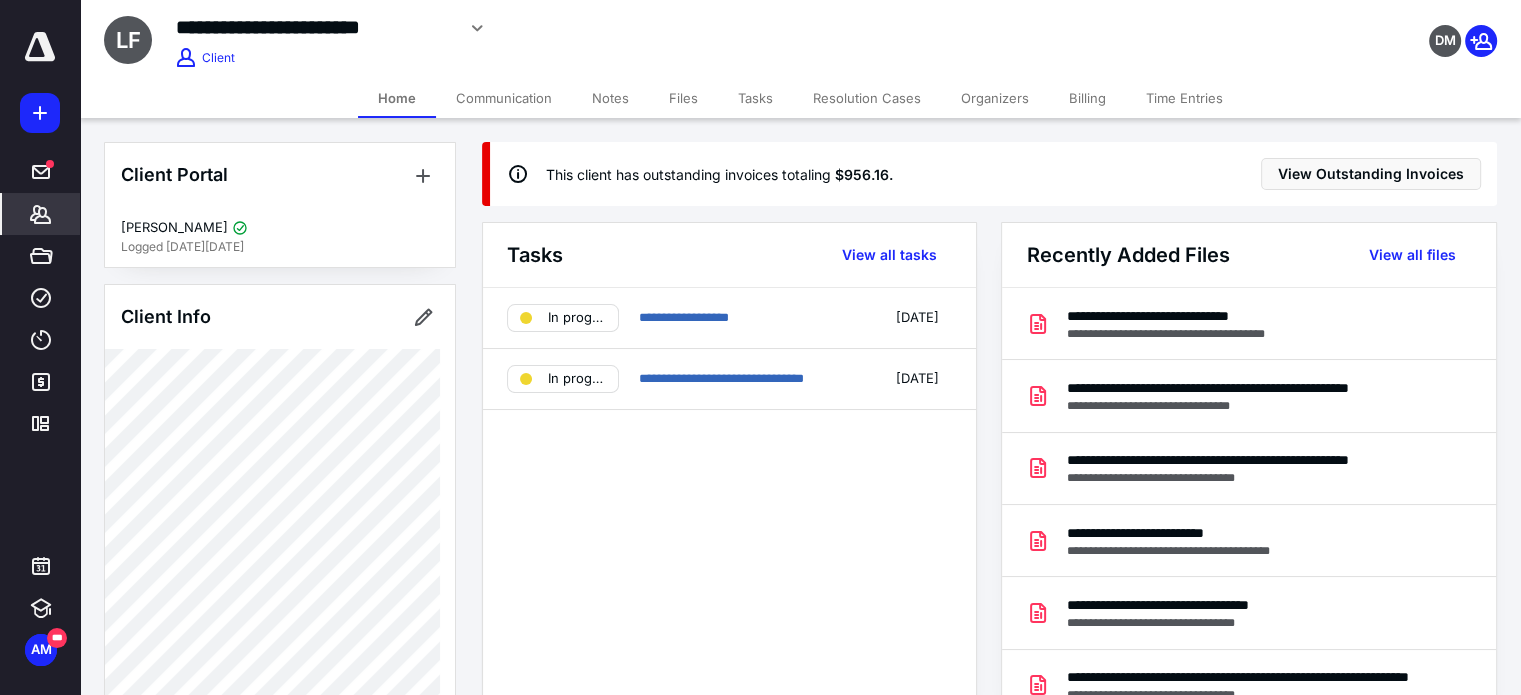 click on "Tasks" at bounding box center (755, 98) 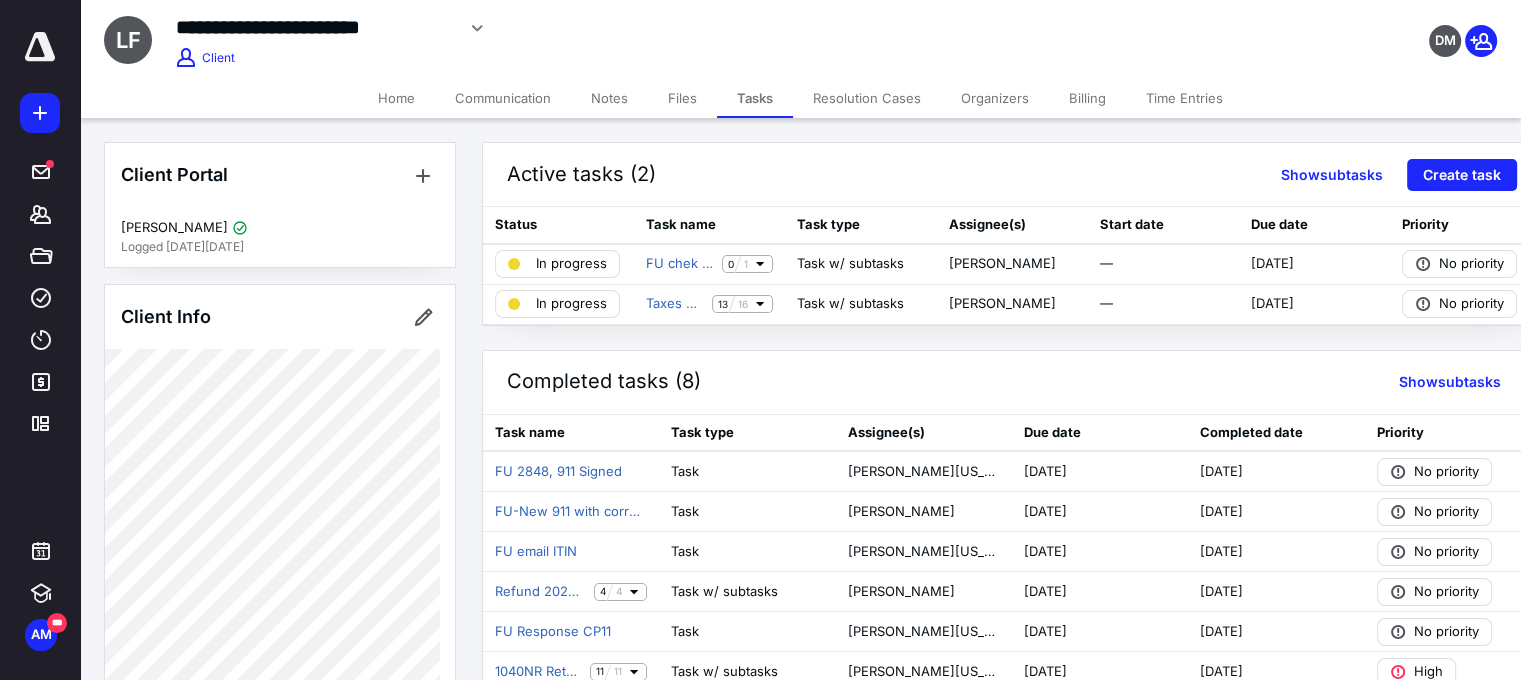 click on "Files" at bounding box center (682, 98) 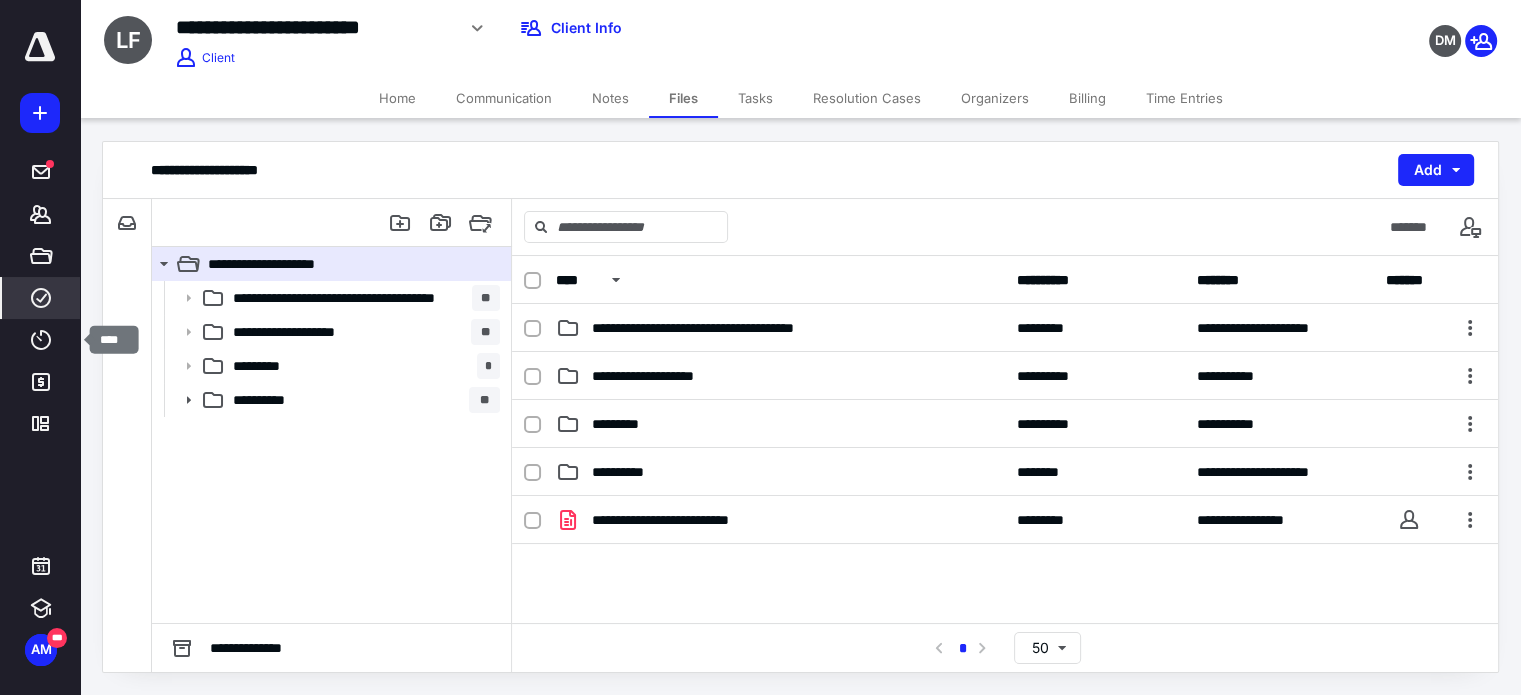 click 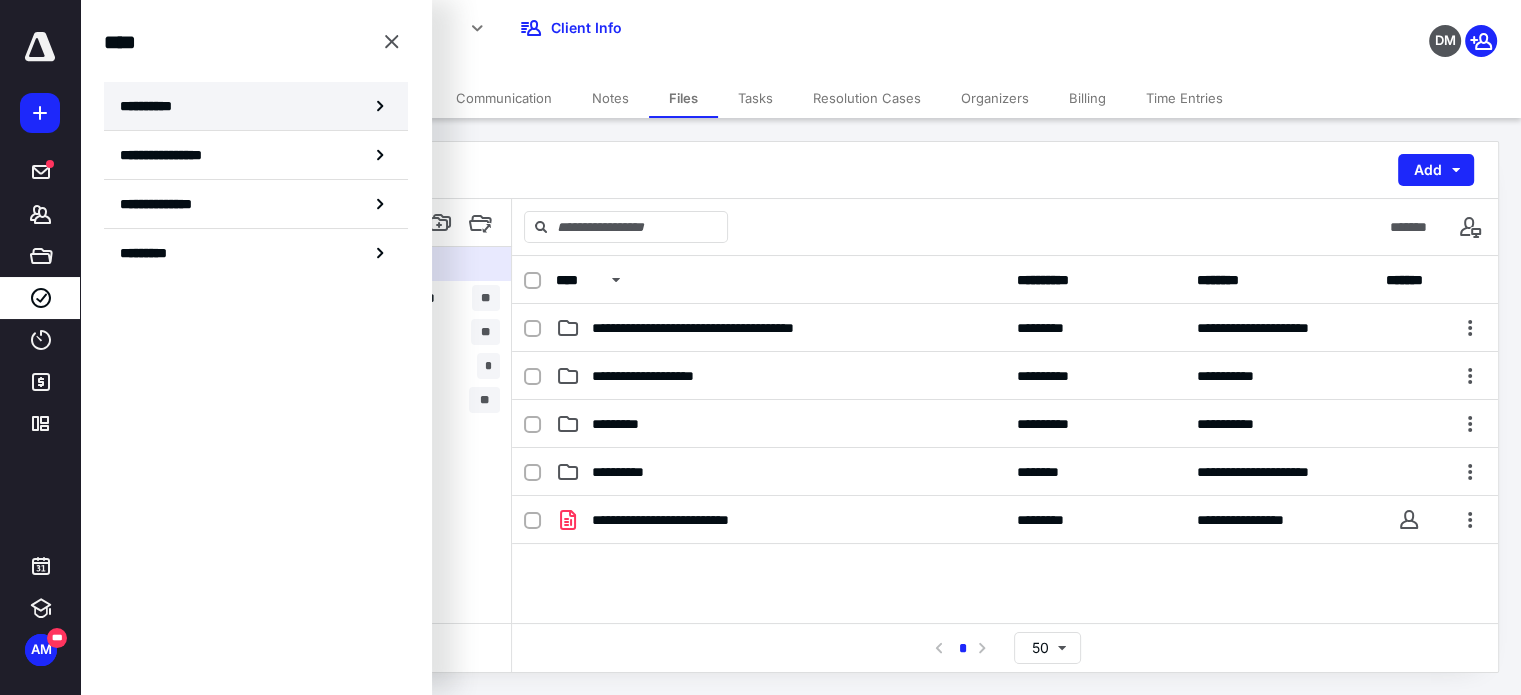 click on "**********" at bounding box center (153, 106) 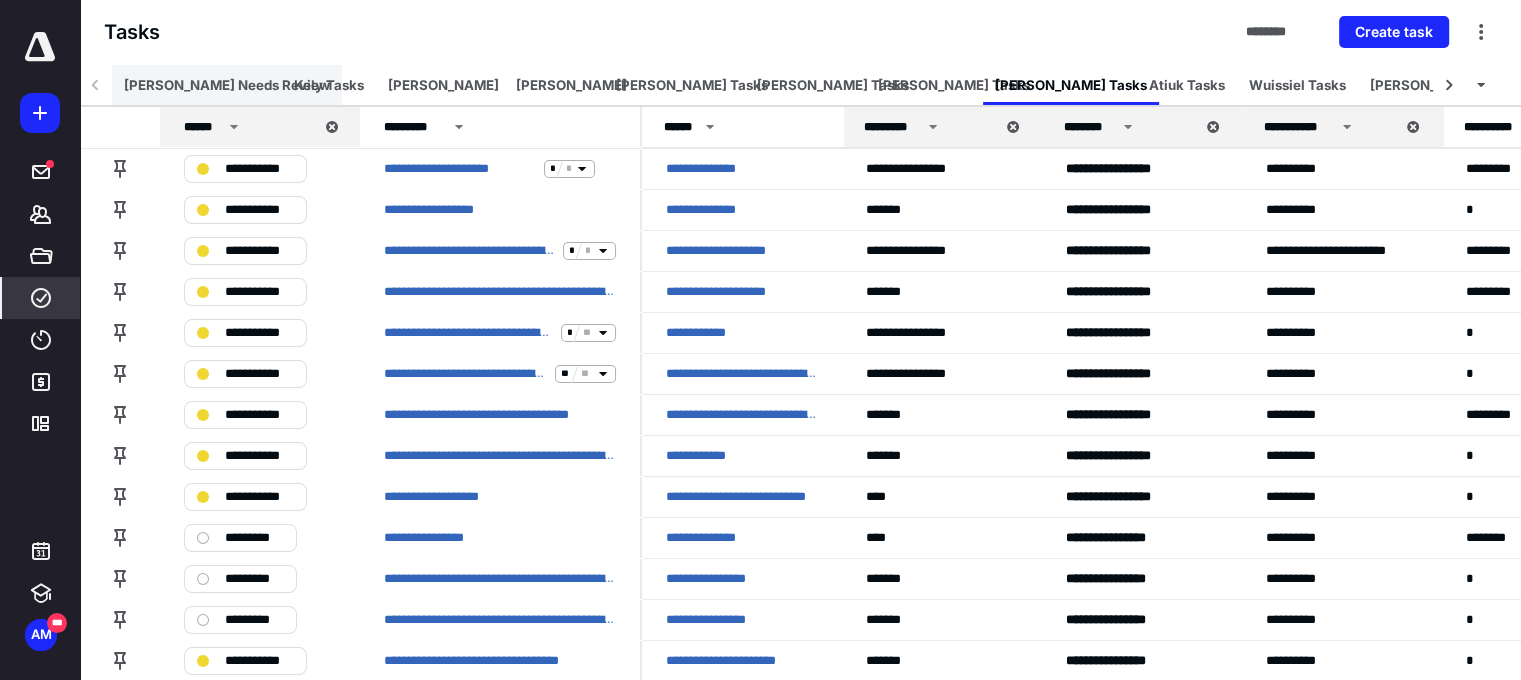 click on "Adriana Needs Review" at bounding box center [227, 85] 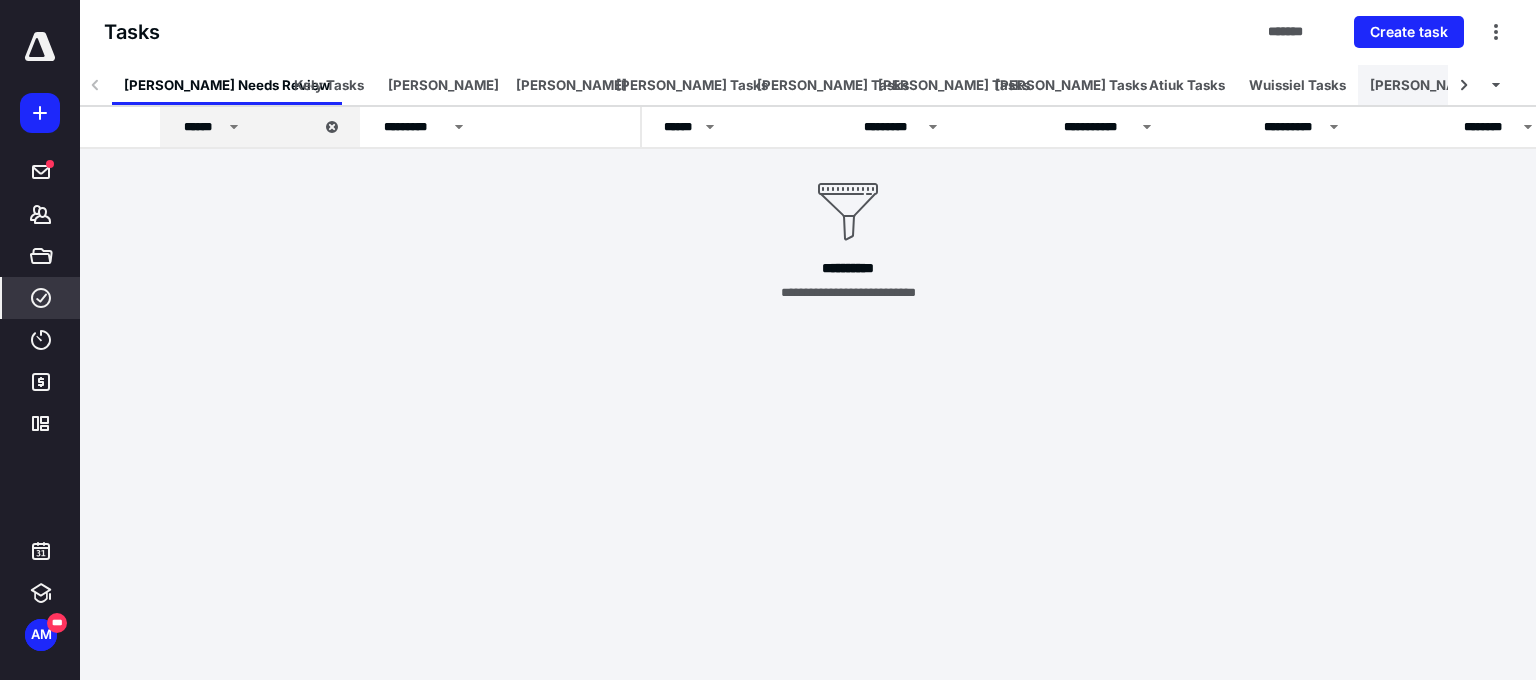 click on "Adriana Pending Tasks" at bounding box center [1446, 85] 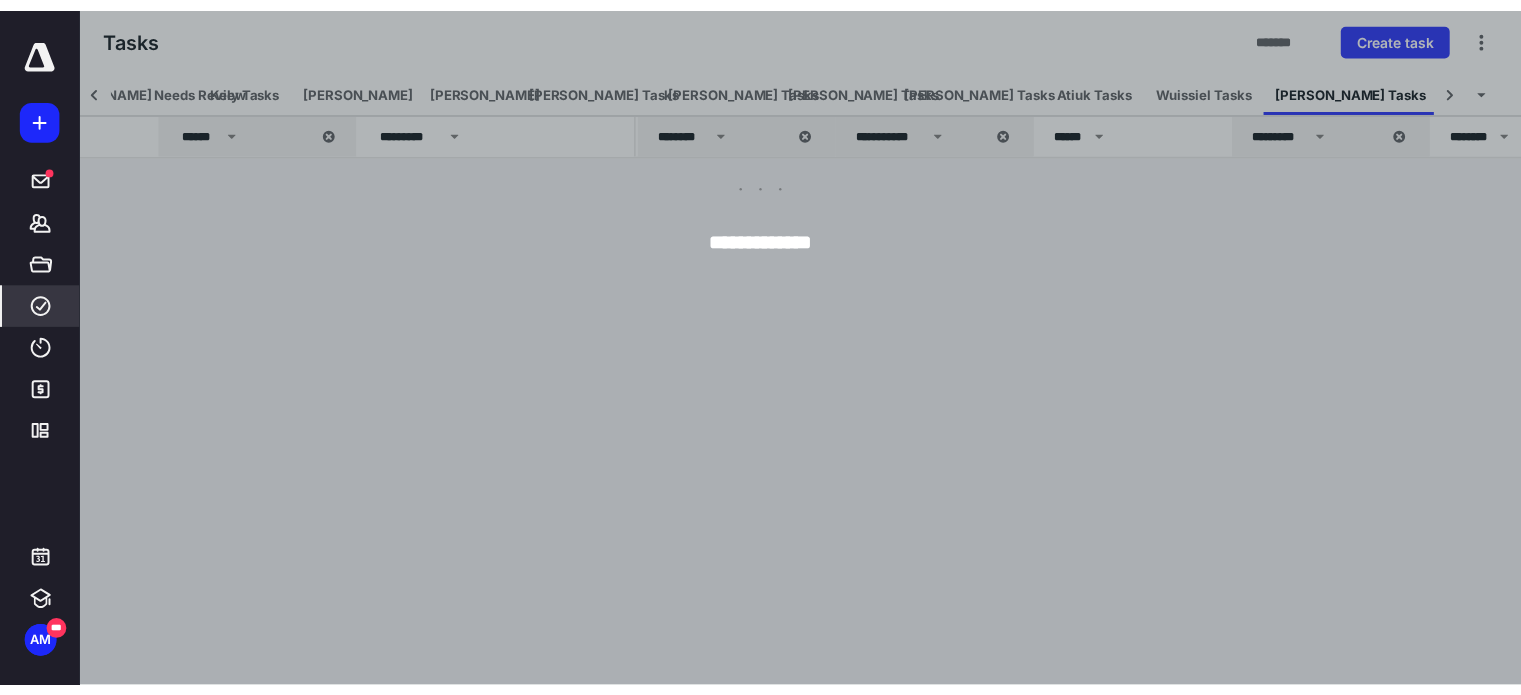 scroll, scrollTop: 0, scrollLeft: 83, axis: horizontal 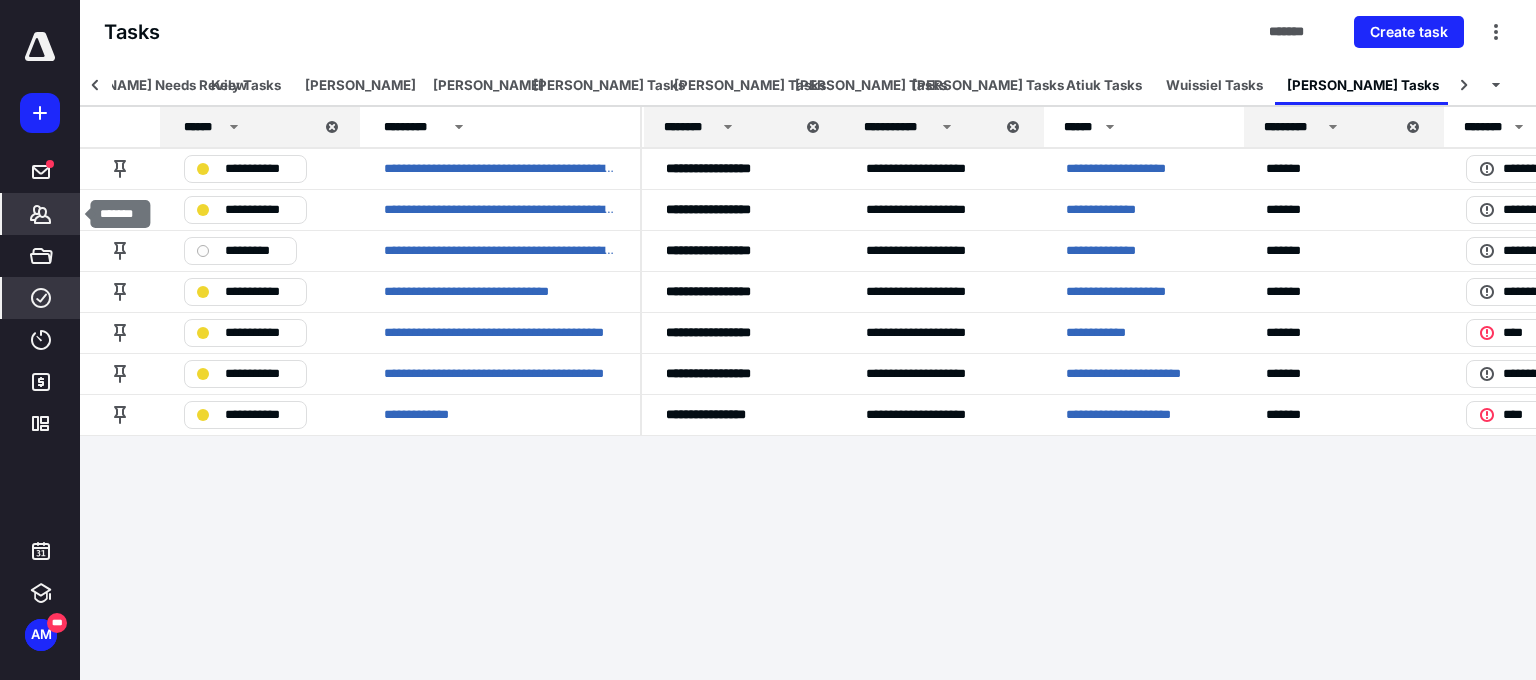 click on "*******" at bounding box center [41, 214] 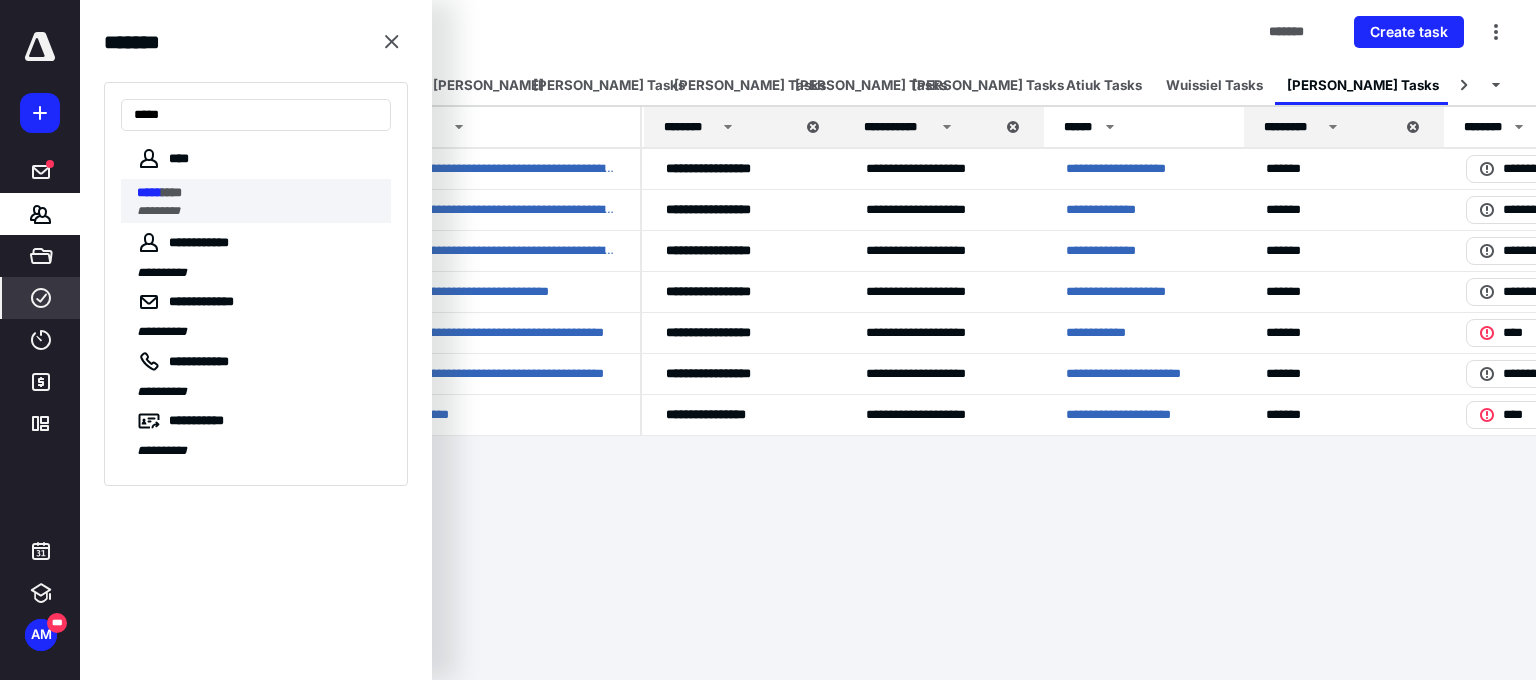 type on "*****" 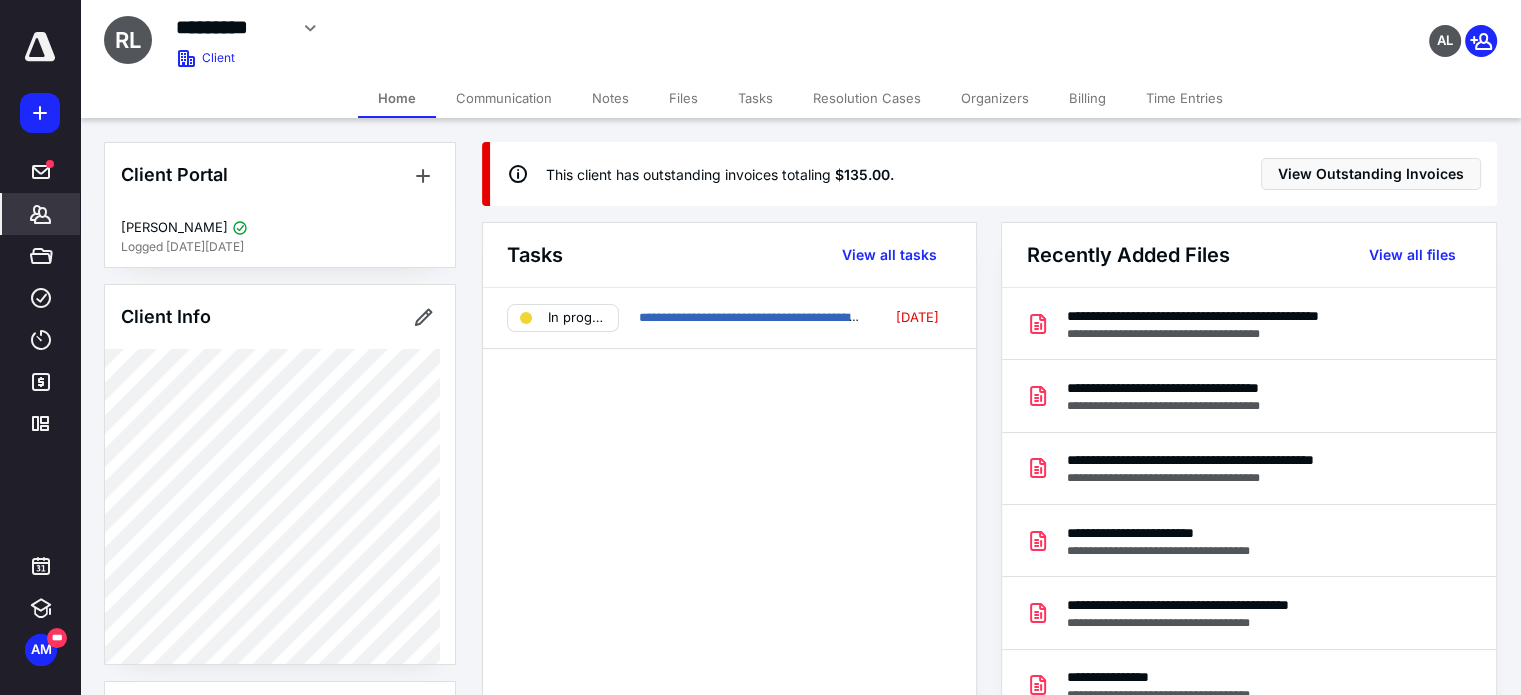 click on "Billing" at bounding box center [1087, 98] 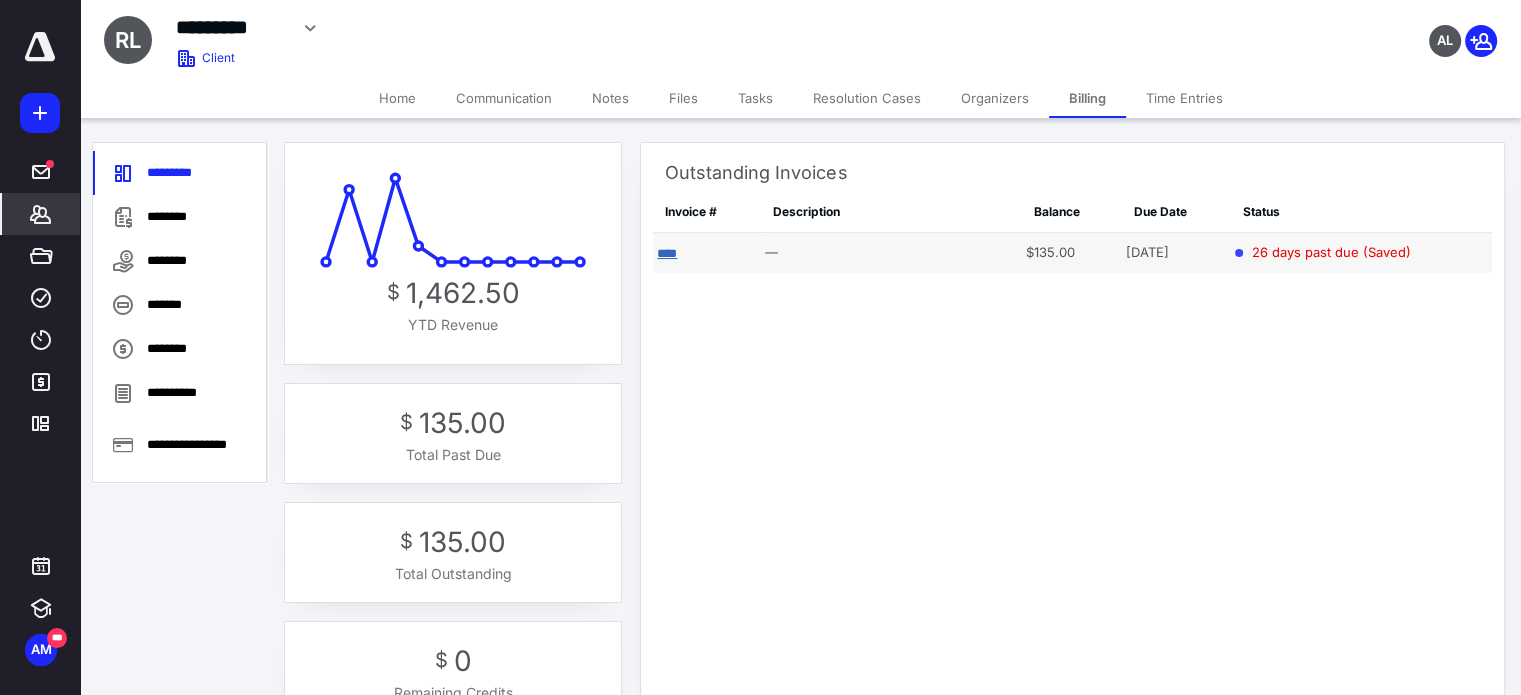 click on "****" at bounding box center [667, 253] 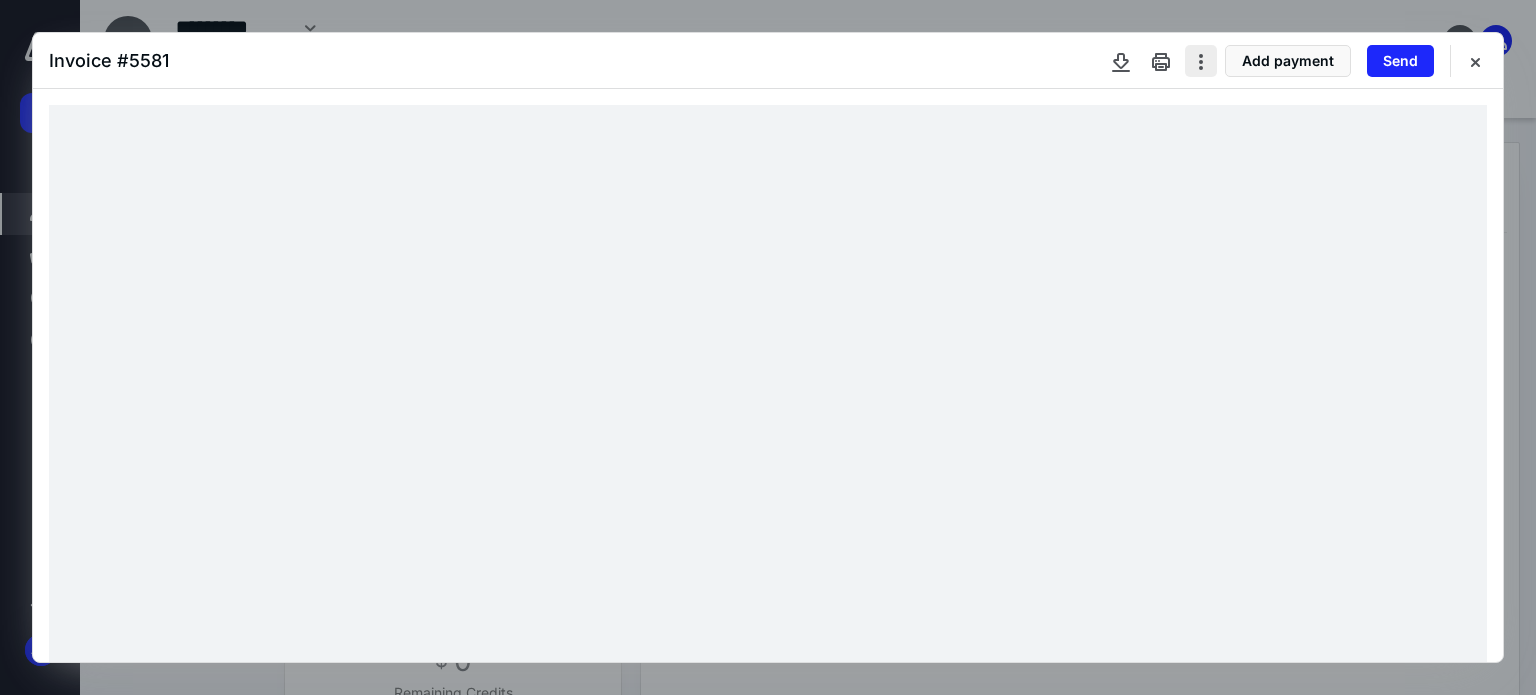 click at bounding box center (1201, 61) 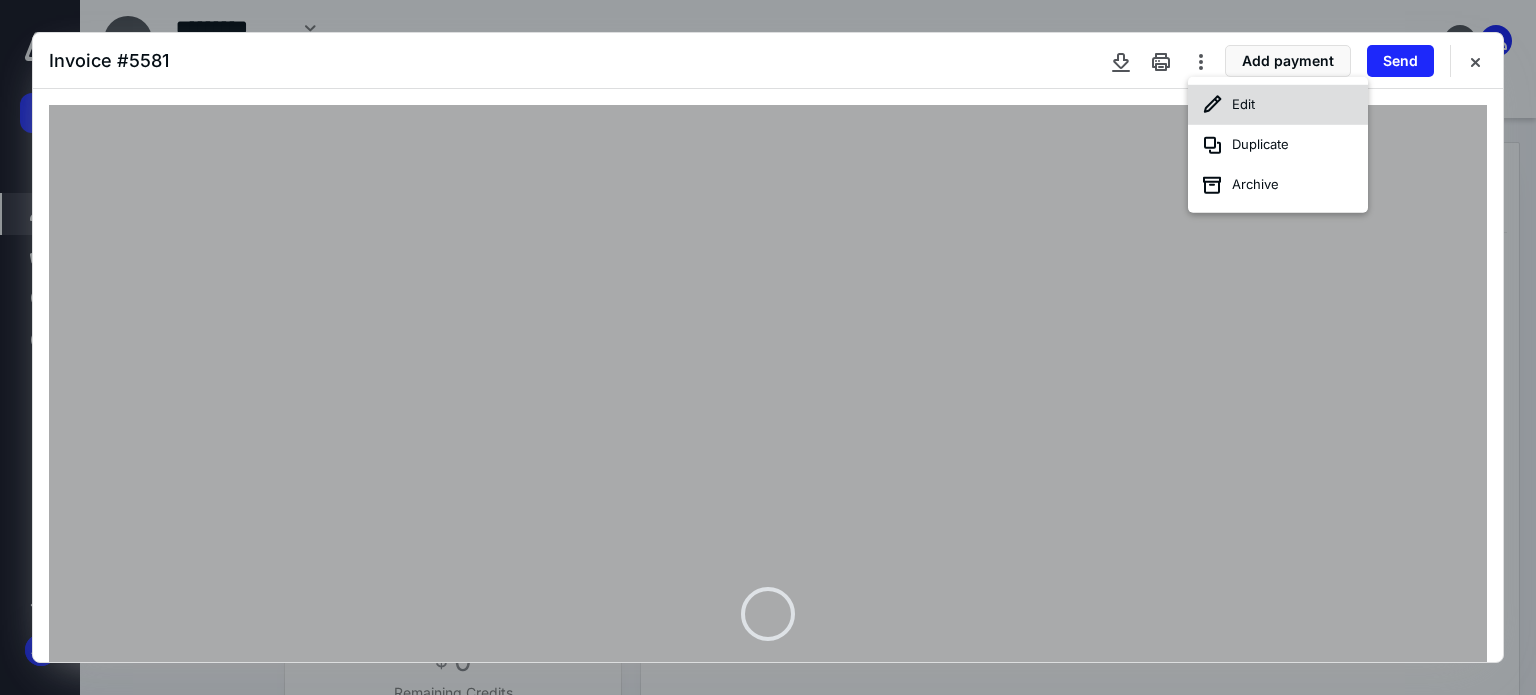 click on "Edit" at bounding box center [1278, 105] 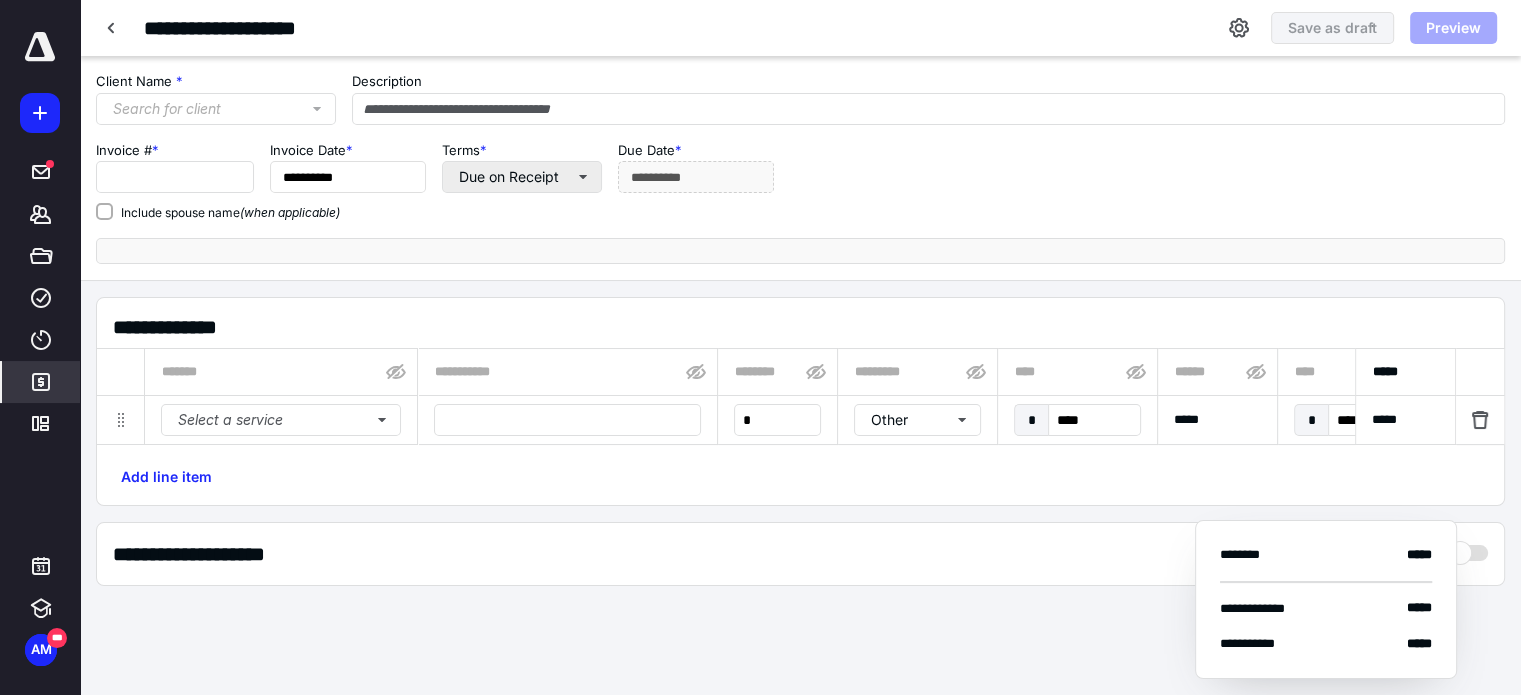 type on "****" 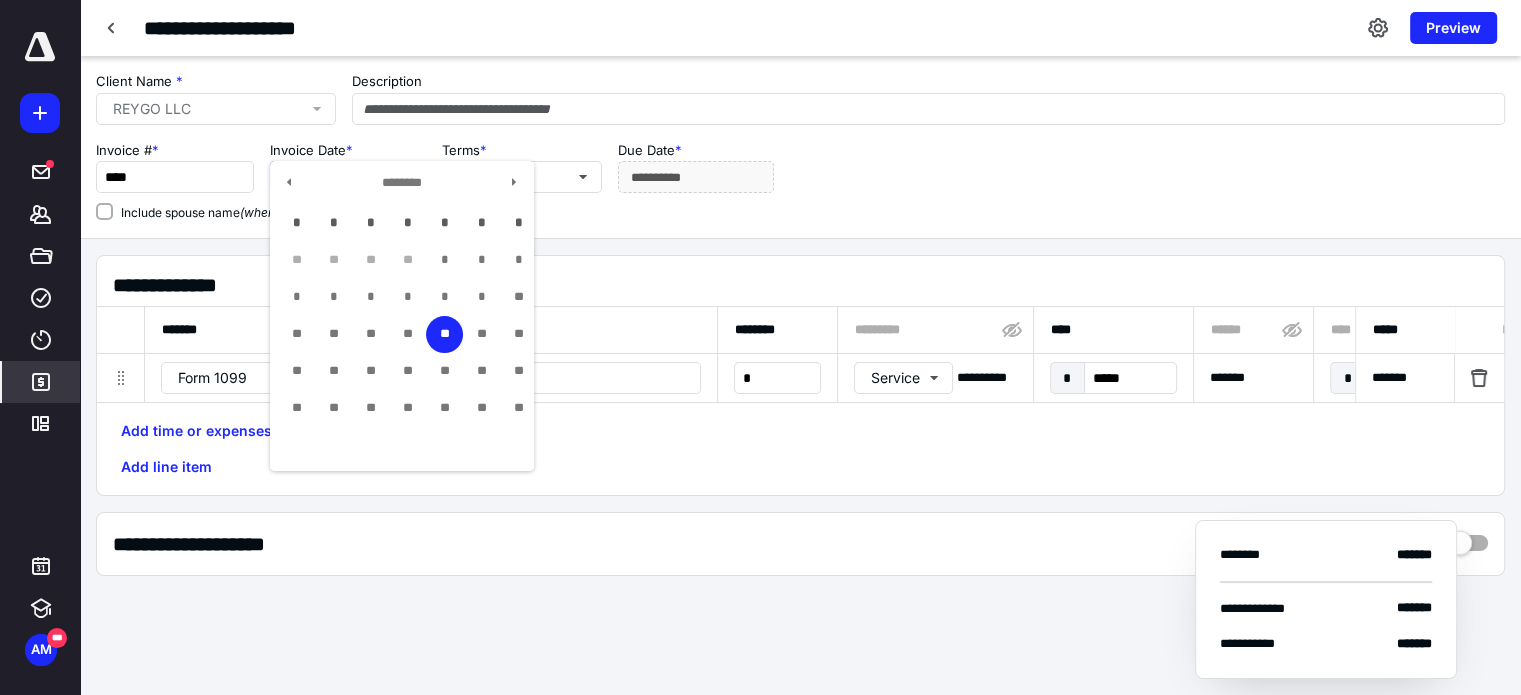 click on "**********" at bounding box center (348, 177) 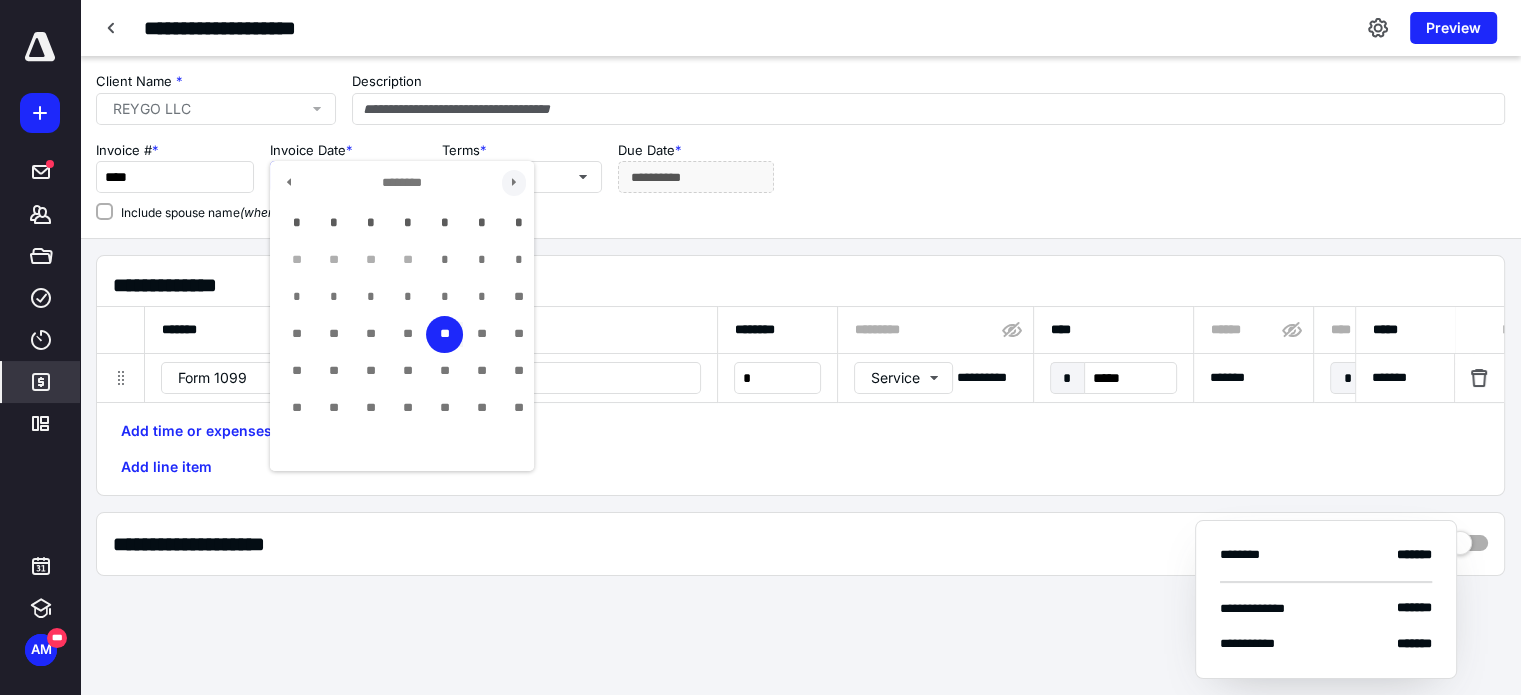 click at bounding box center (514, 183) 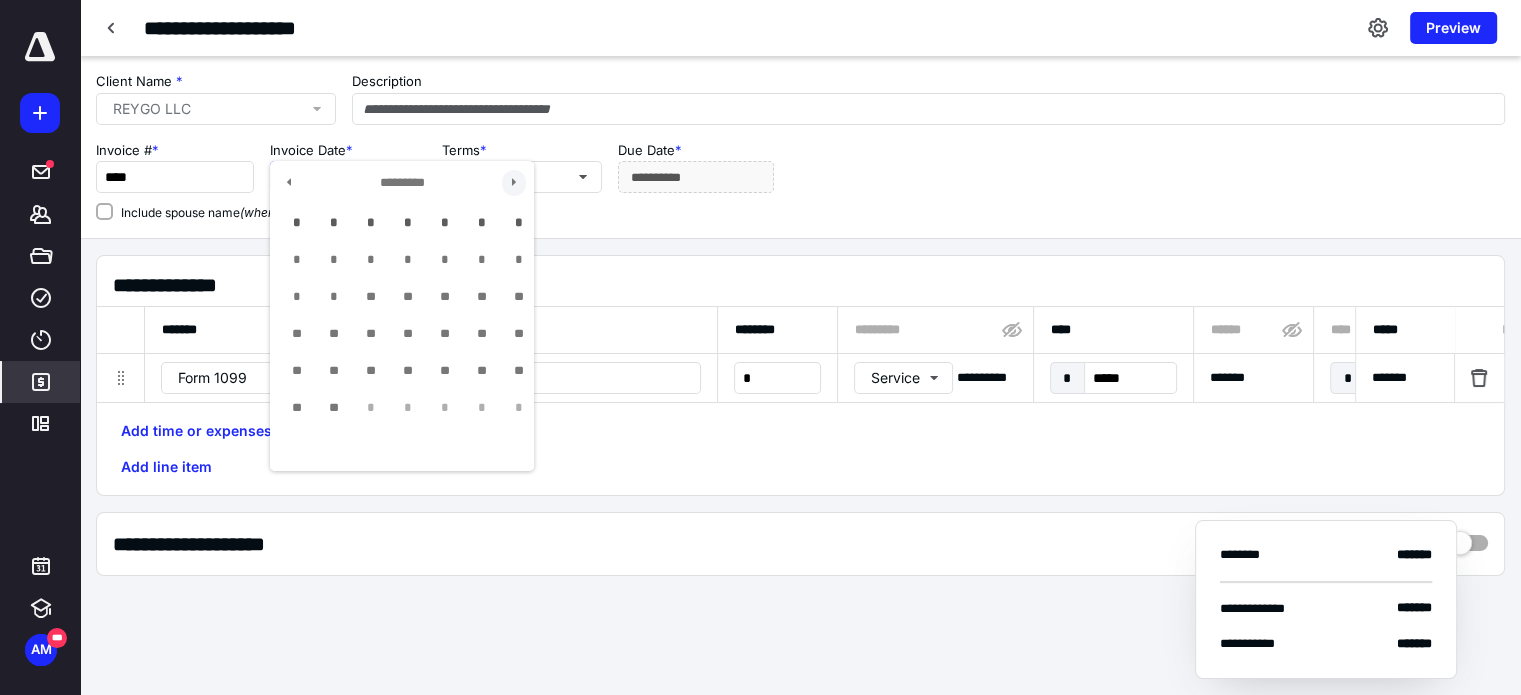 click at bounding box center [514, 183] 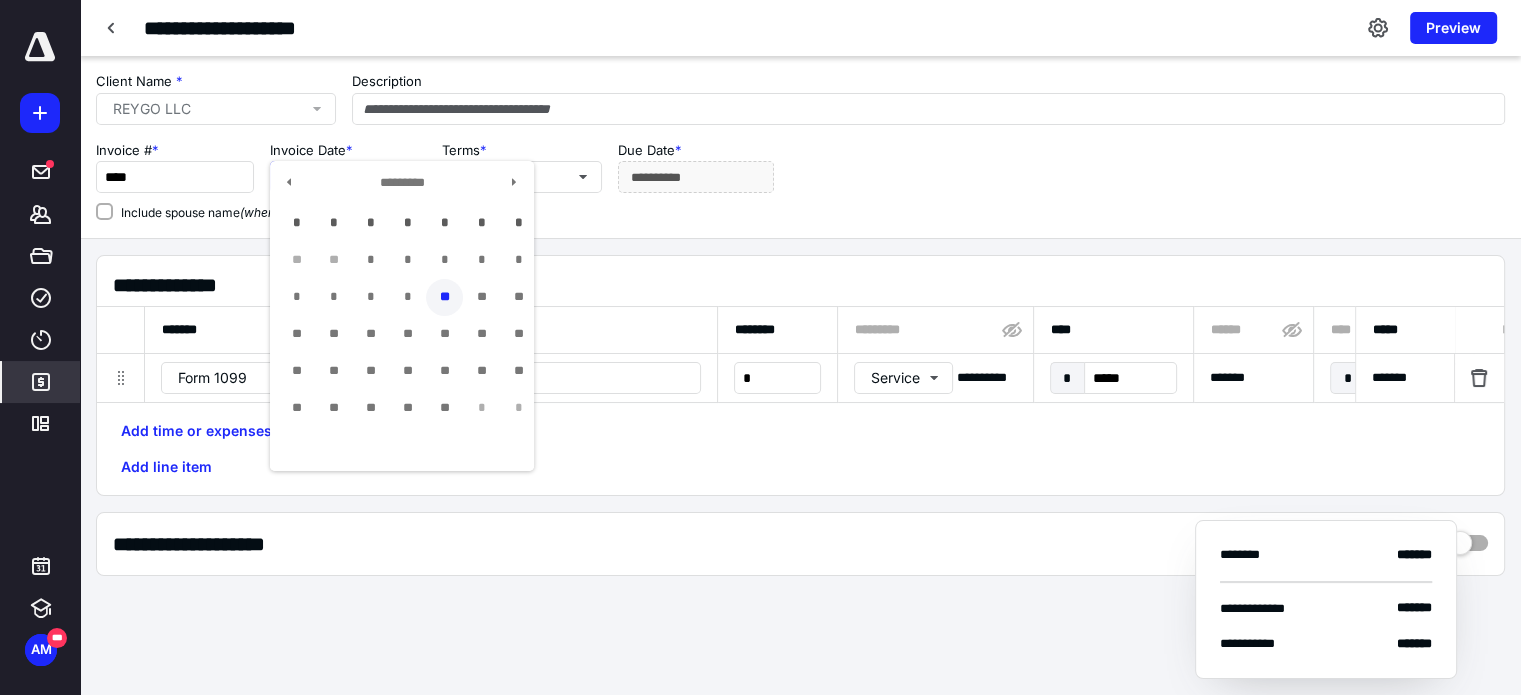 click on "**" at bounding box center (444, 297) 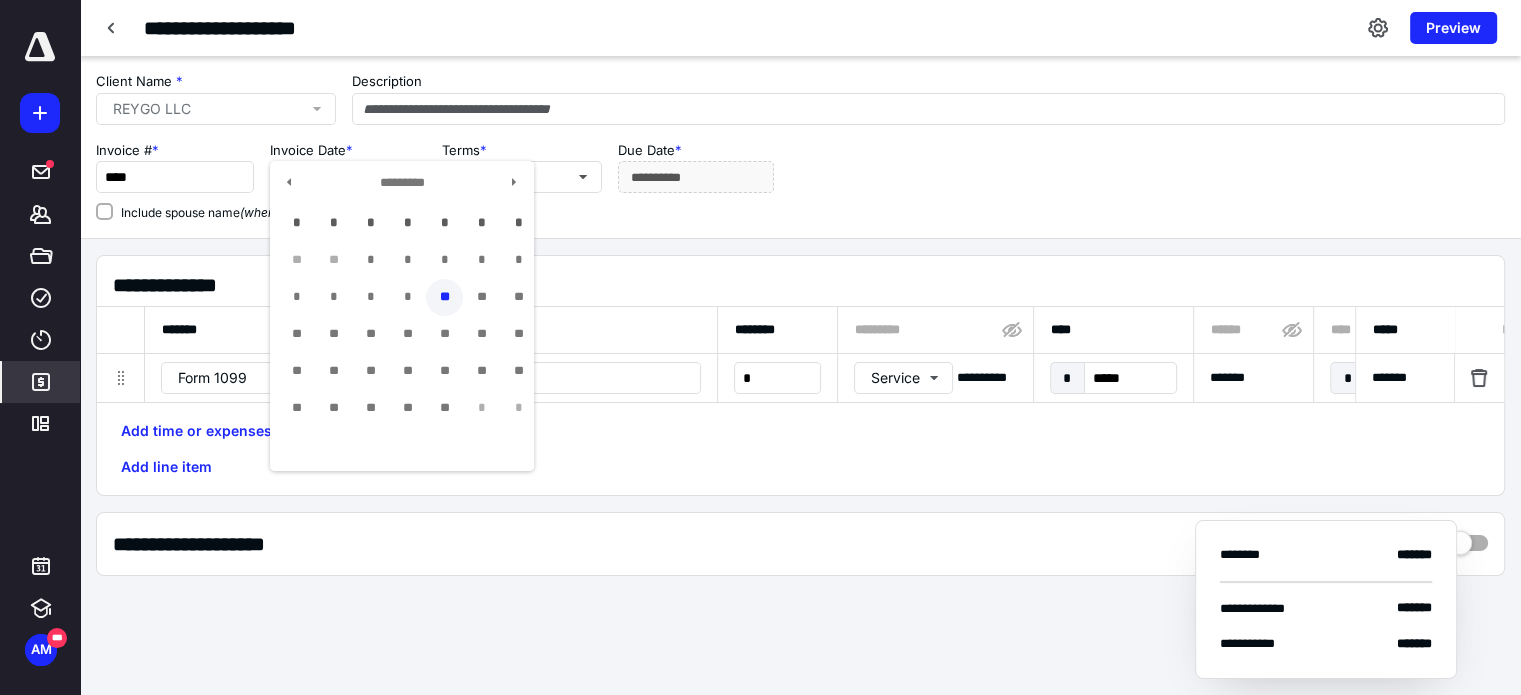 type on "**********" 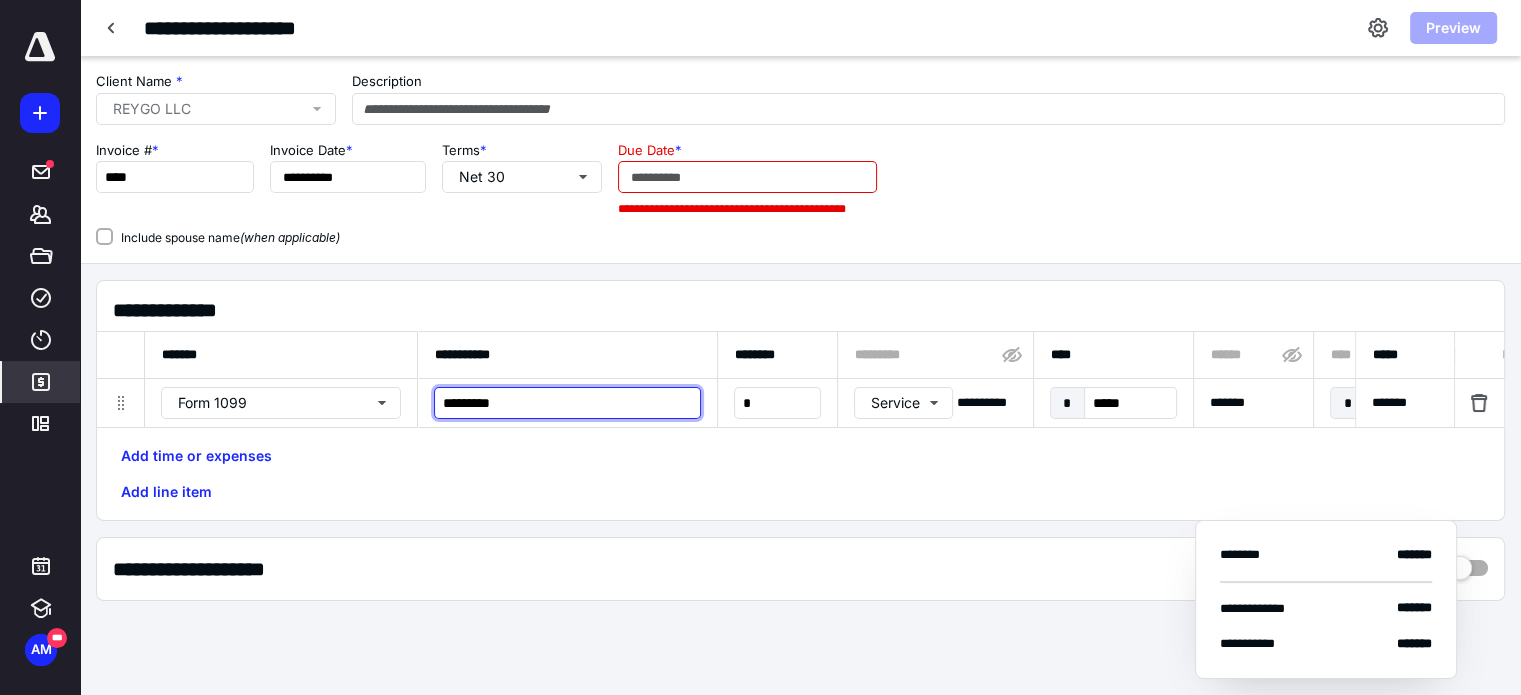 click on "*********" at bounding box center (567, 403) 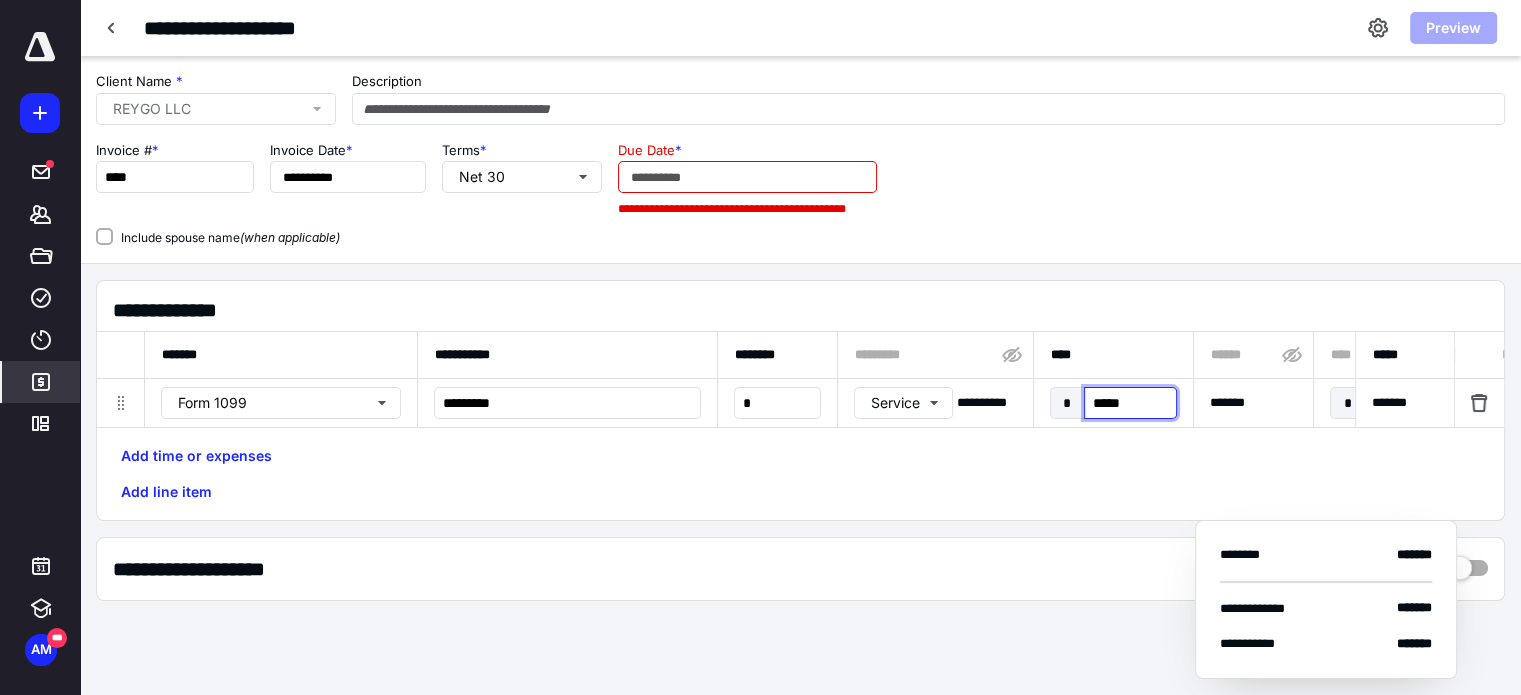 click on "*****" at bounding box center [1130, 403] 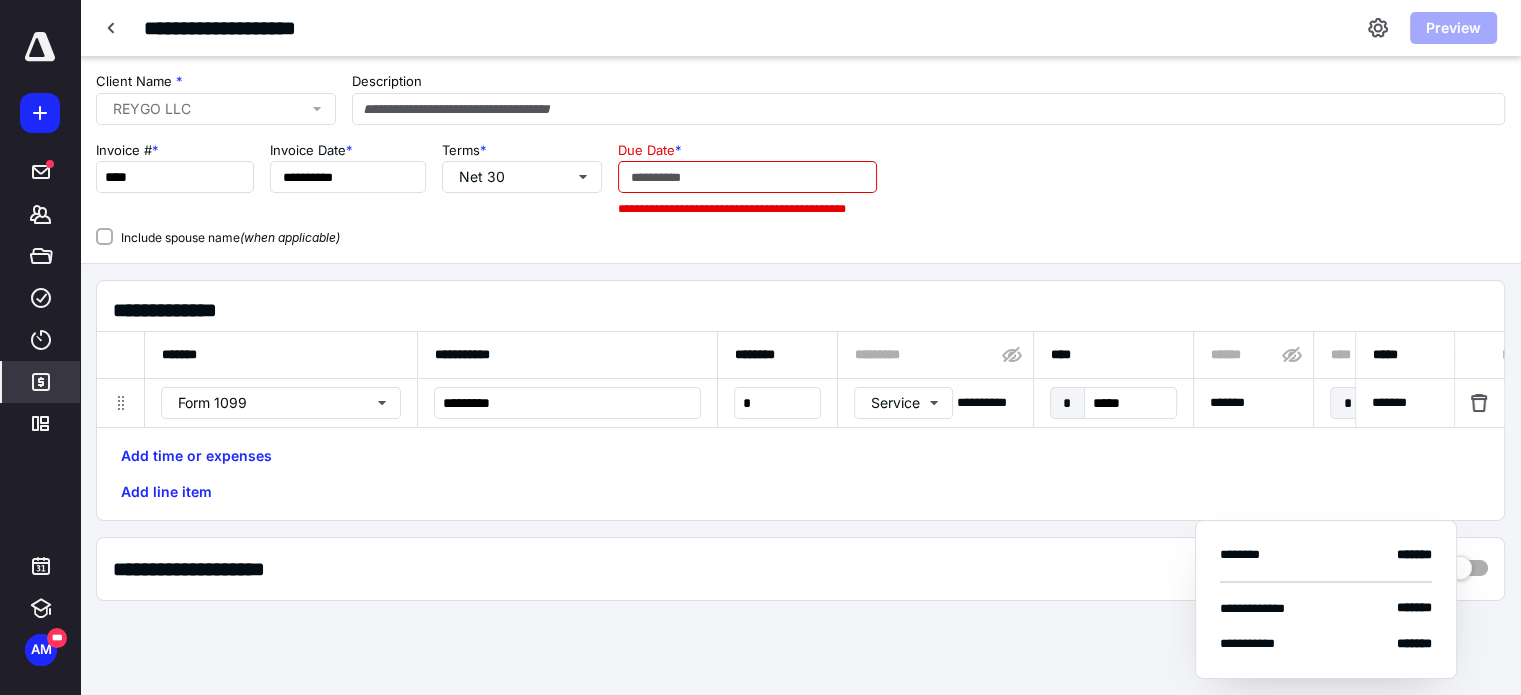 click 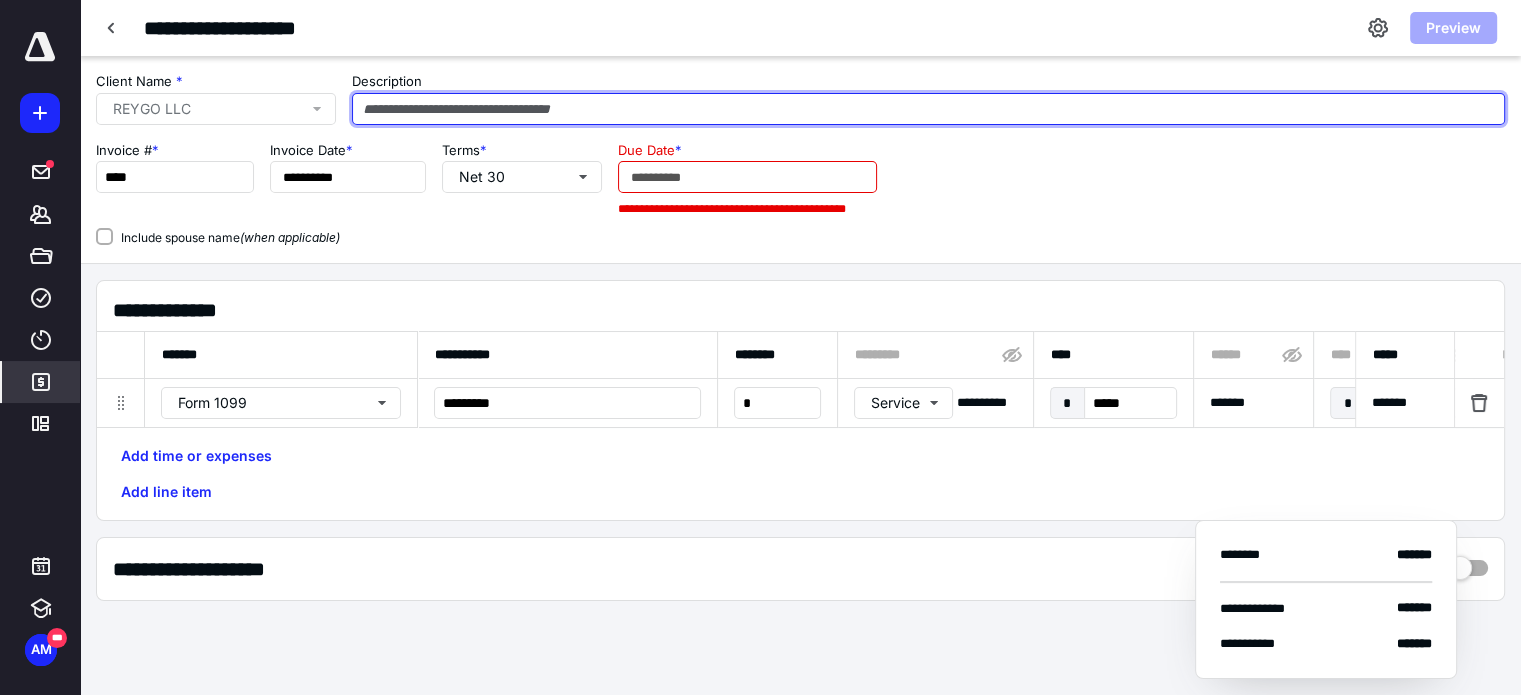click at bounding box center (928, 109) 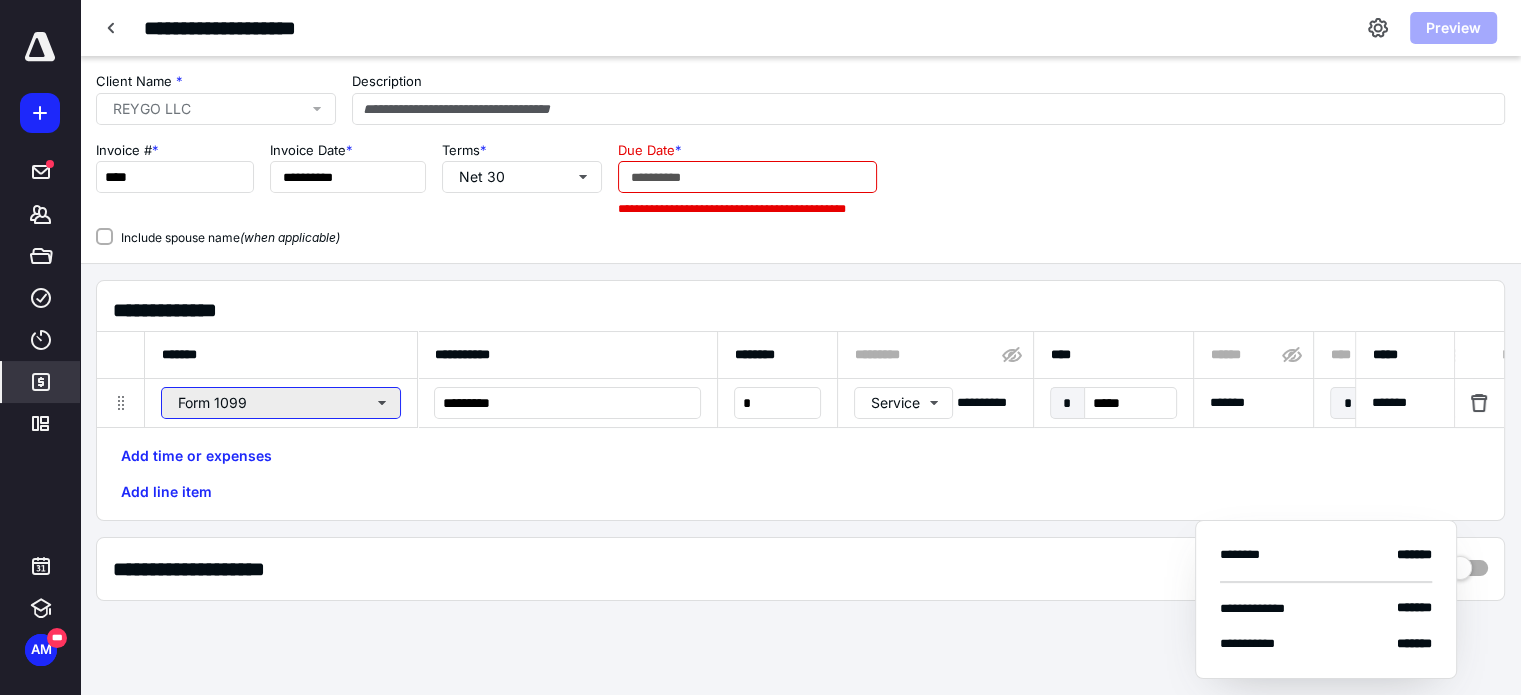 click on "Form 1099" at bounding box center [281, 403] 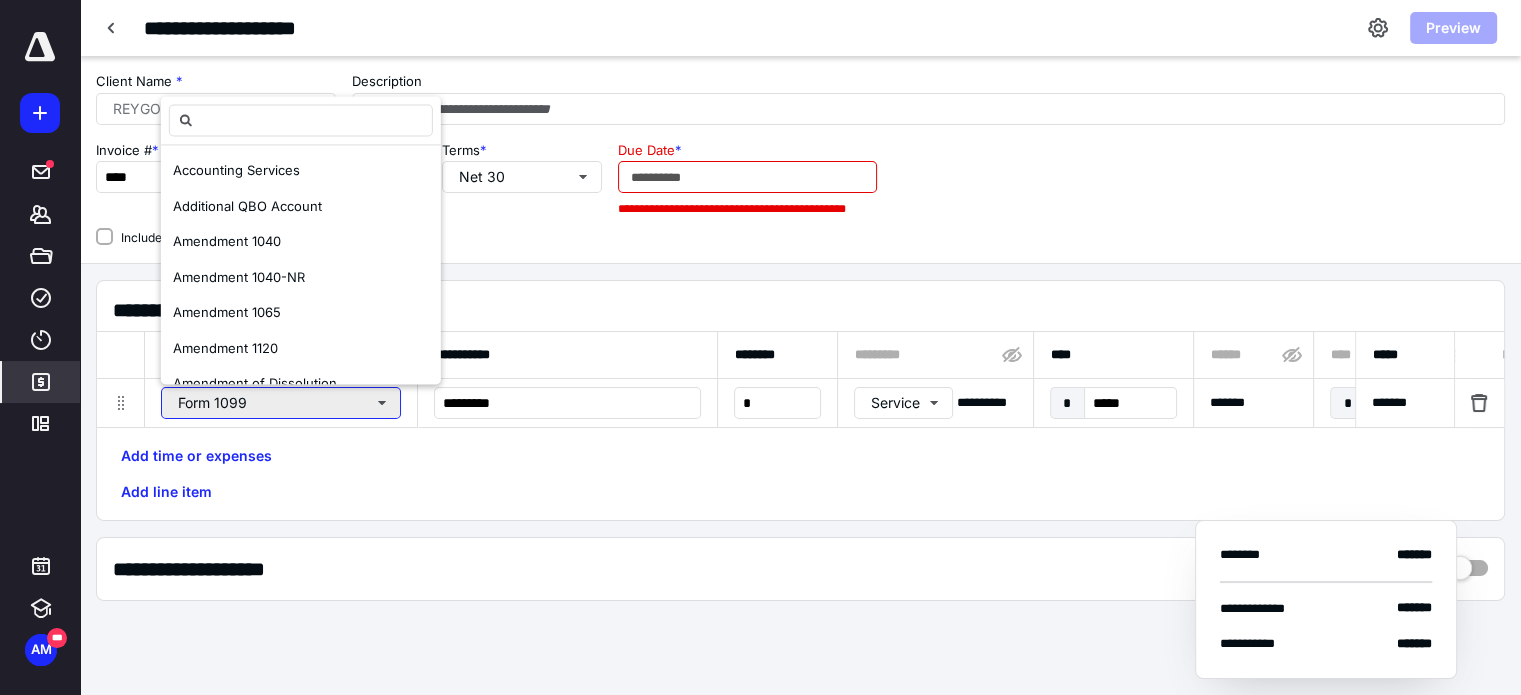 click on "Form 1099" at bounding box center (281, 403) 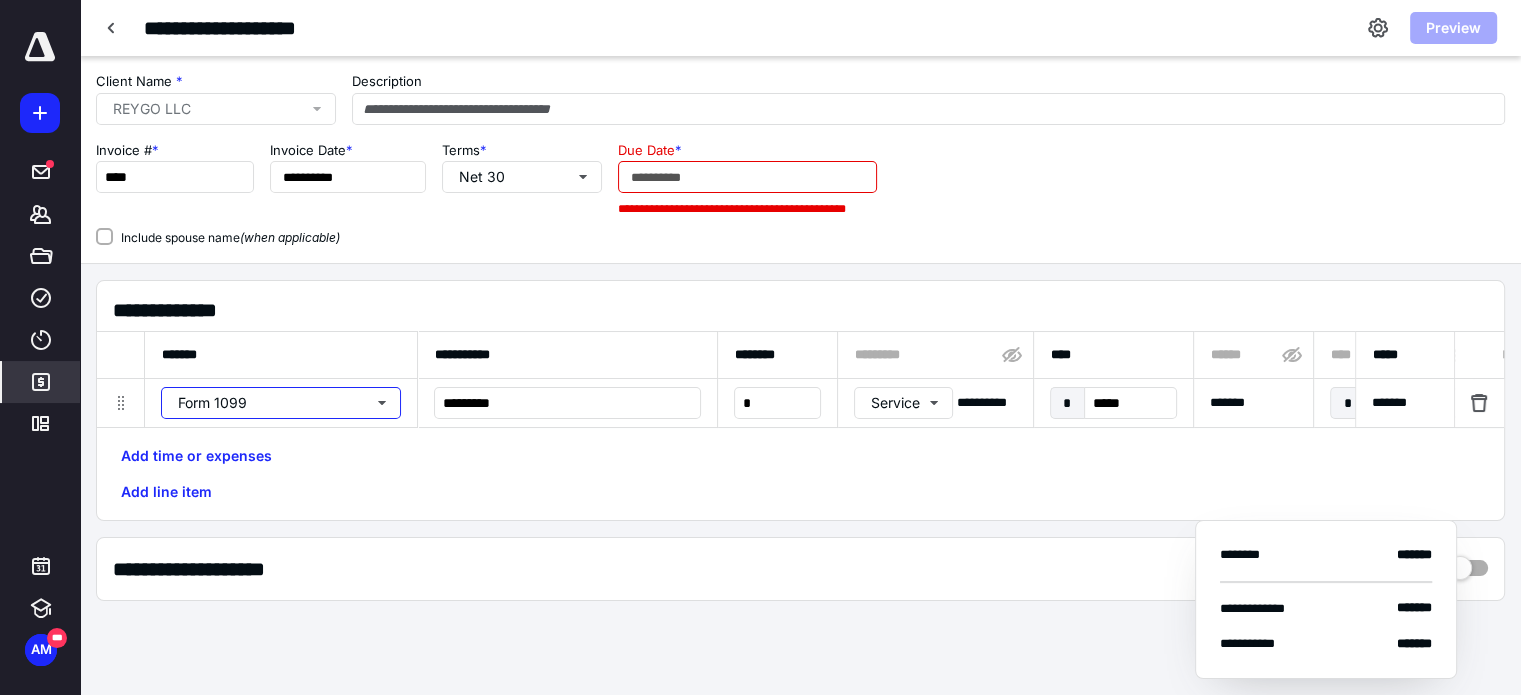 type 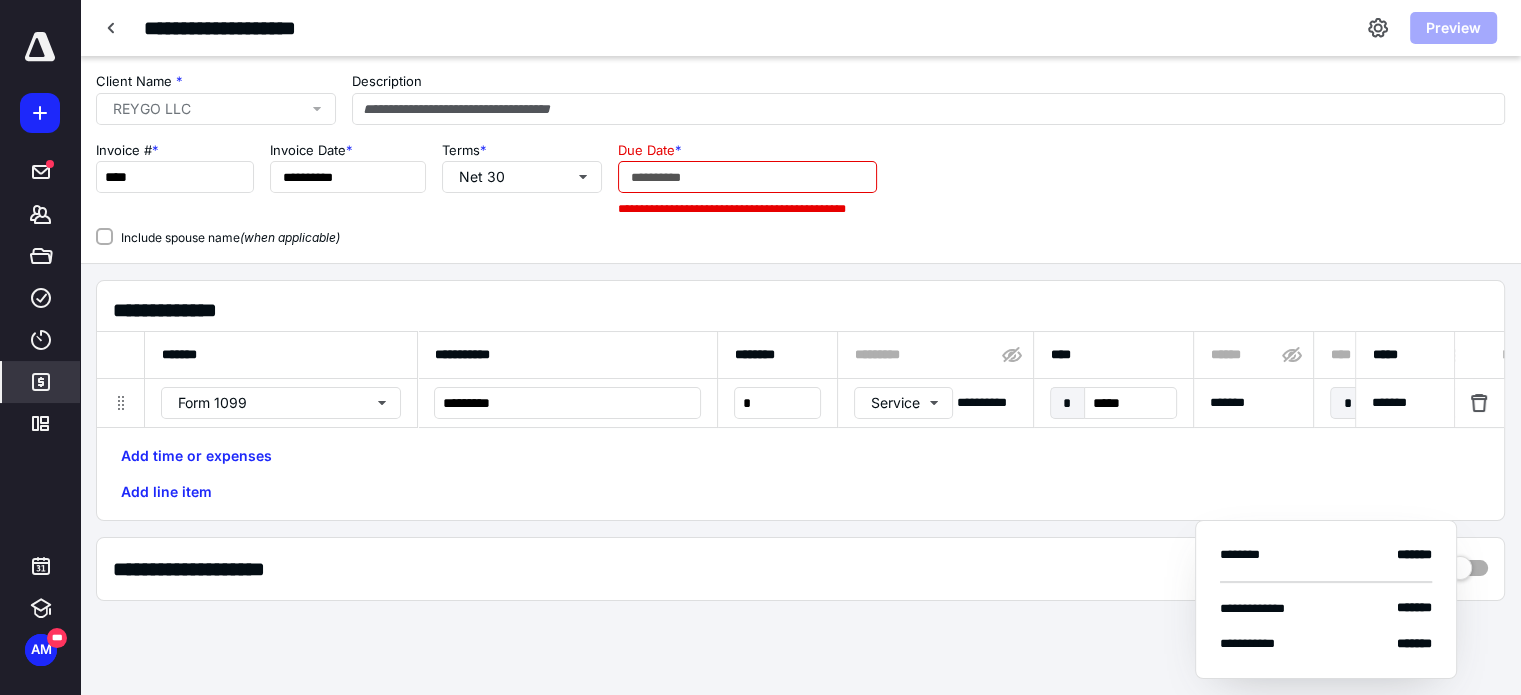 click on "Description" at bounding box center [928, 98] 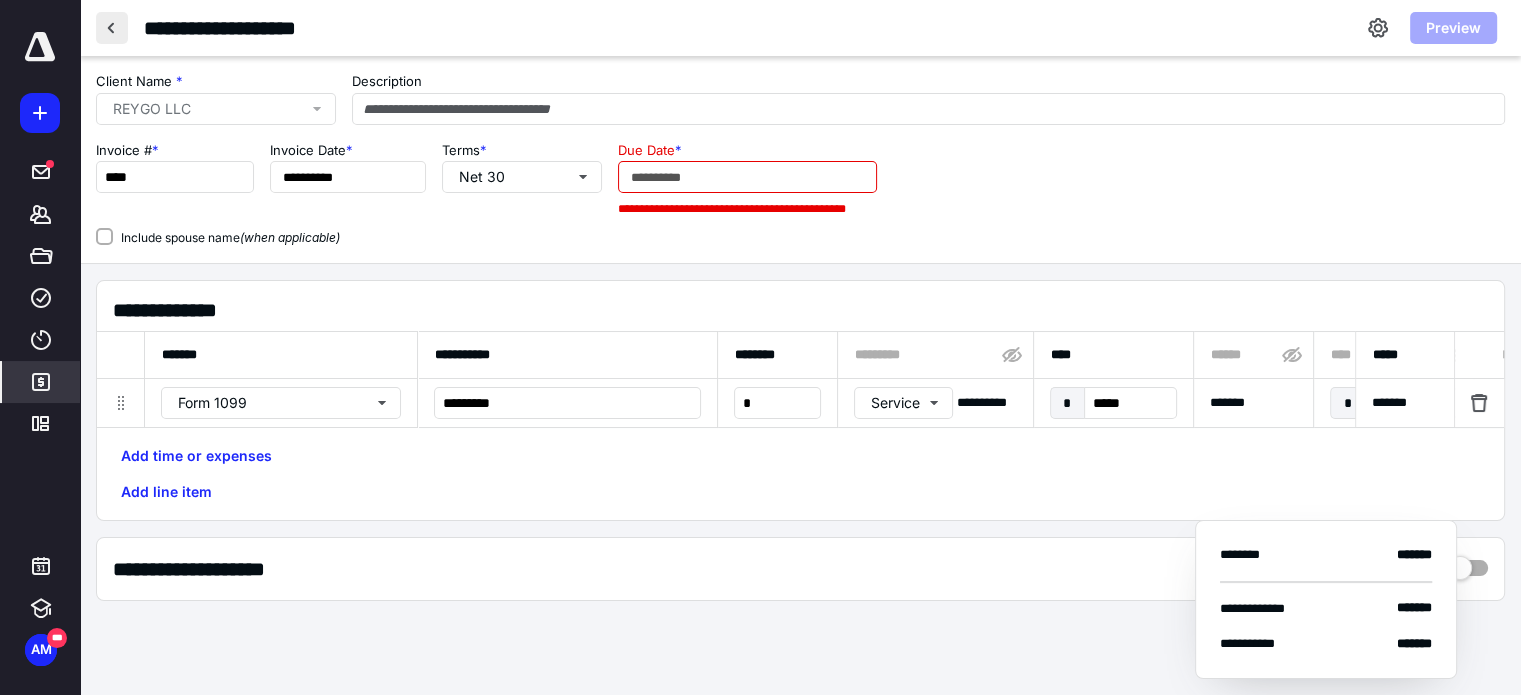 click at bounding box center [112, 28] 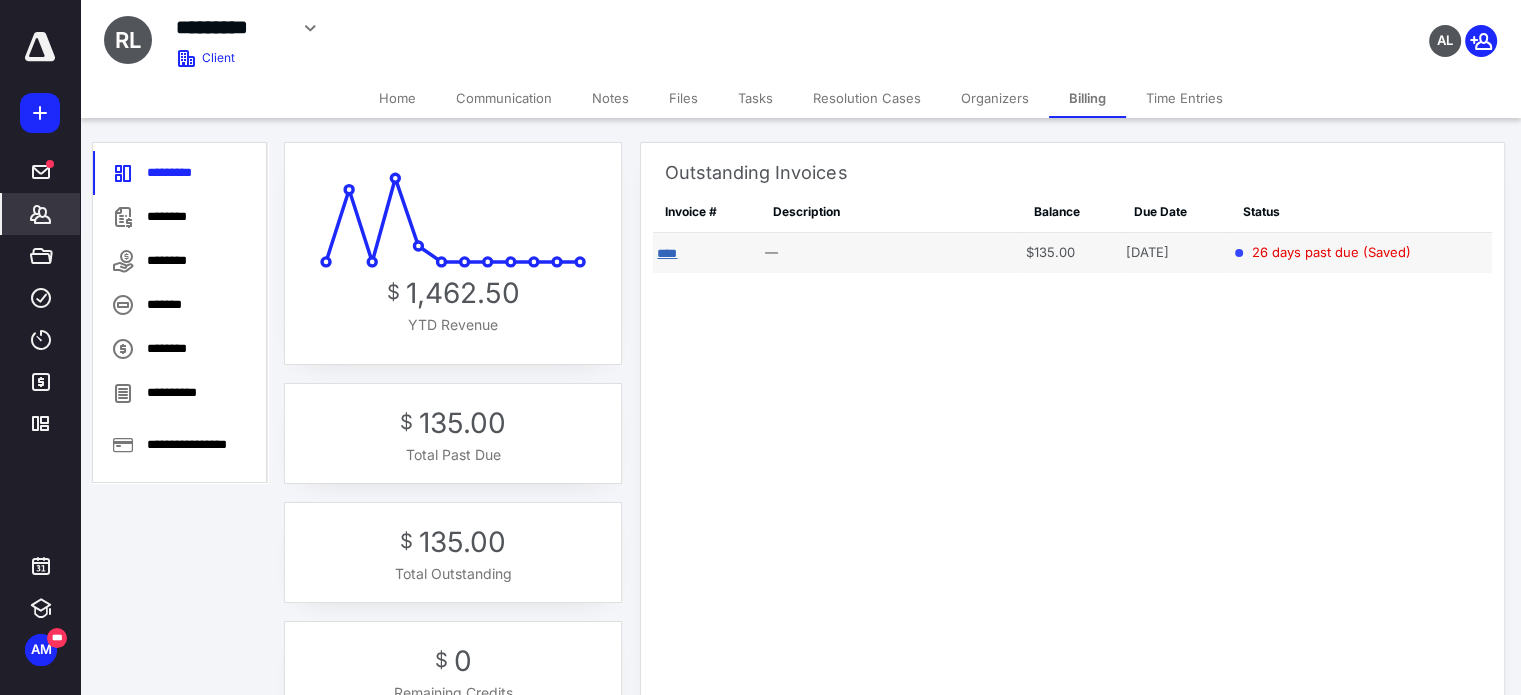 click on "****" at bounding box center [667, 253] 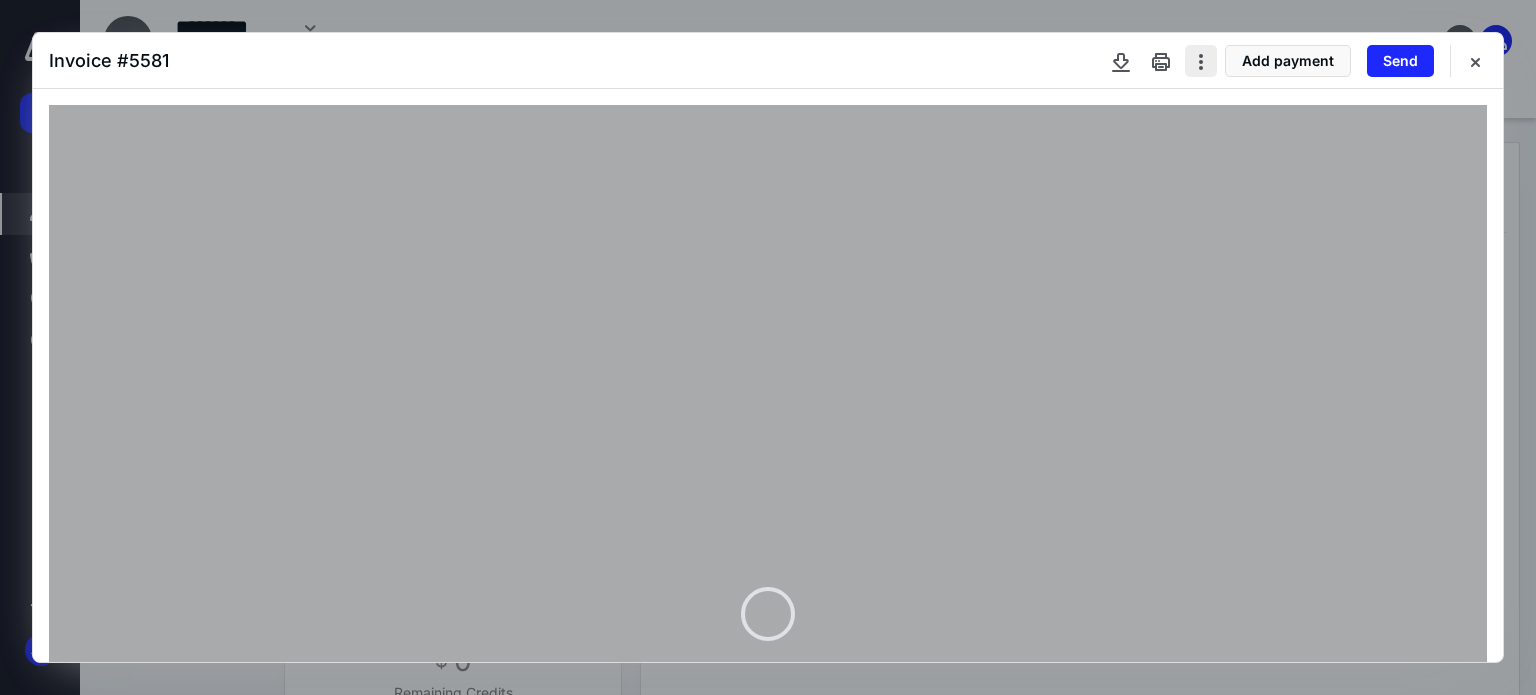 click at bounding box center (1201, 61) 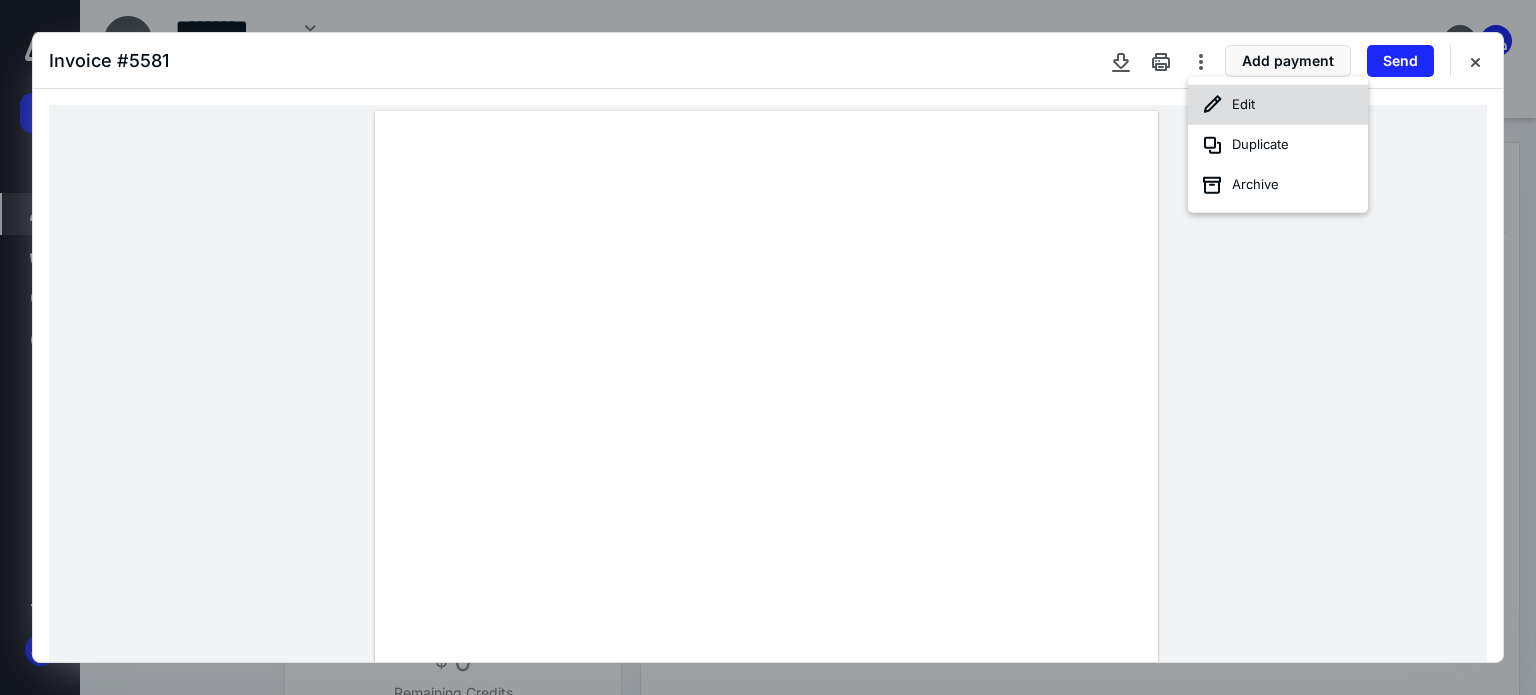 click 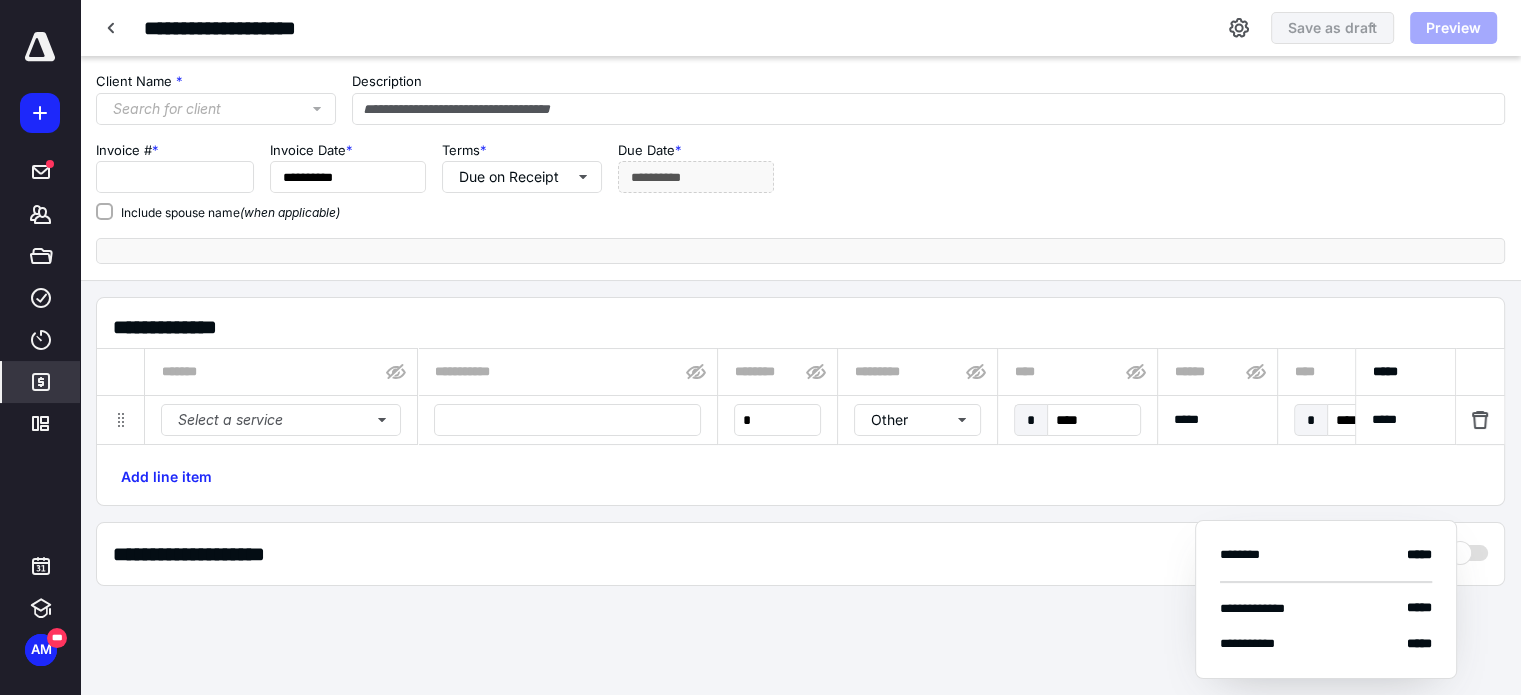 type on "****" 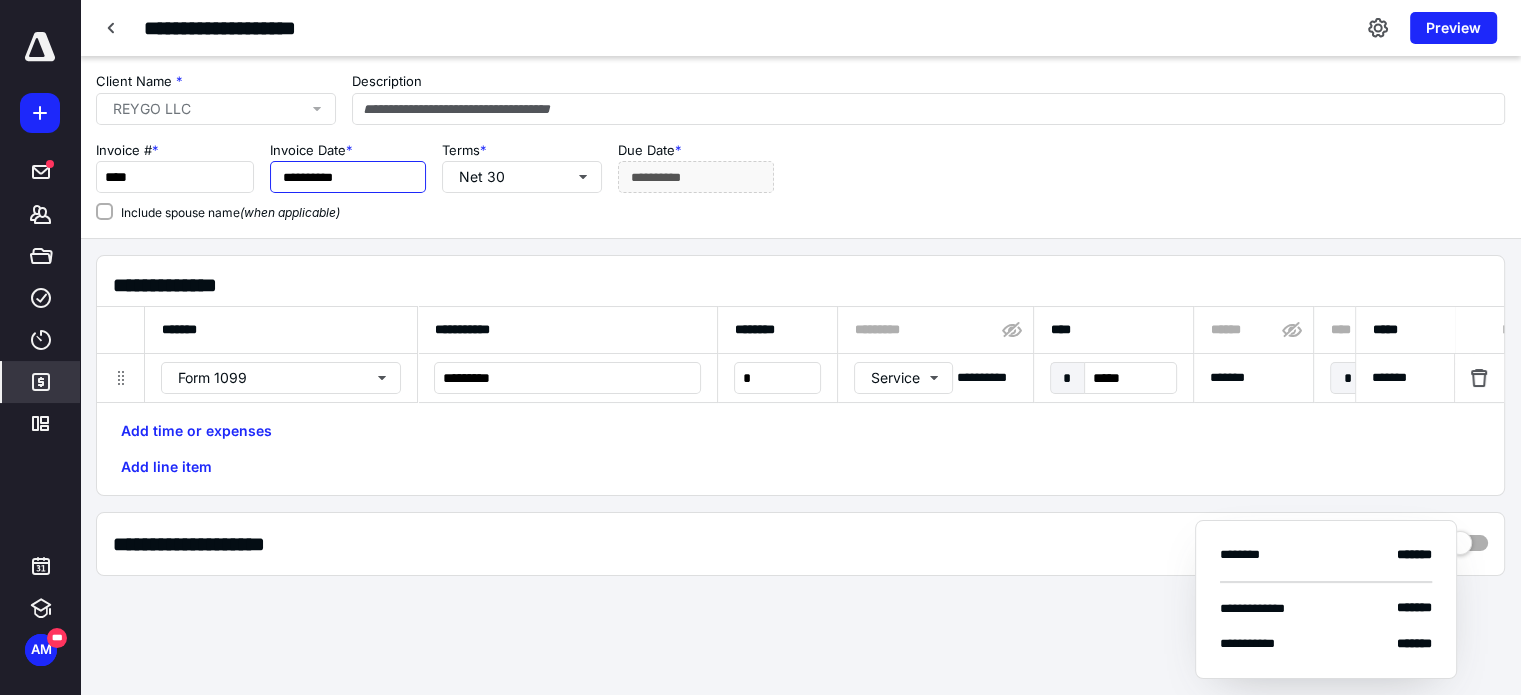 click on "**********" at bounding box center [348, 177] 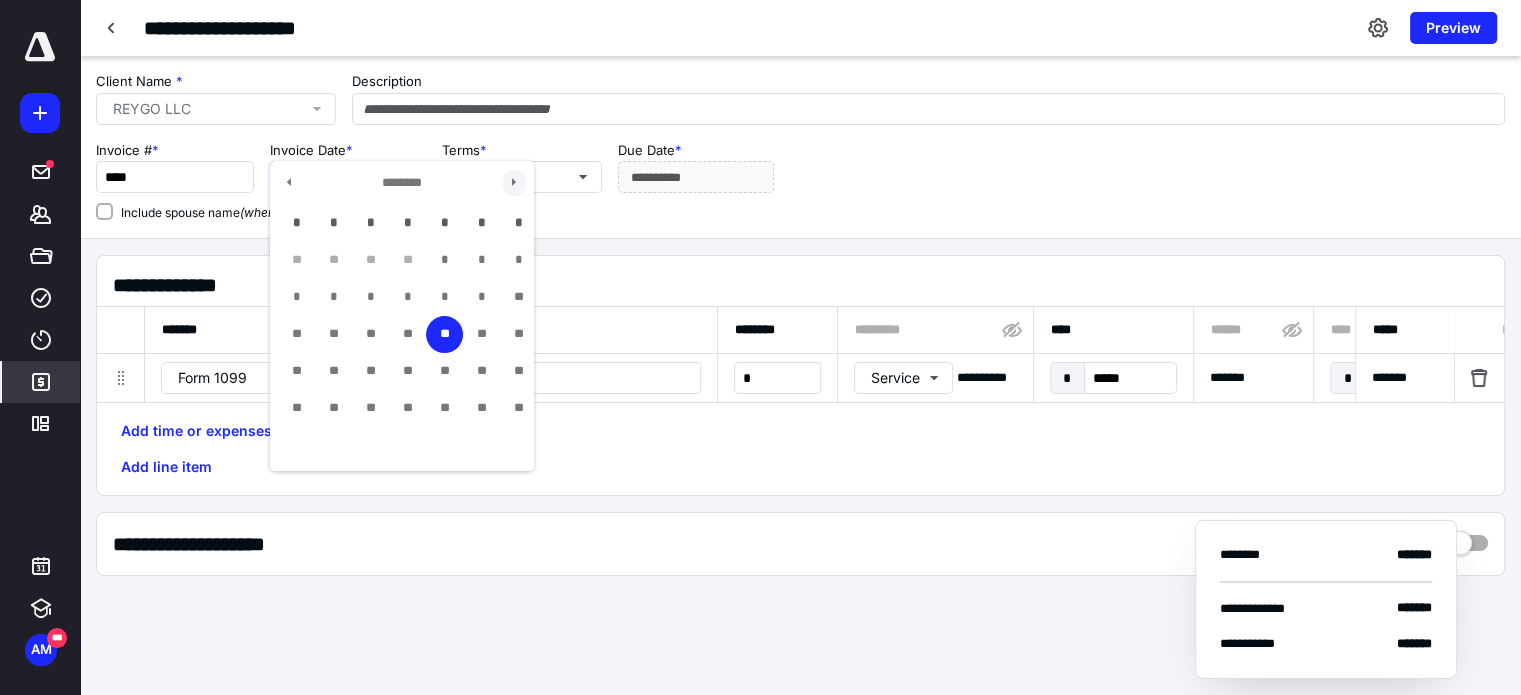 click at bounding box center [514, 183] 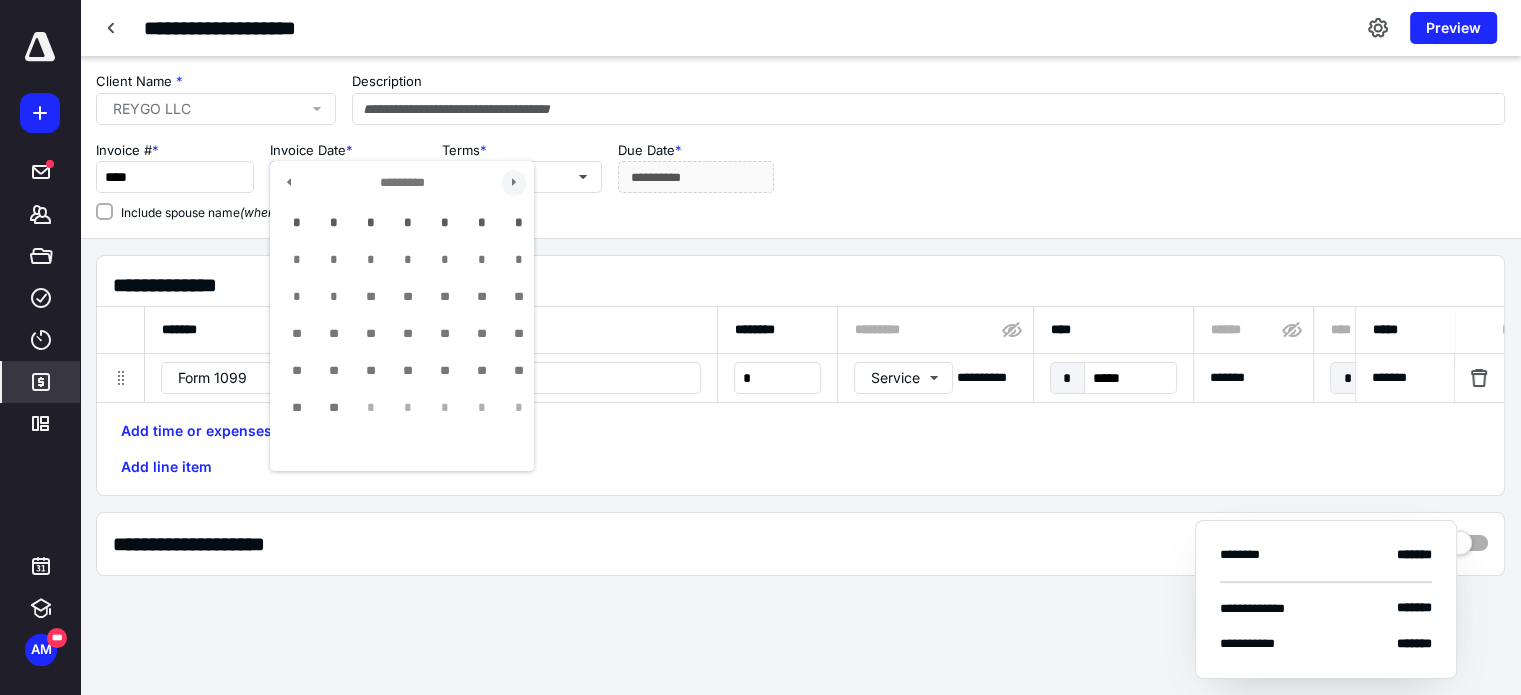 click at bounding box center [514, 183] 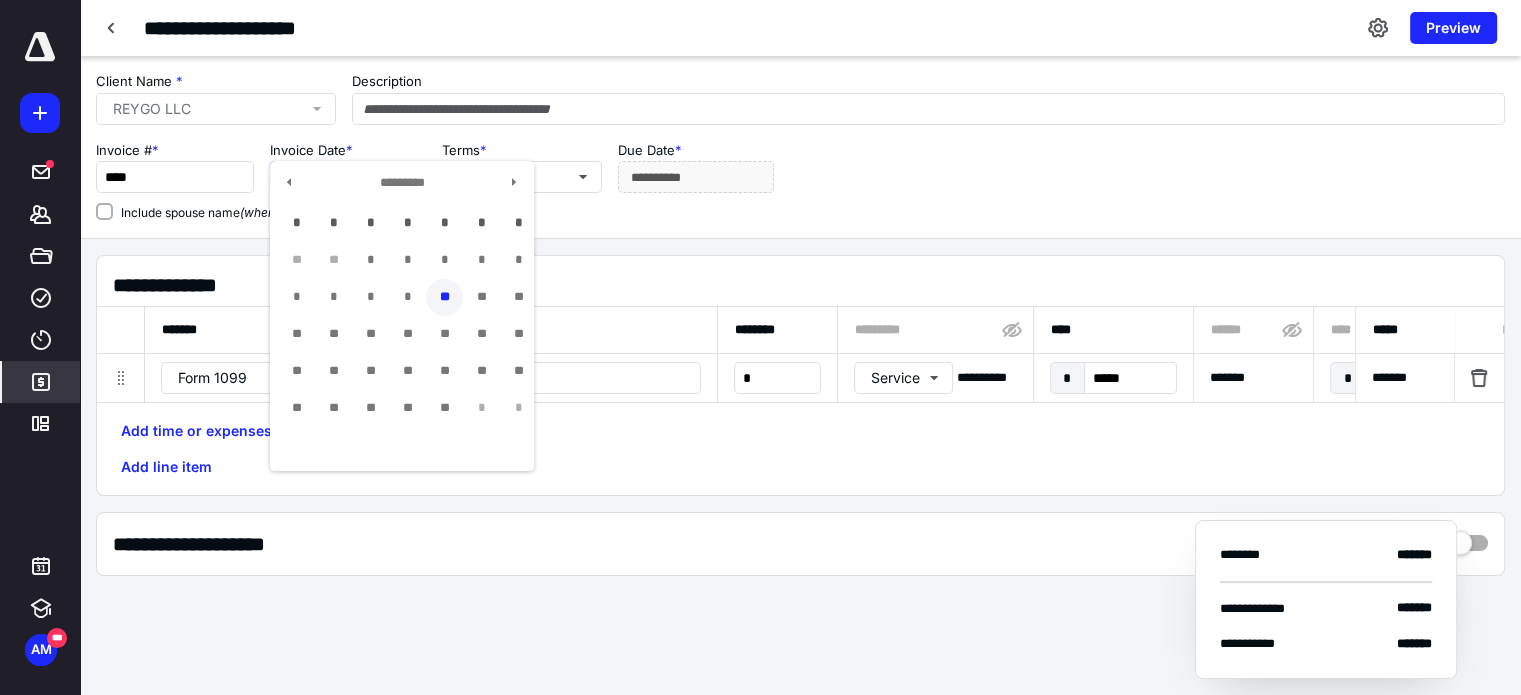 click on "**" at bounding box center [444, 297] 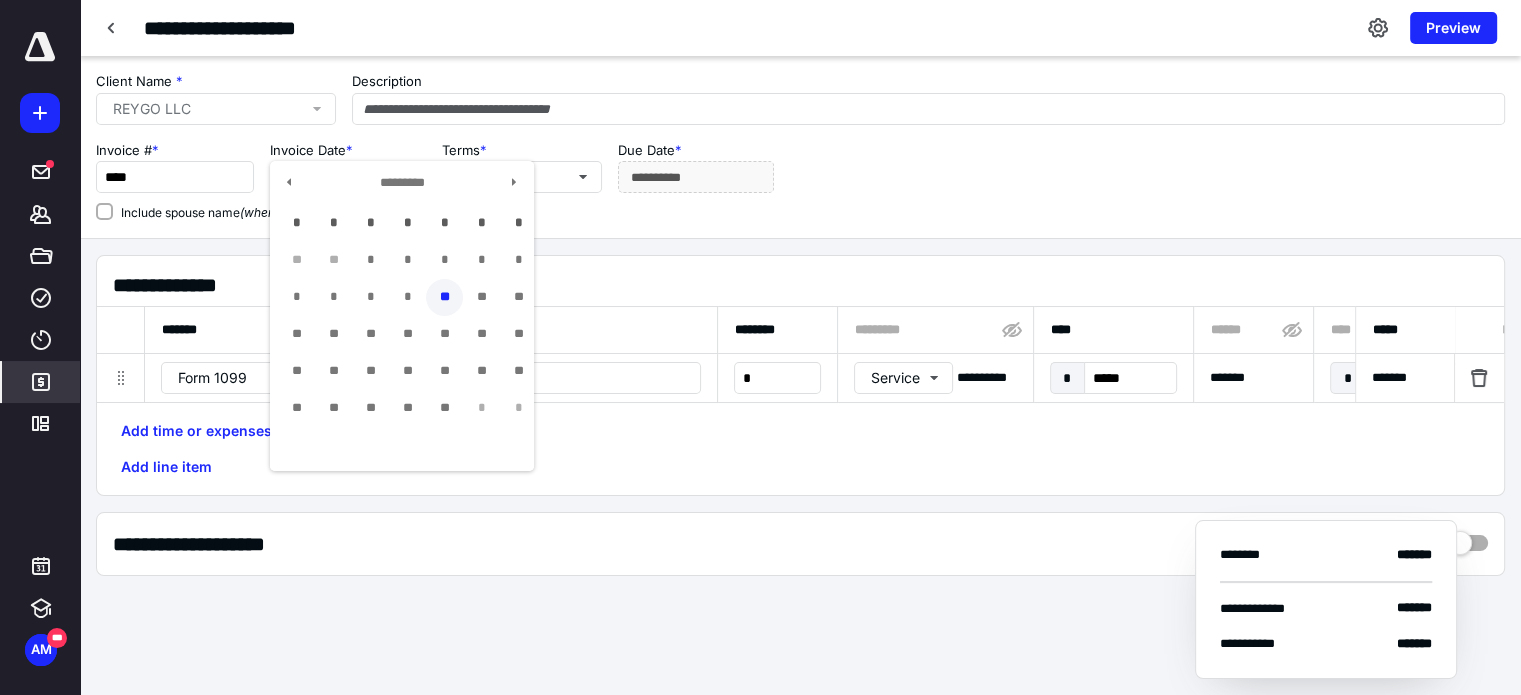type on "**********" 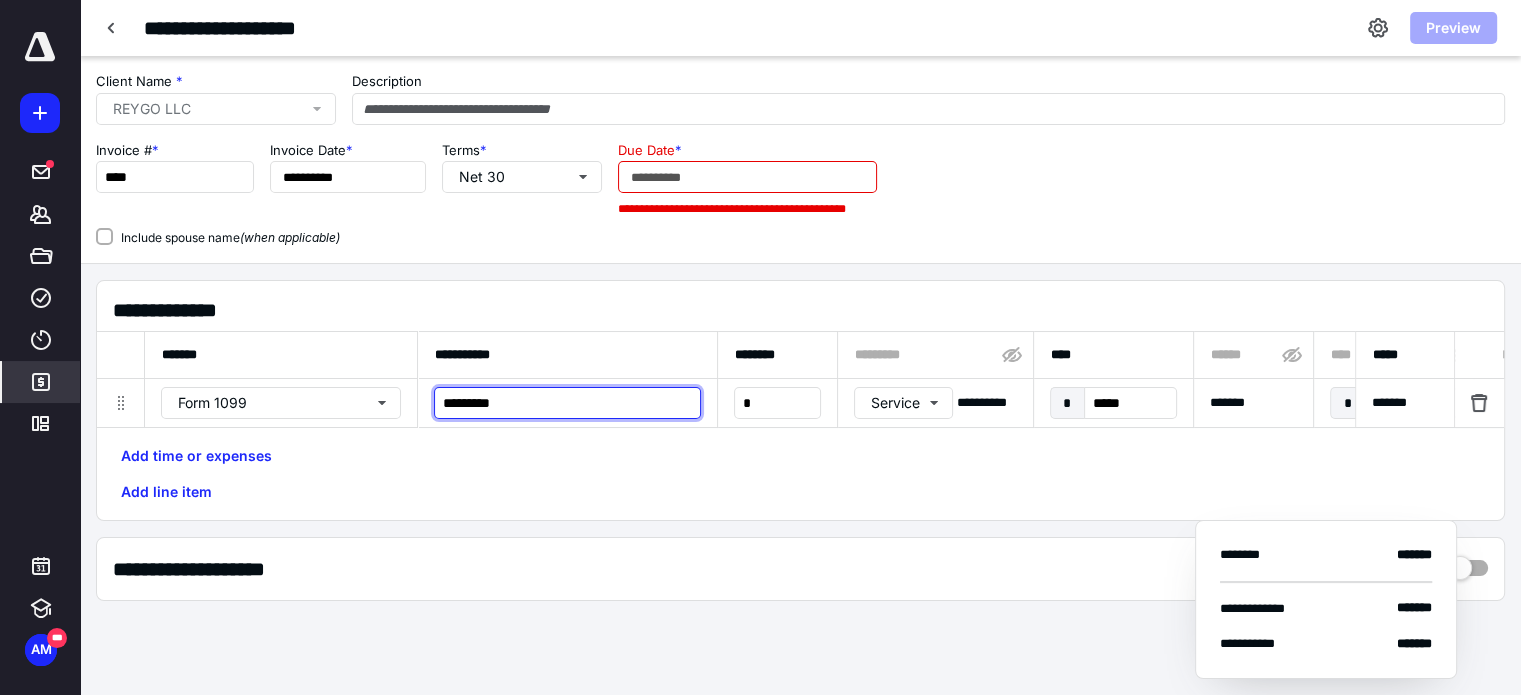 click on "*********" at bounding box center [567, 403] 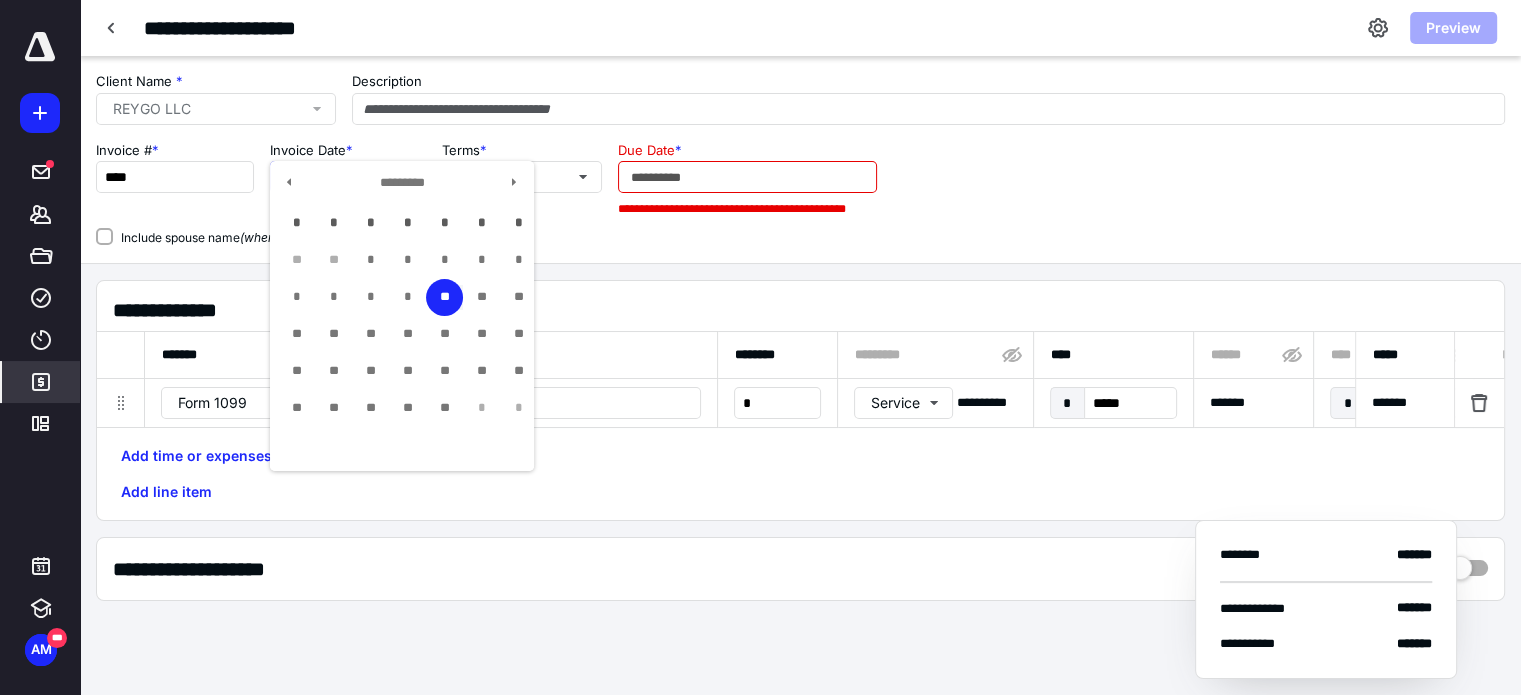 click on "**********" at bounding box center (348, 177) 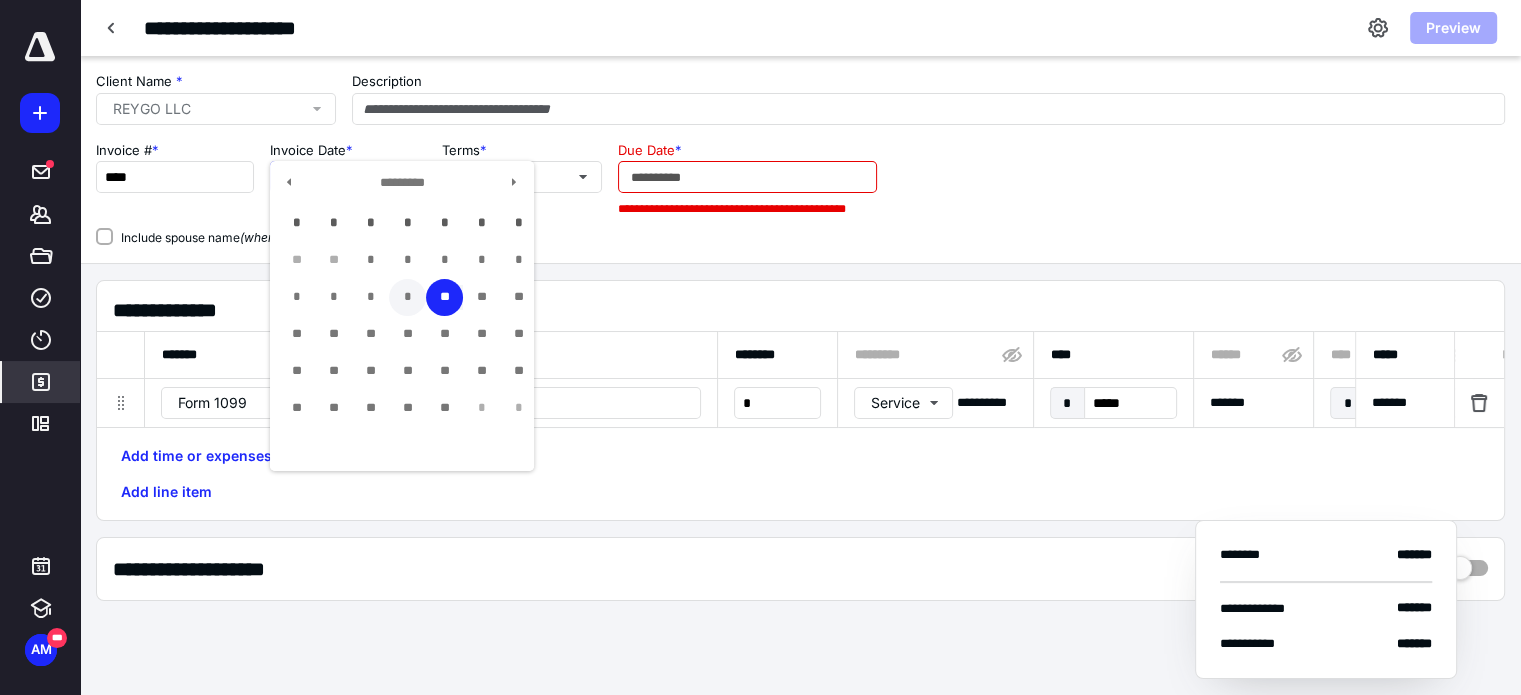 click on "*" at bounding box center (407, 297) 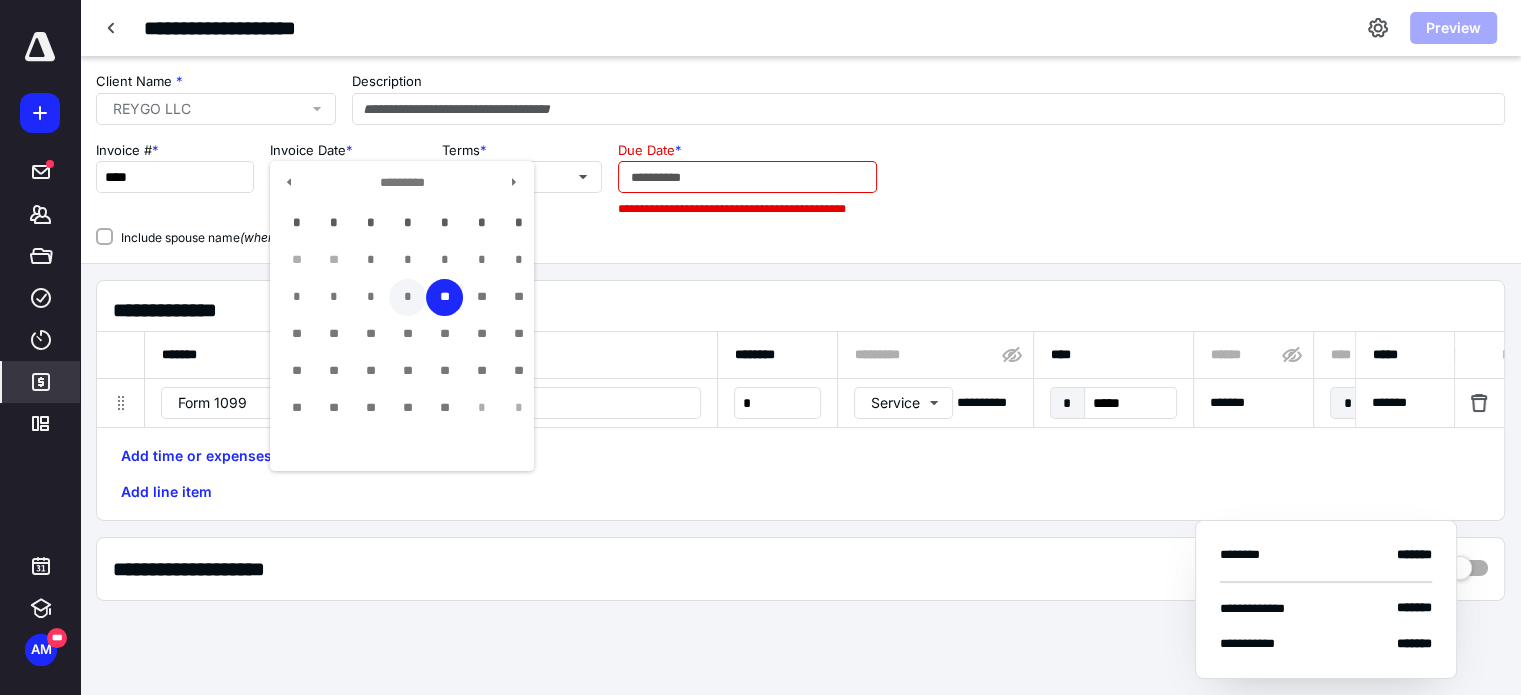 type on "**********" 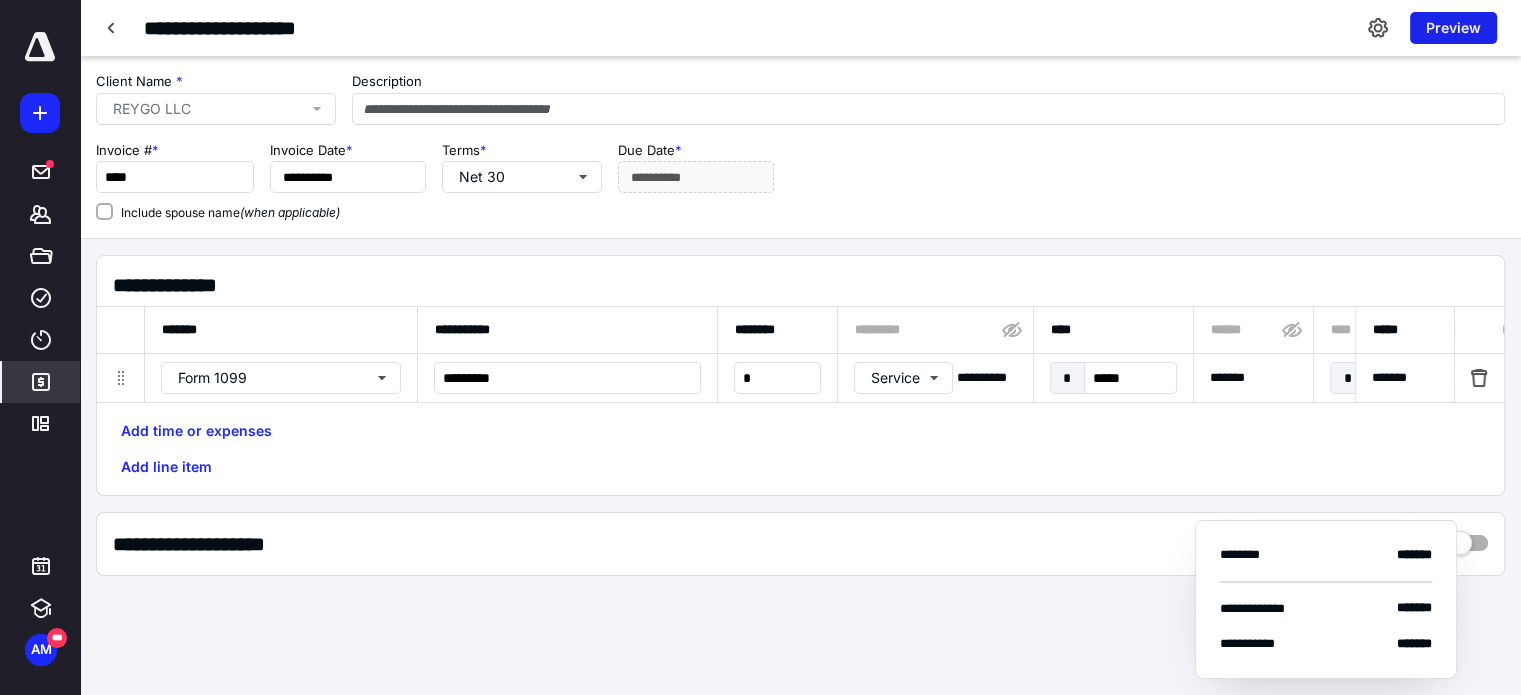 click on "Preview" at bounding box center (1453, 28) 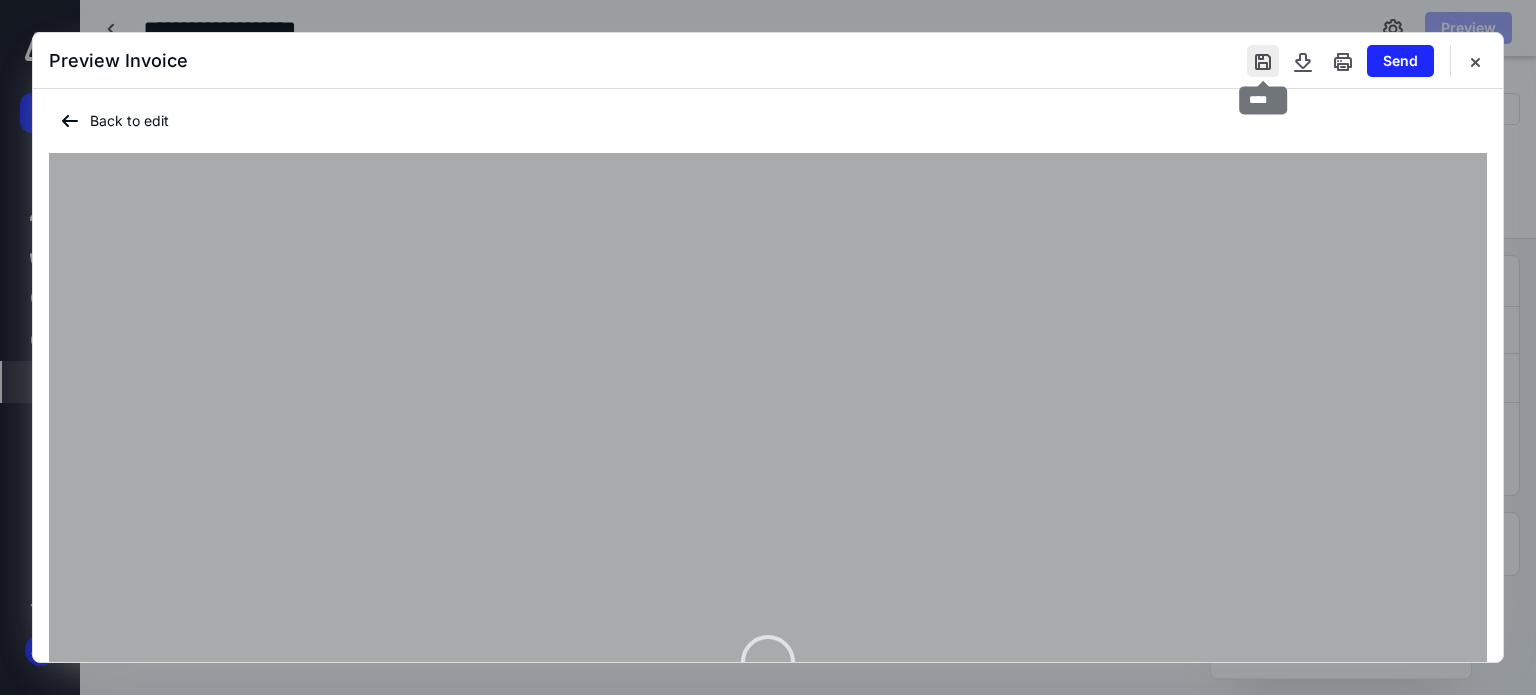 click at bounding box center (1263, 61) 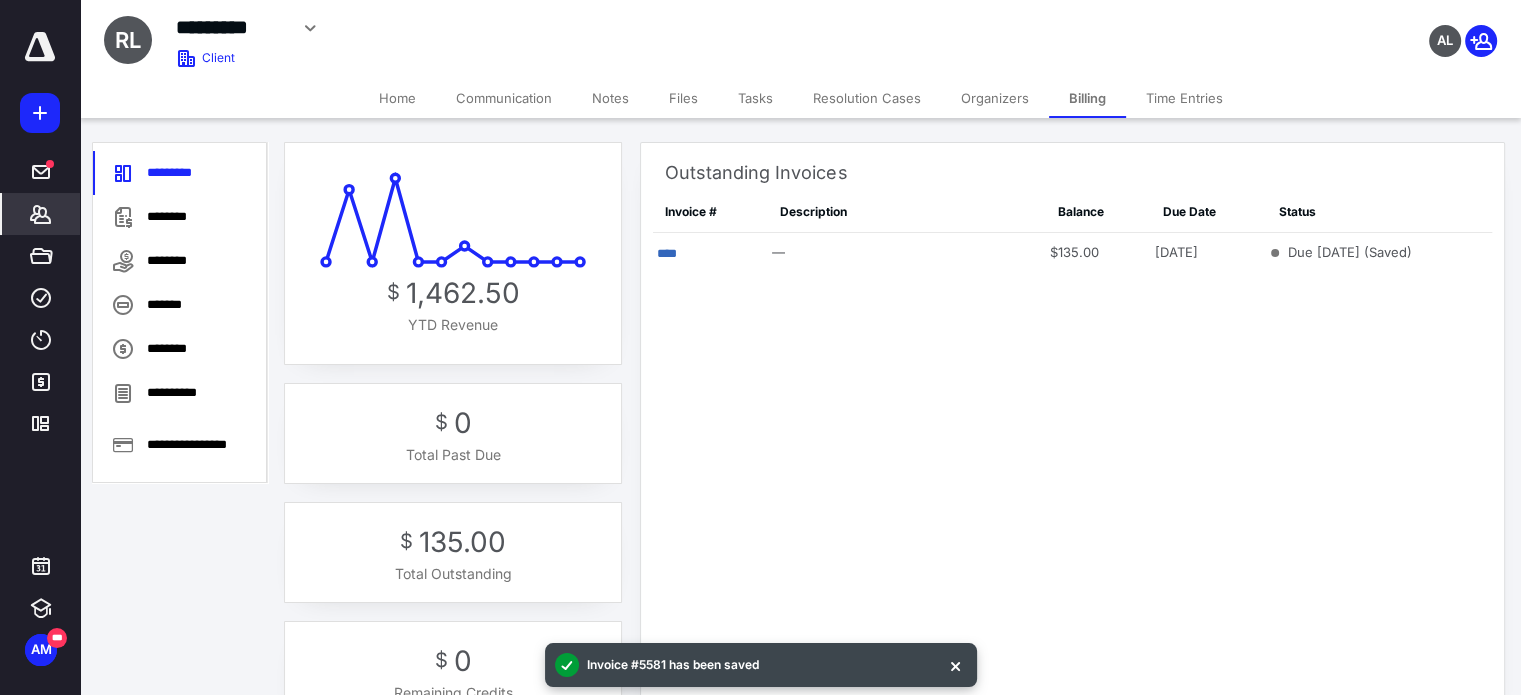 click 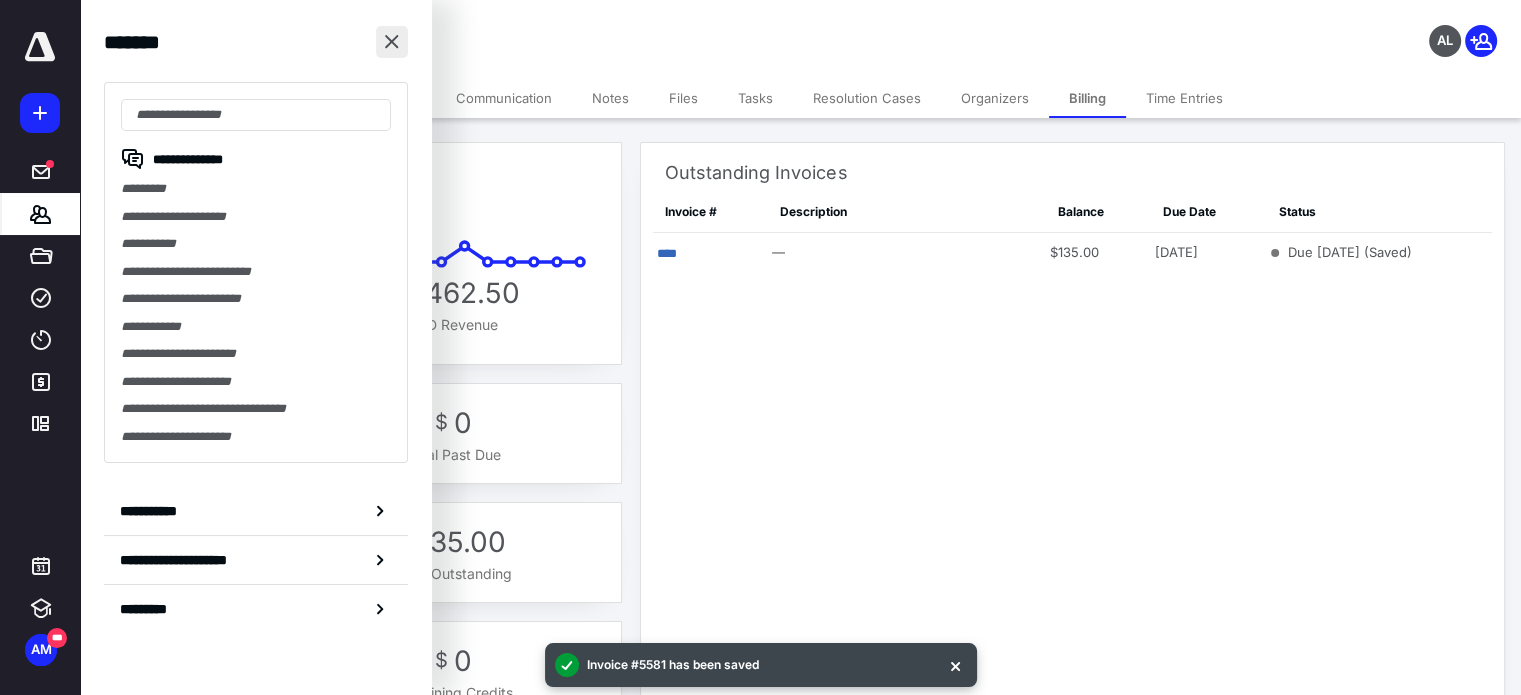 click at bounding box center [392, 42] 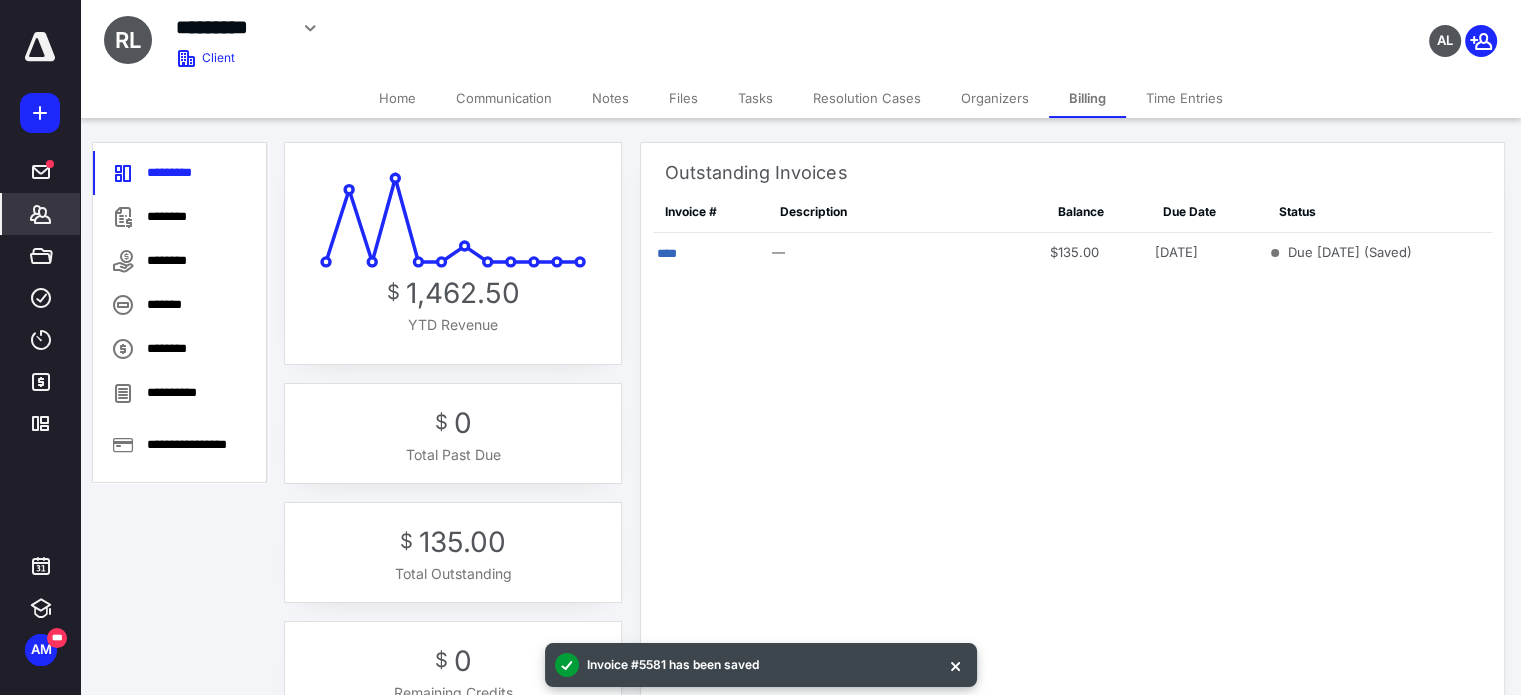 click 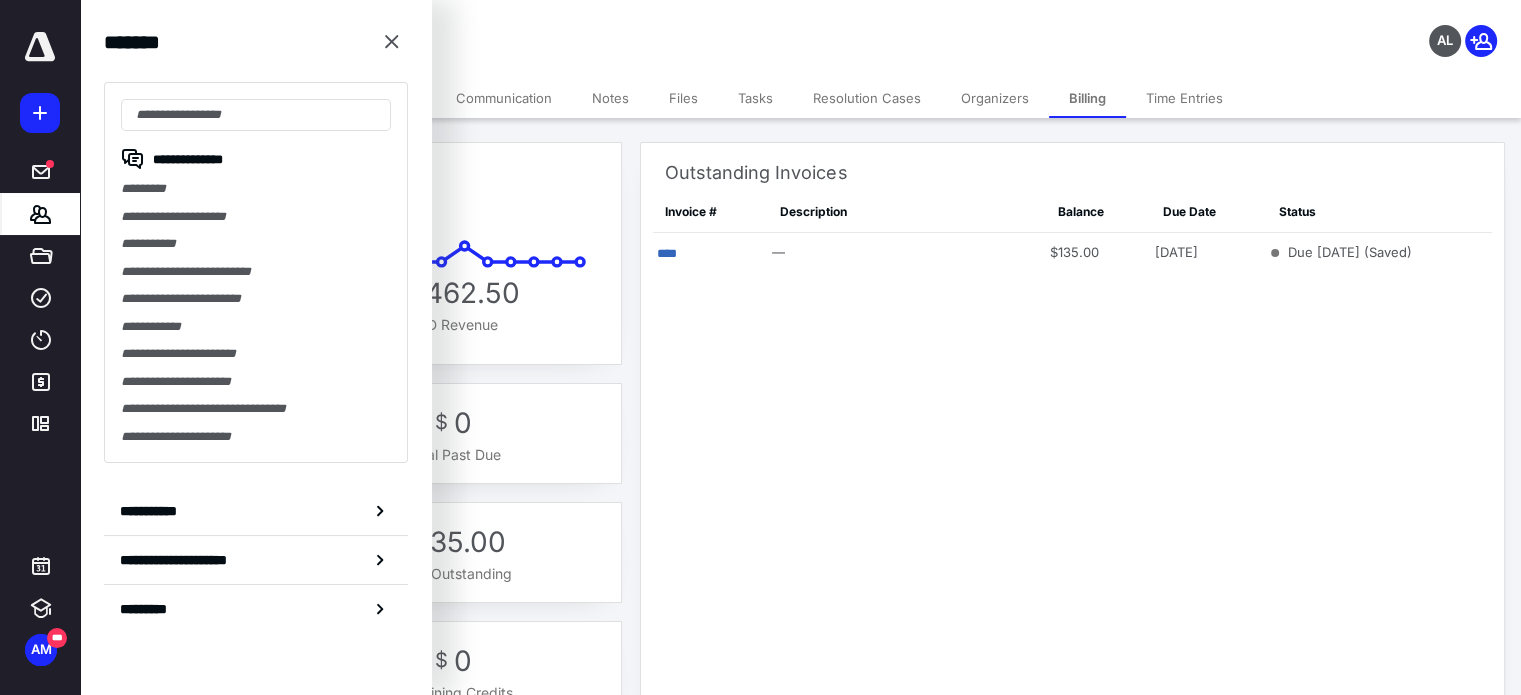 click on "**********" at bounding box center (256, 329) 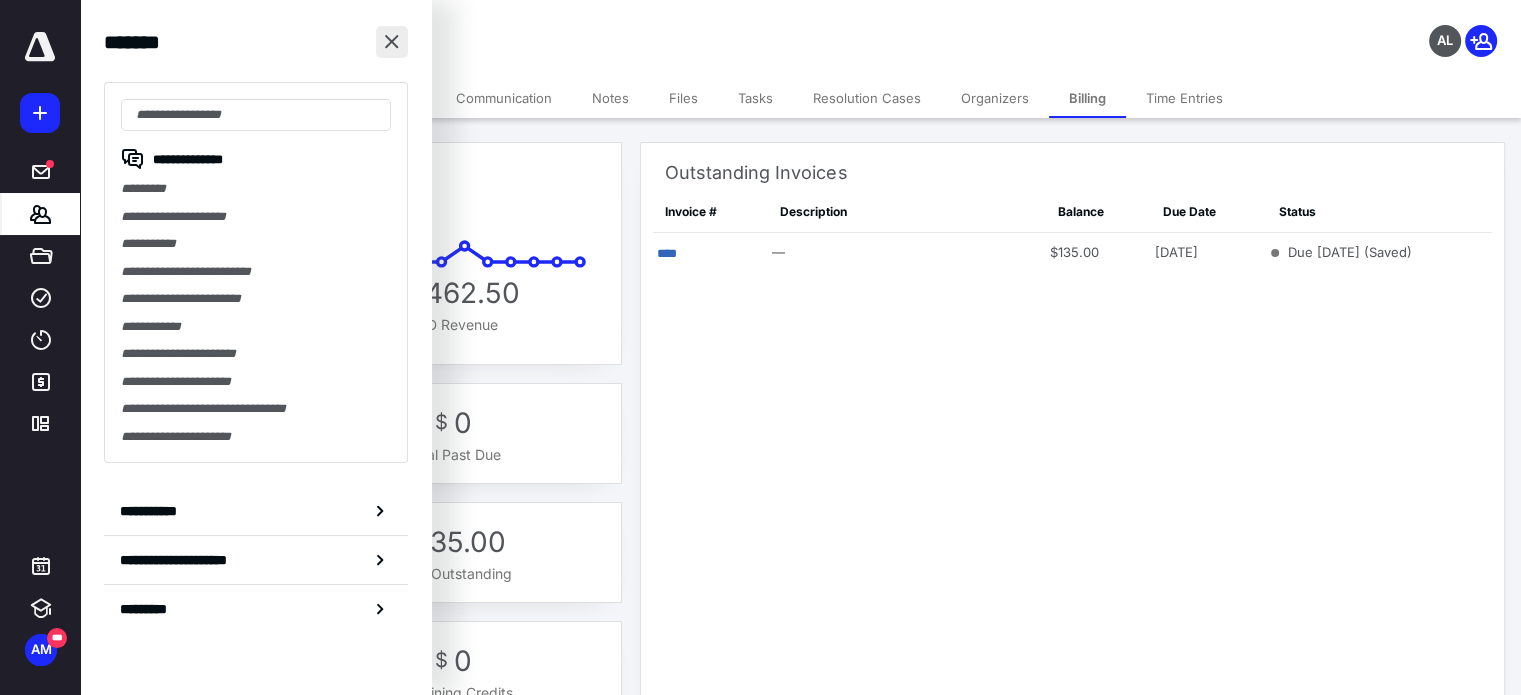 click at bounding box center (392, 42) 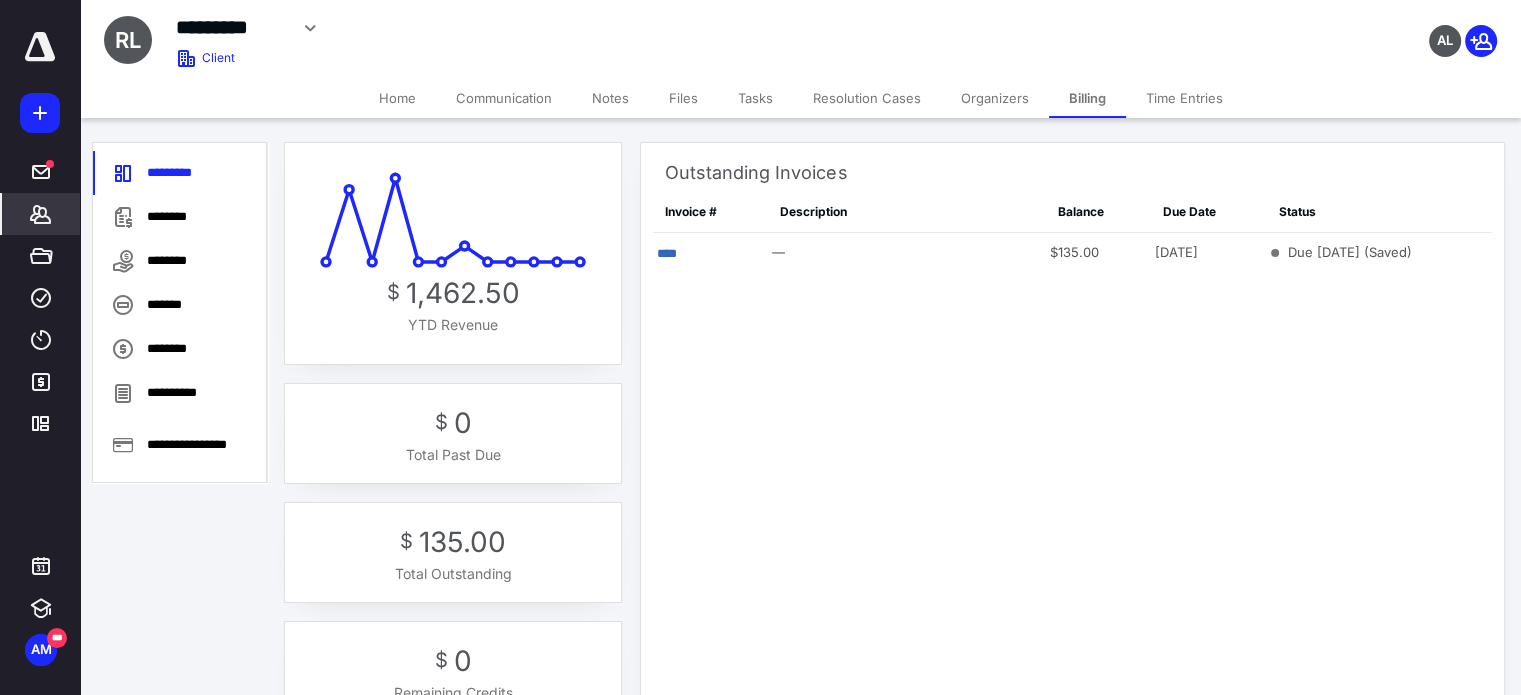 click on "*******" at bounding box center [41, 214] 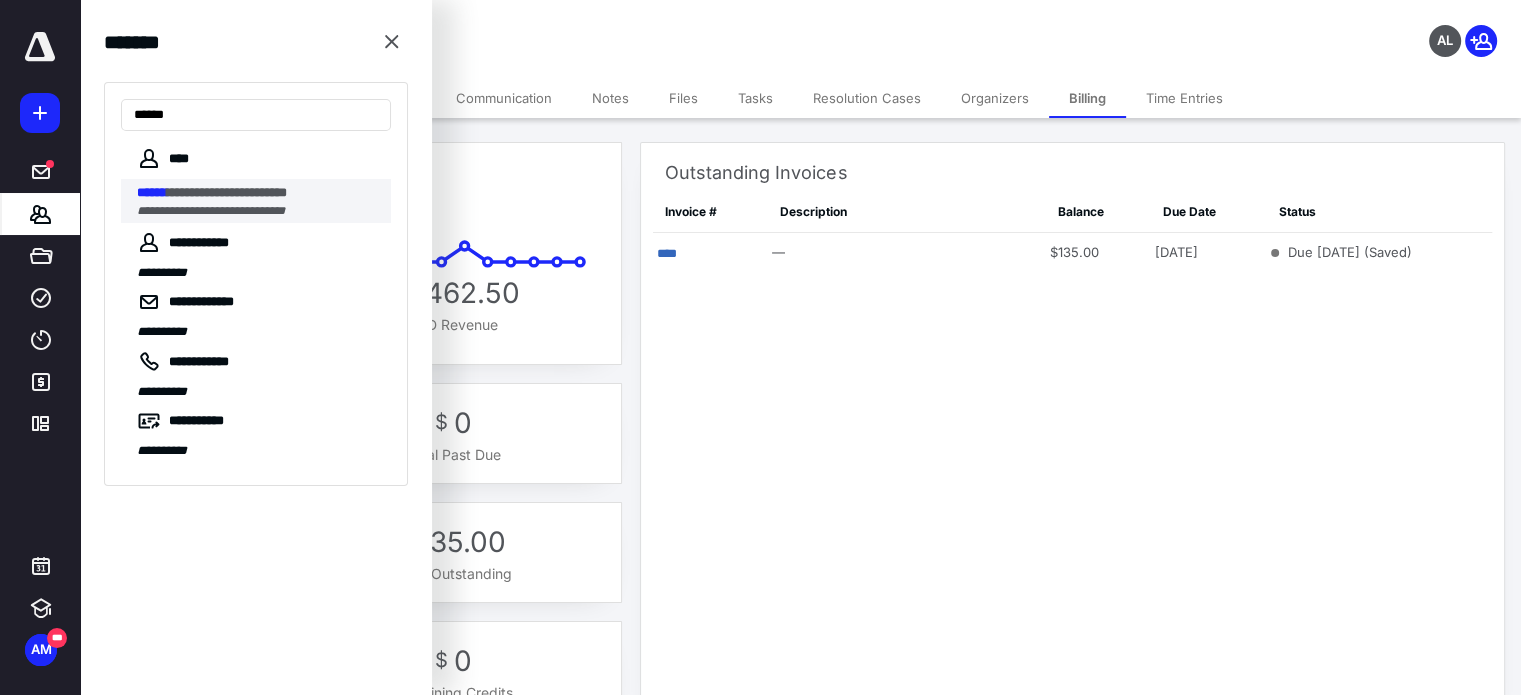 type on "******" 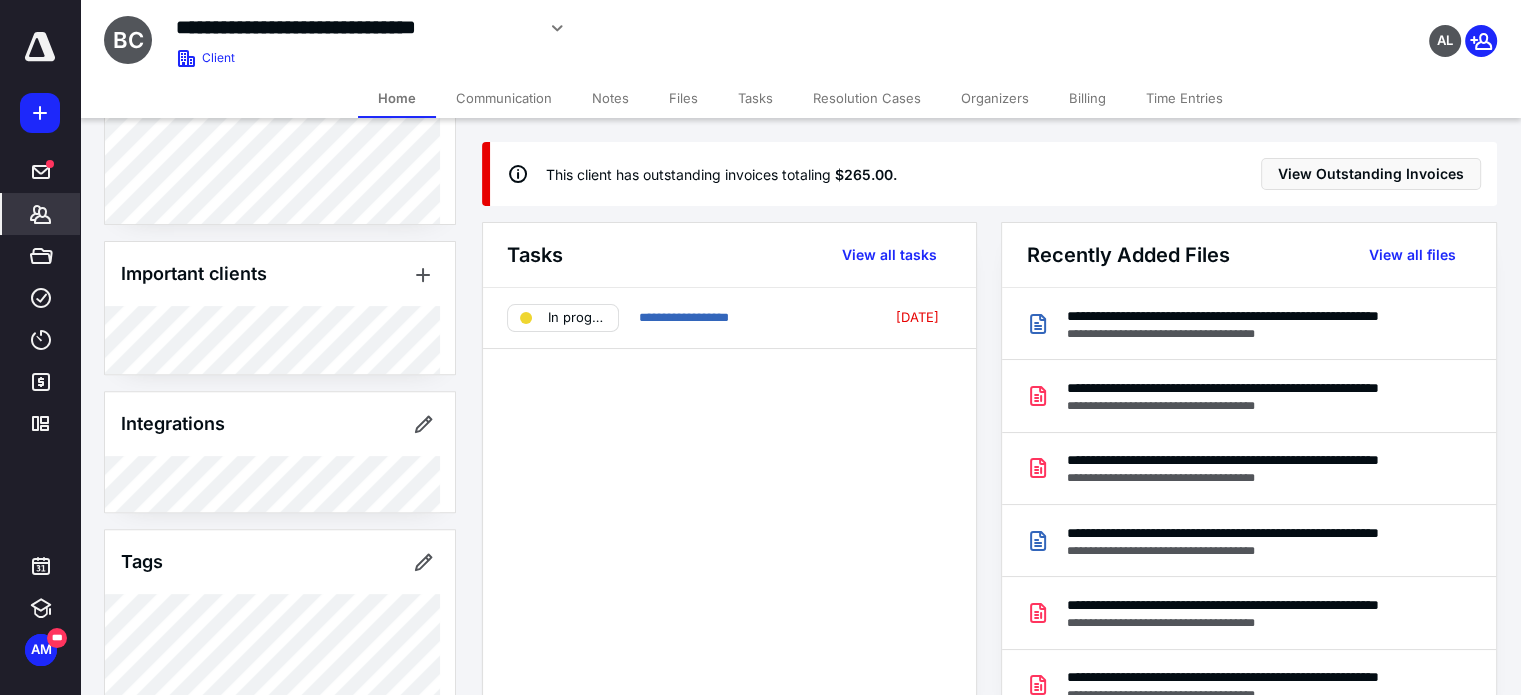 scroll, scrollTop: 848, scrollLeft: 0, axis: vertical 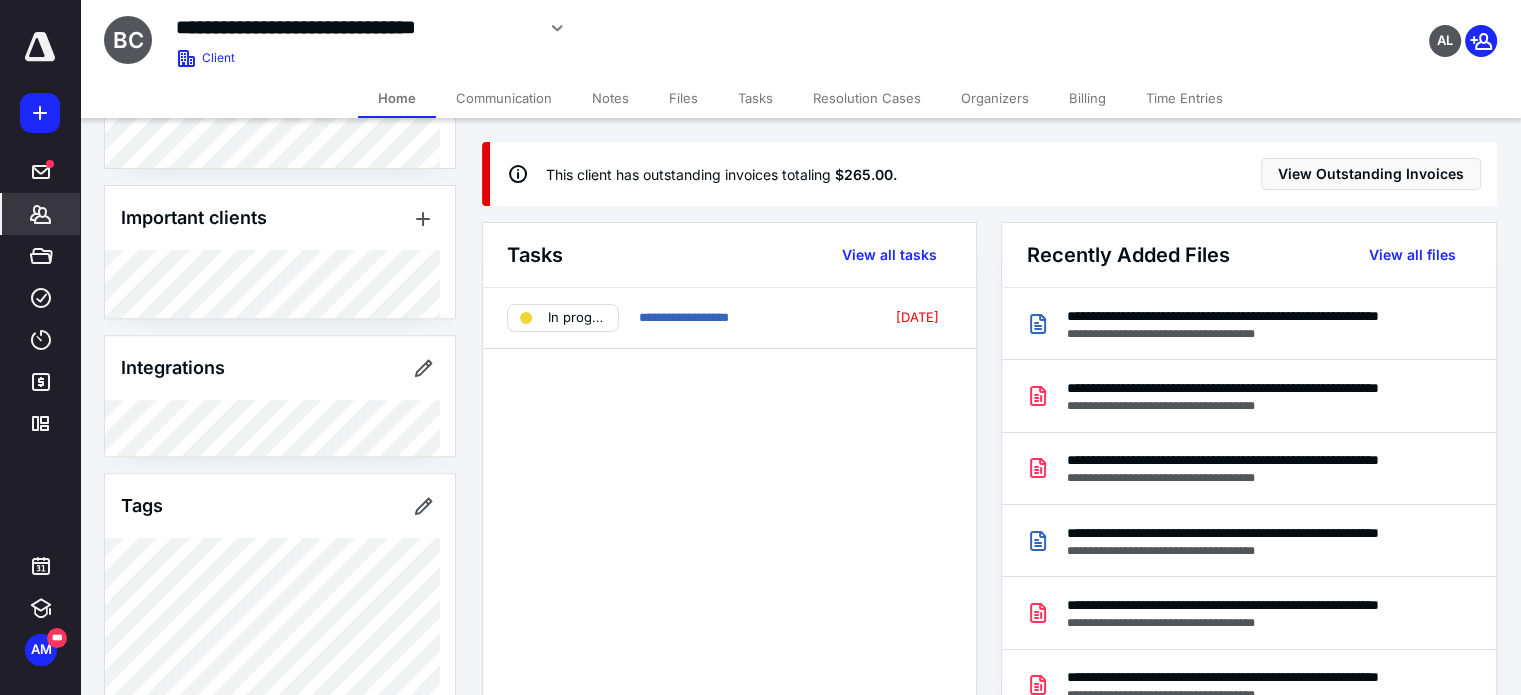 drag, startPoint x: 367, startPoint y: 192, endPoint x: 245, endPoint y: 331, distance: 184.94594 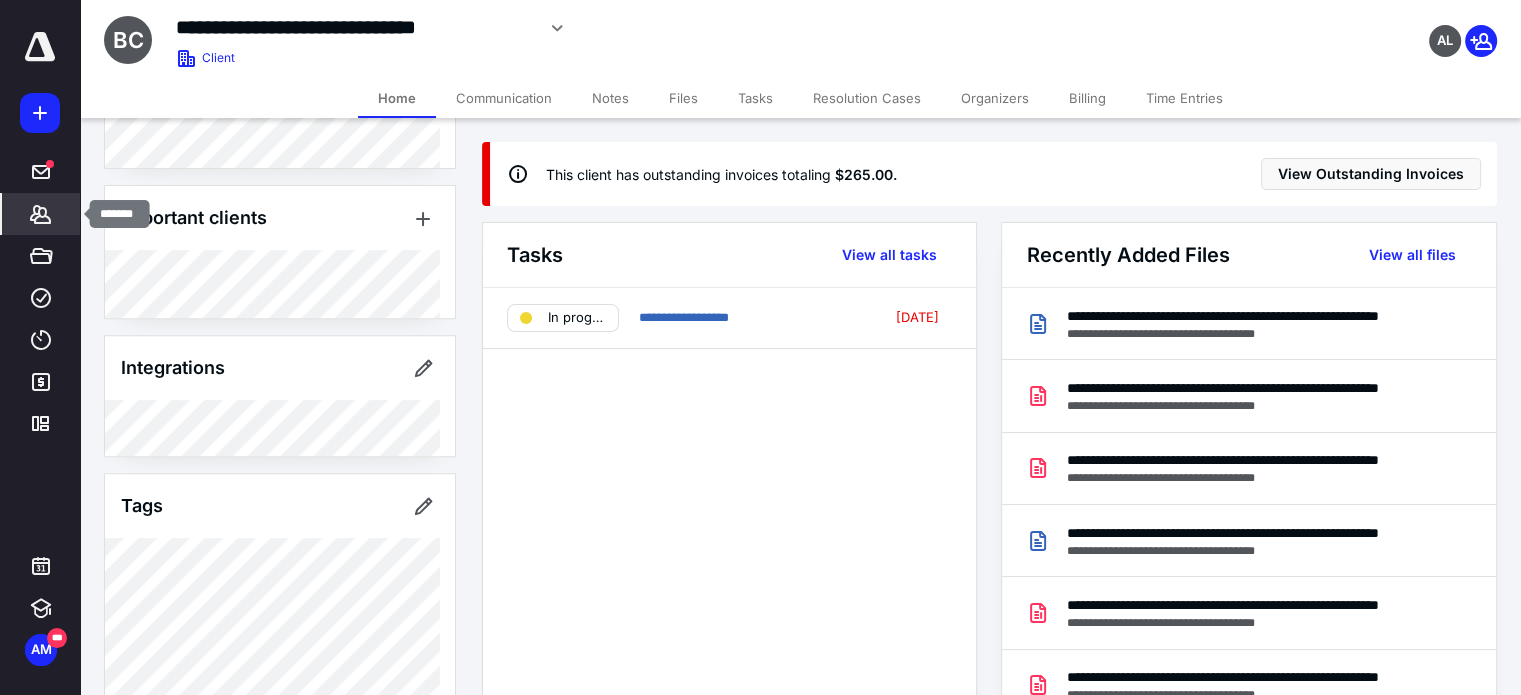 click 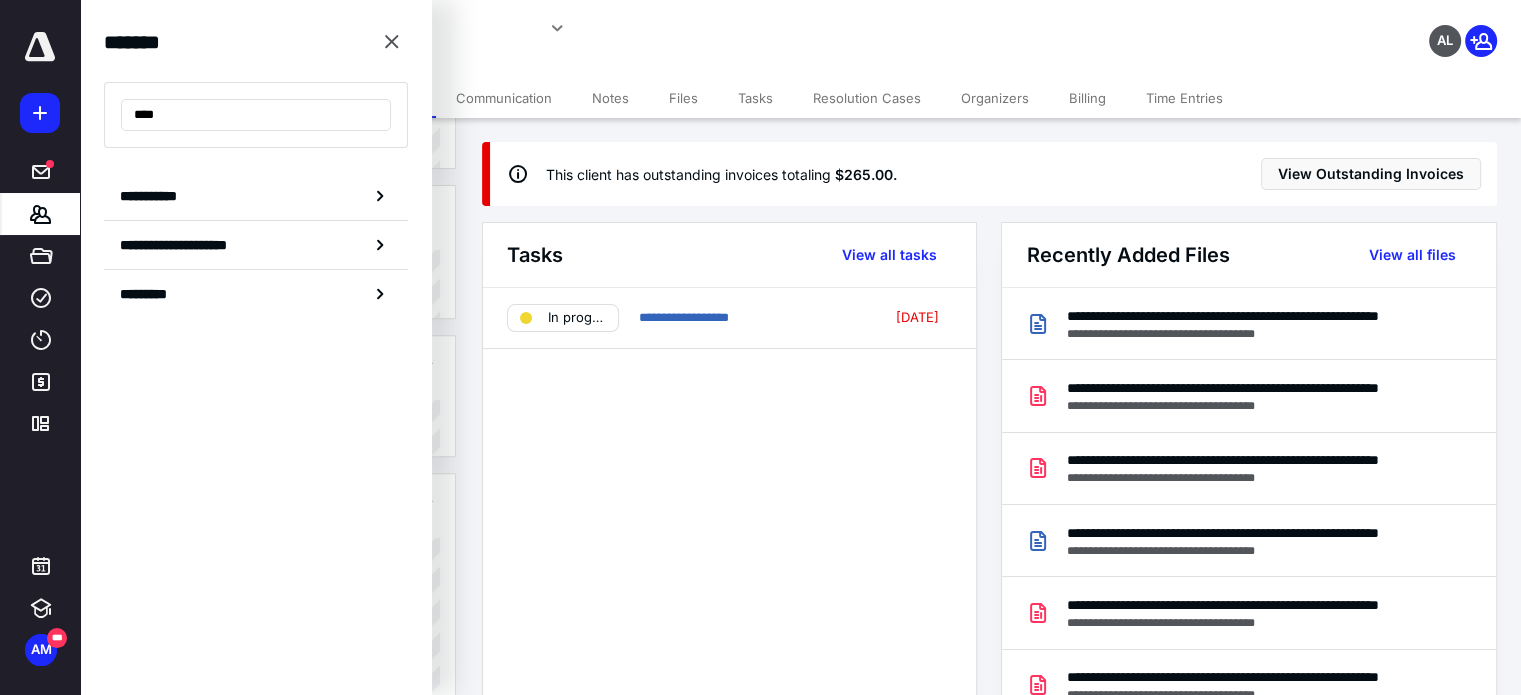 drag, startPoint x: 186, startPoint y: 122, endPoint x: 104, endPoint y: 103, distance: 84.17244 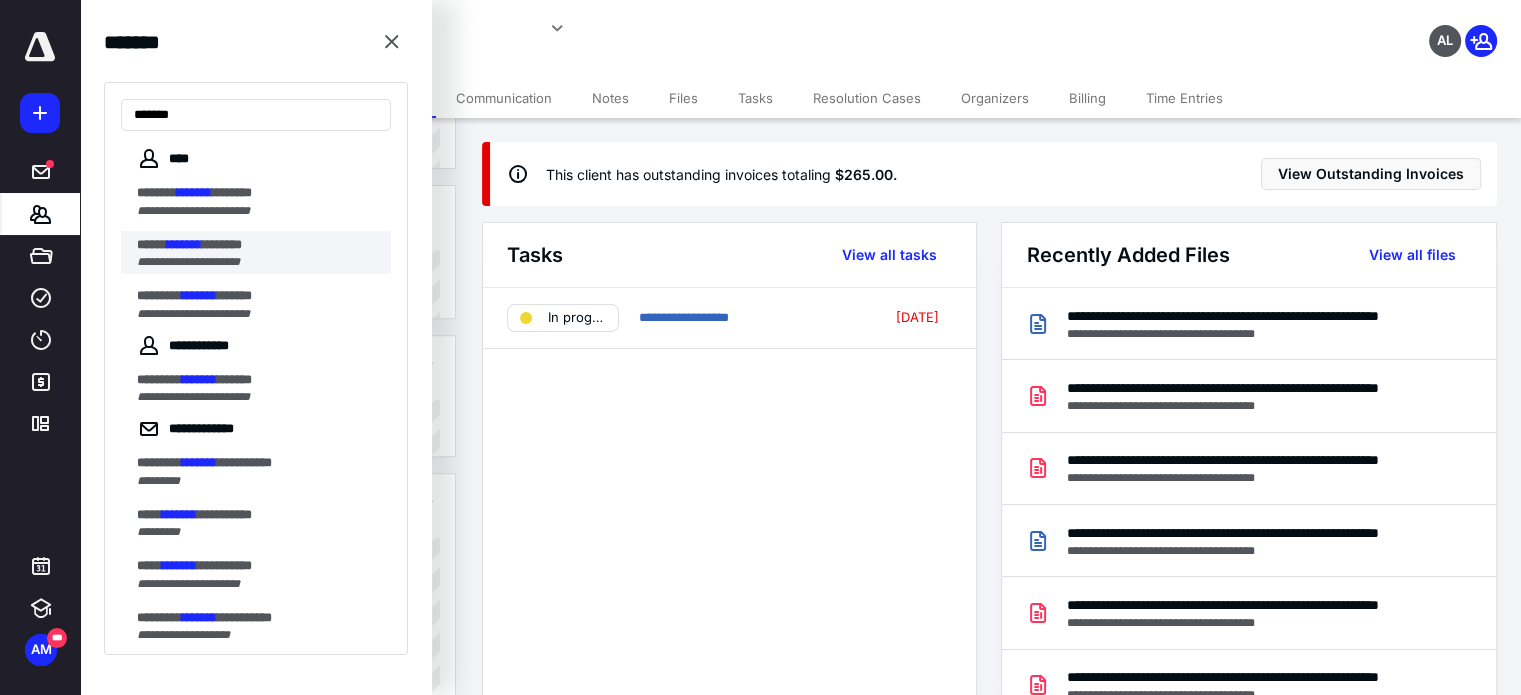 type on "*******" 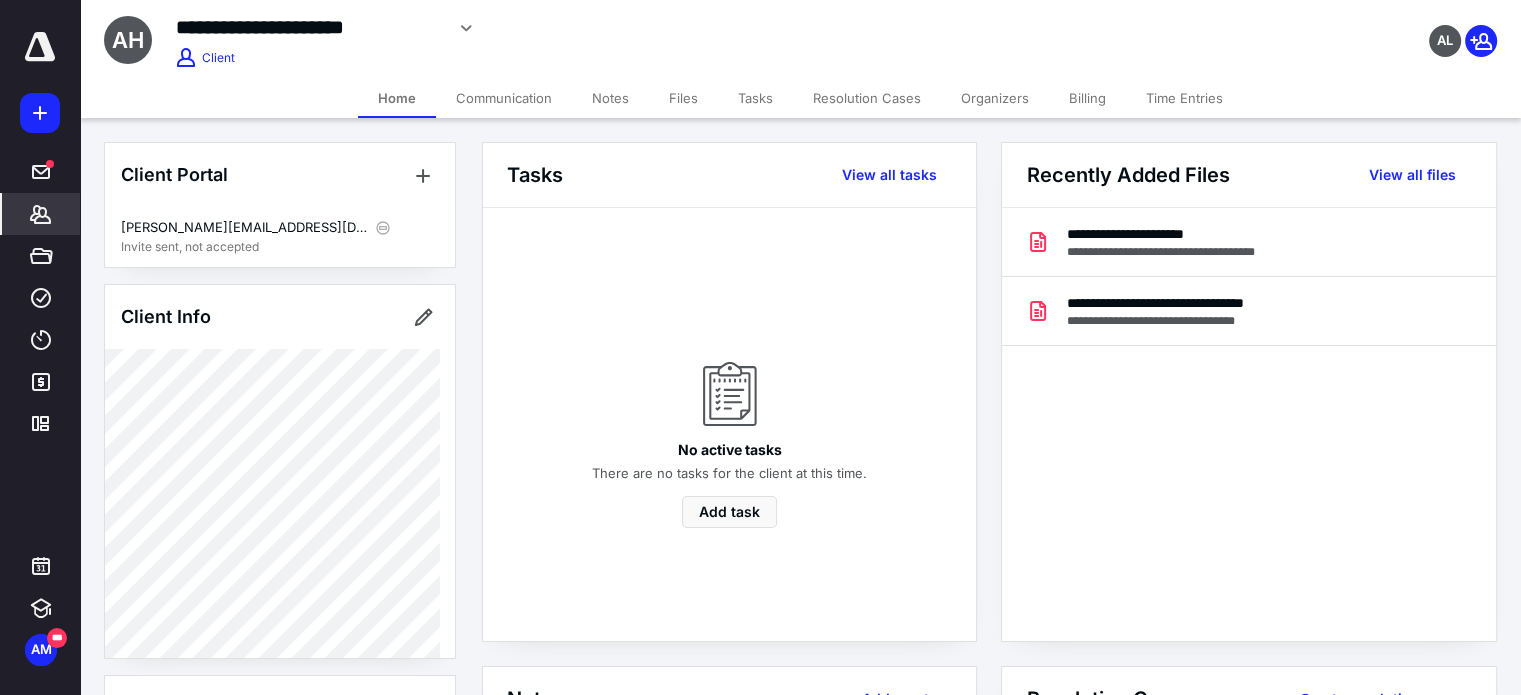 click on "Billing" at bounding box center (1087, 98) 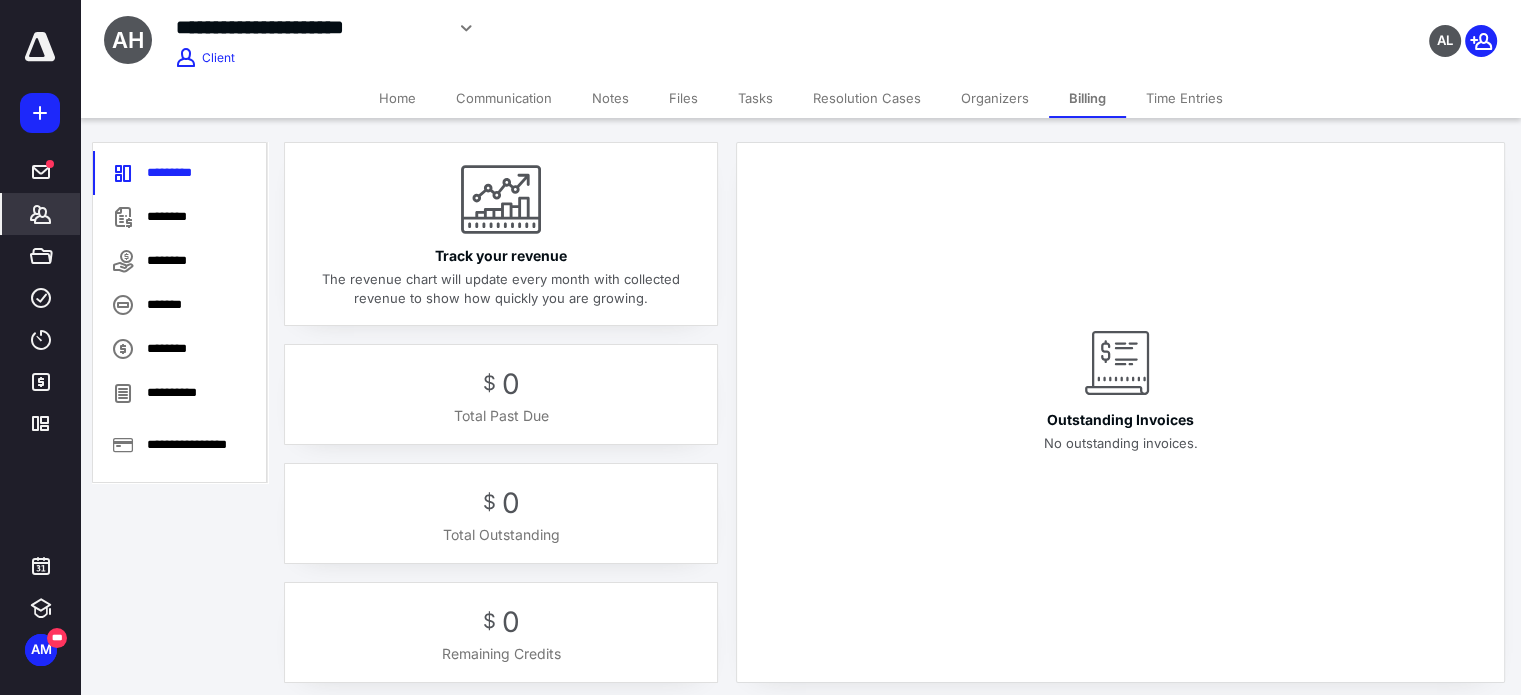 drag, startPoint x: 419, startPoint y: 97, endPoint x: 412, endPoint y: 79, distance: 19.313208 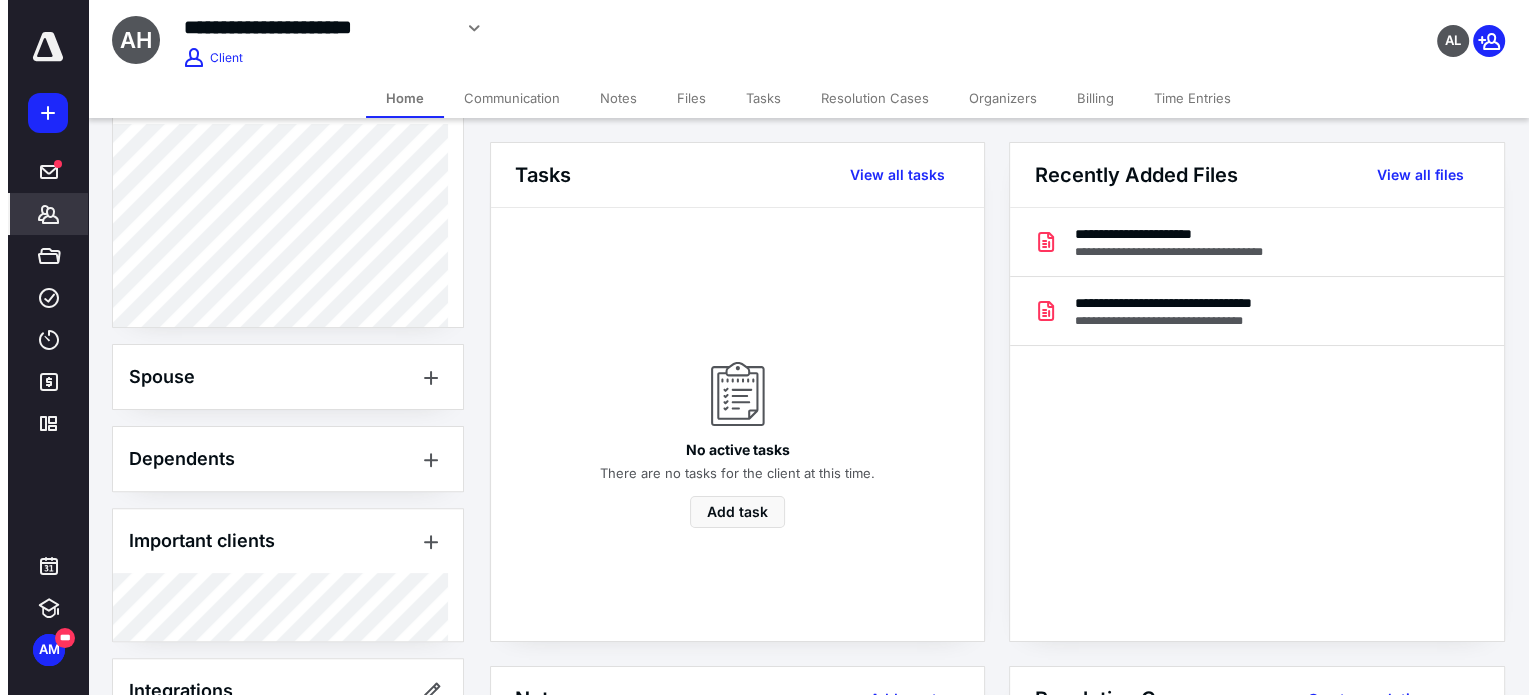 scroll, scrollTop: 864, scrollLeft: 0, axis: vertical 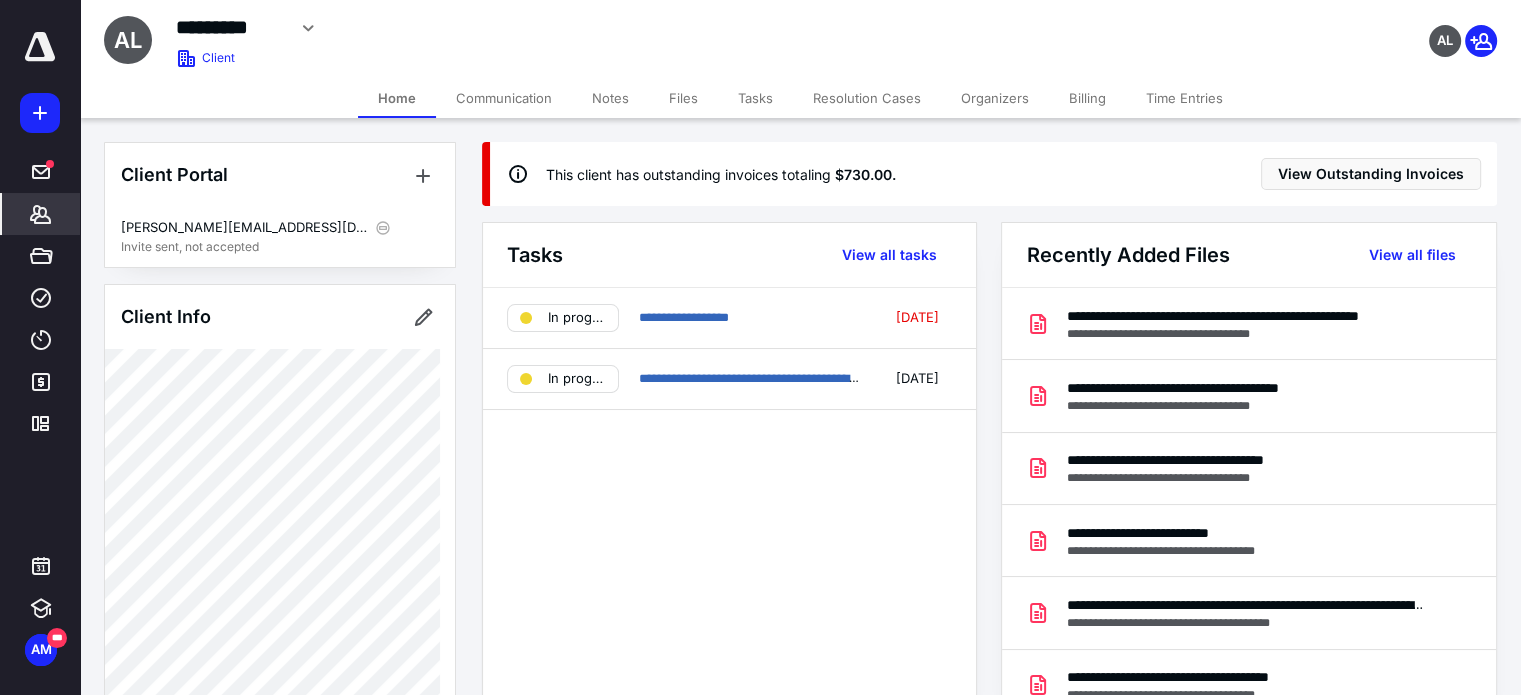 click on "Files" at bounding box center (683, 98) 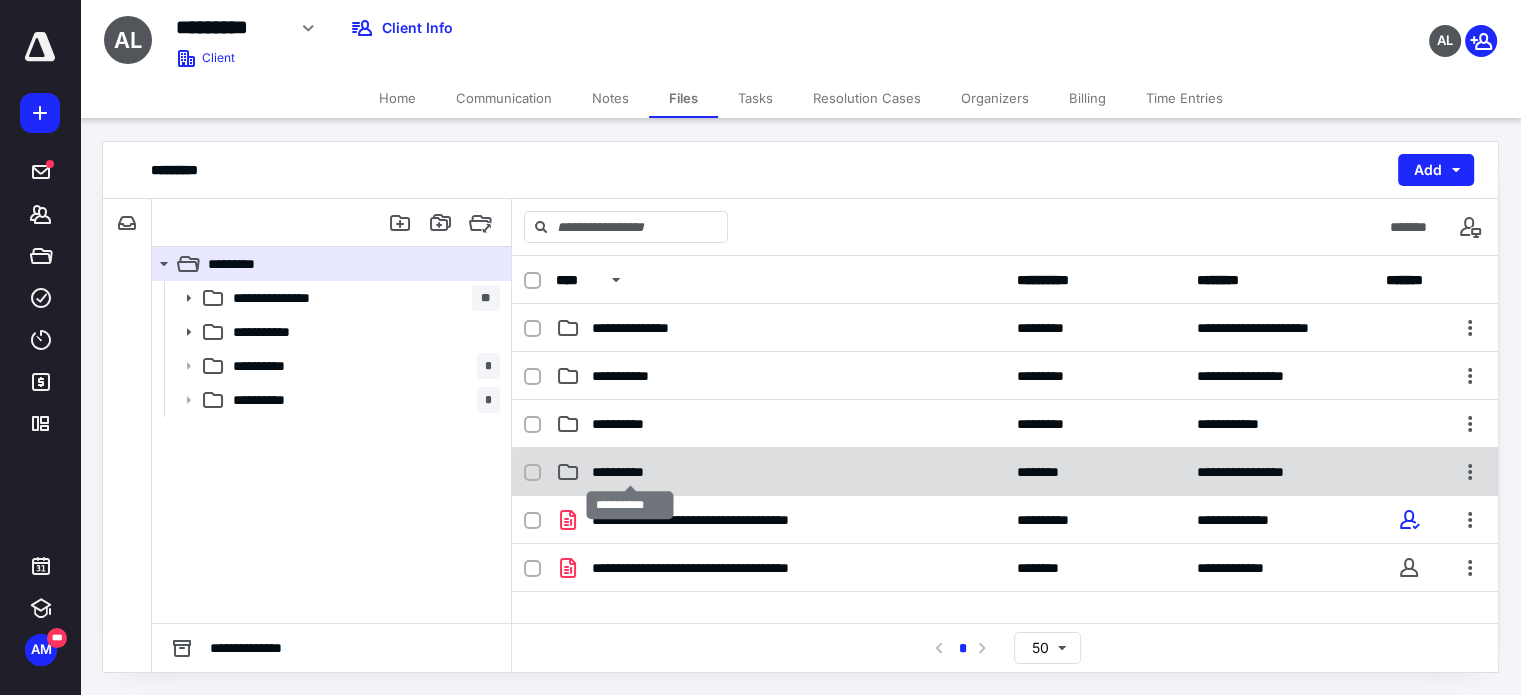 click on "**********" at bounding box center (630, 472) 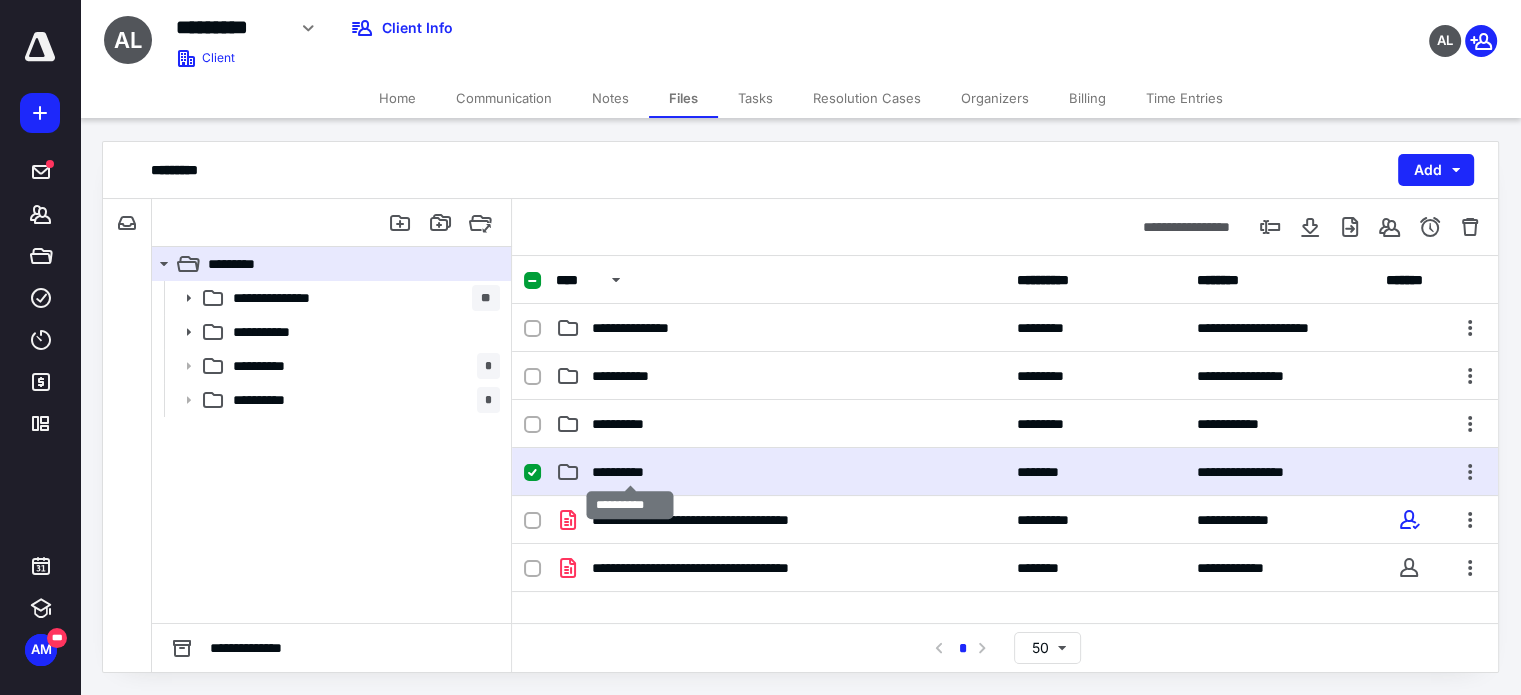 click on "**********" at bounding box center [630, 472] 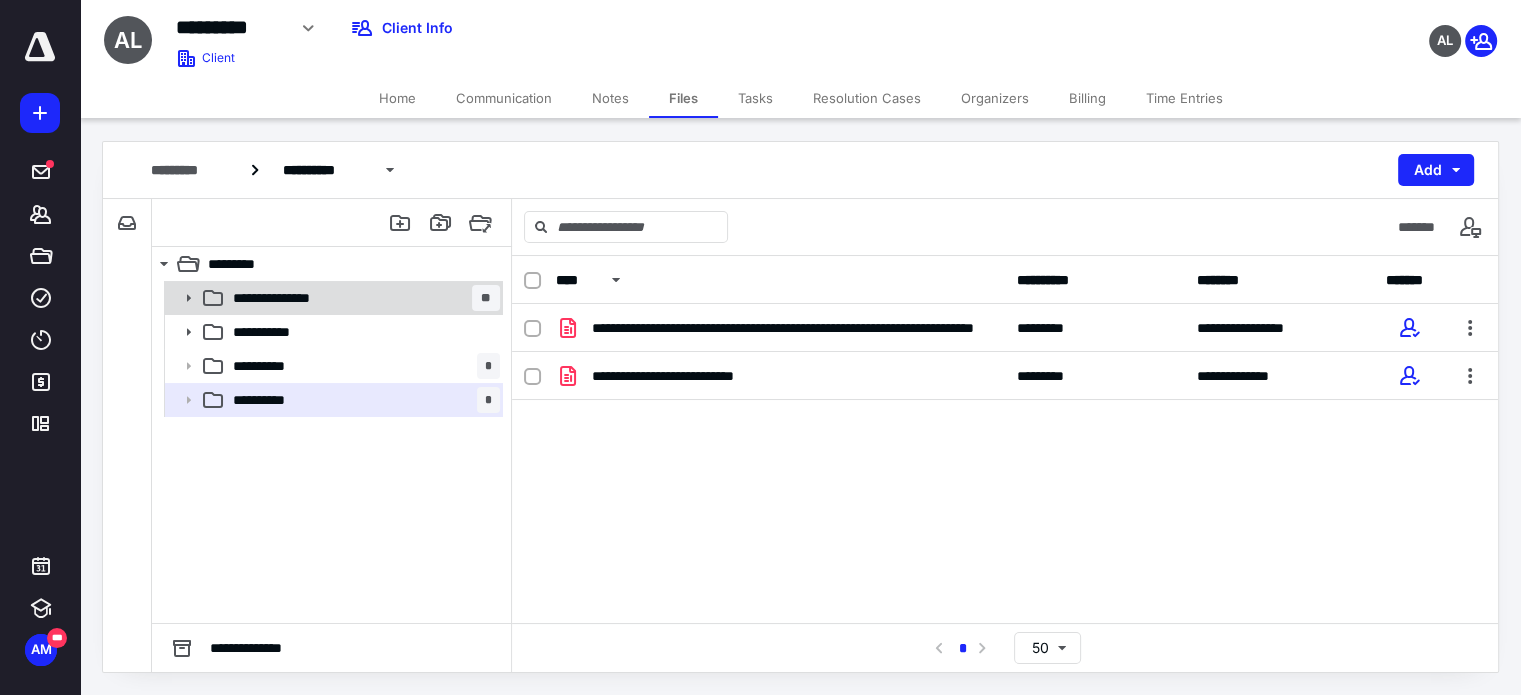 click on "**********" at bounding box center [362, 298] 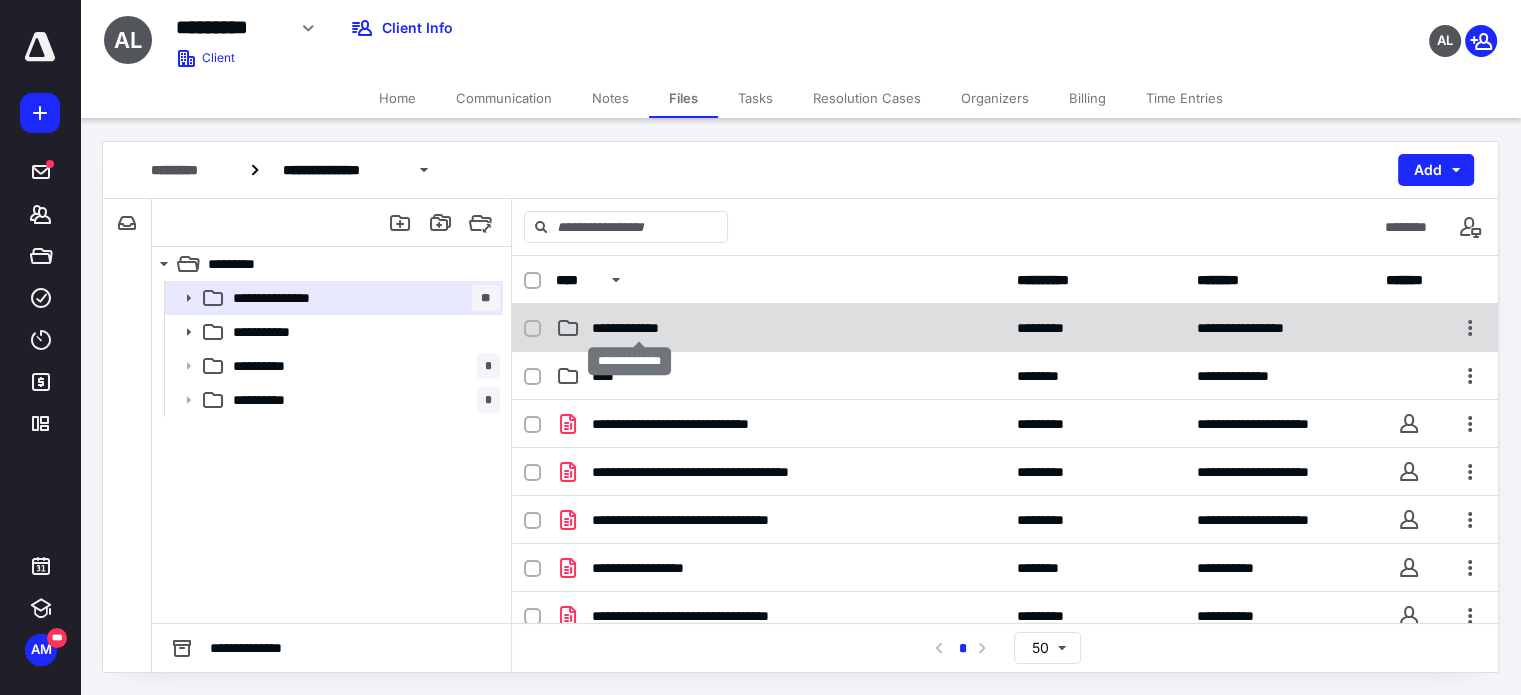 click on "**********" at bounding box center [639, 328] 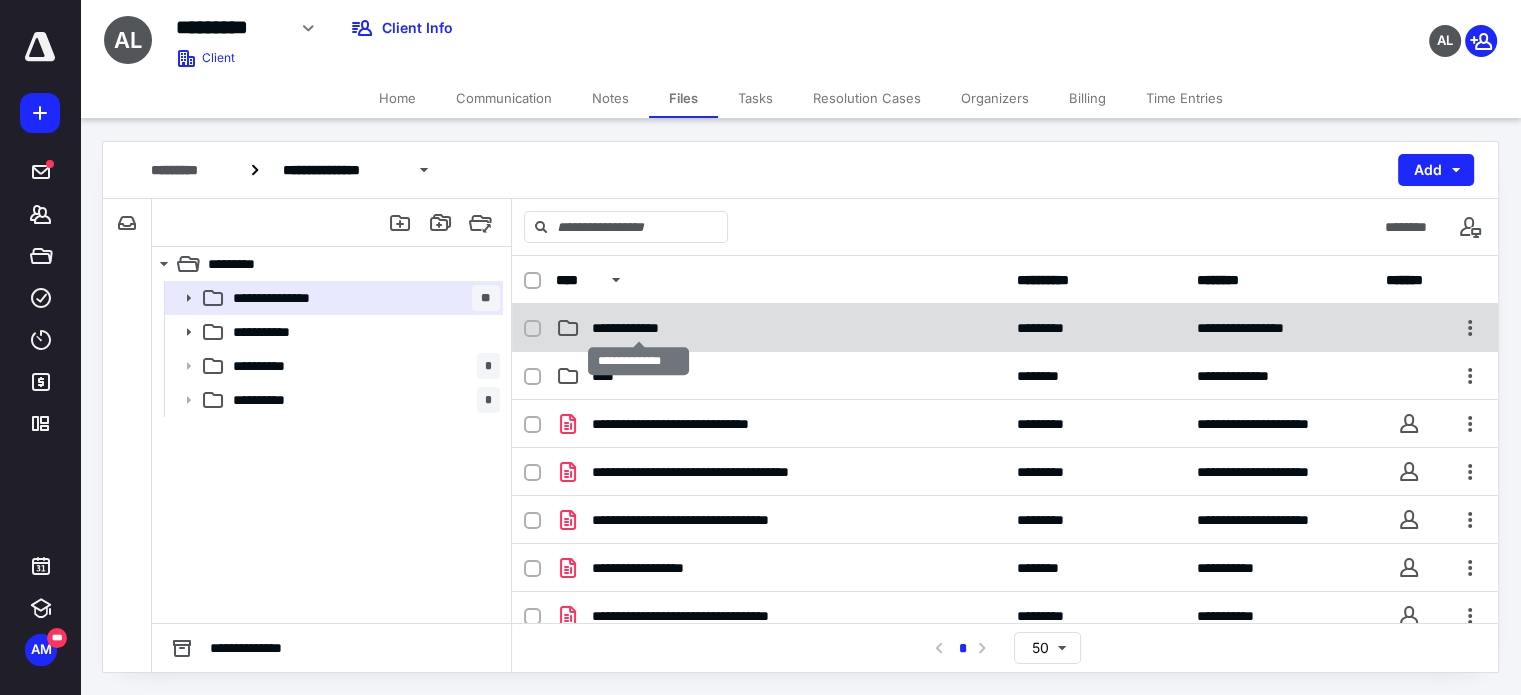 click on "**********" at bounding box center (639, 328) 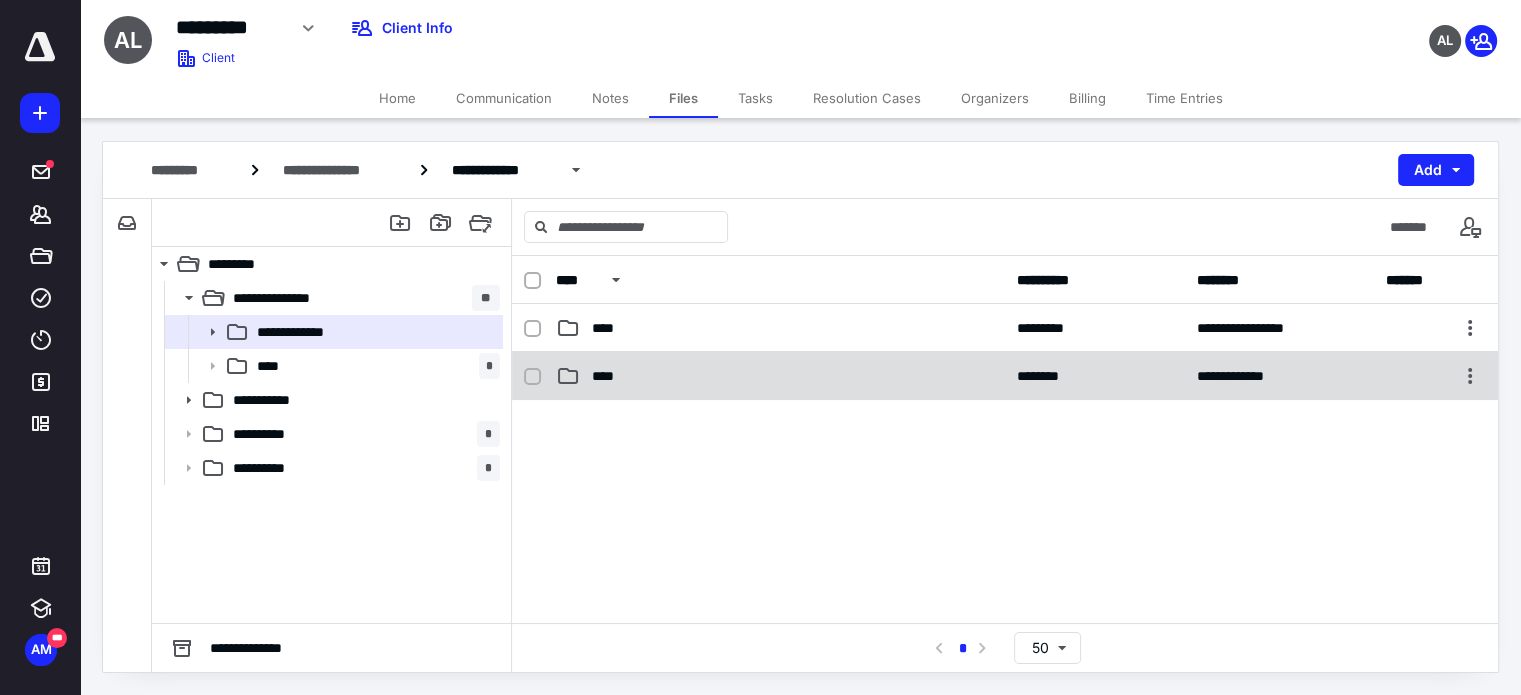 click on "****" at bounding box center (780, 376) 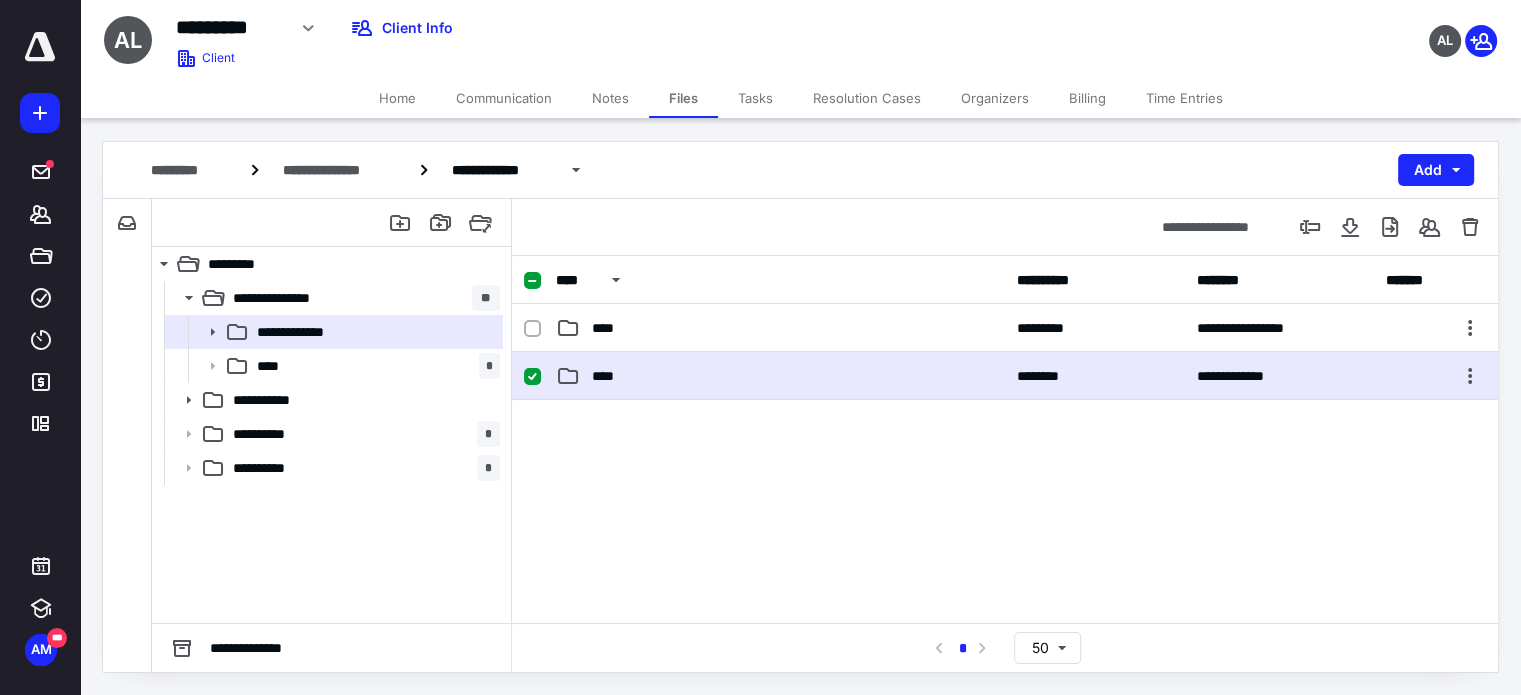 click on "****" at bounding box center (780, 376) 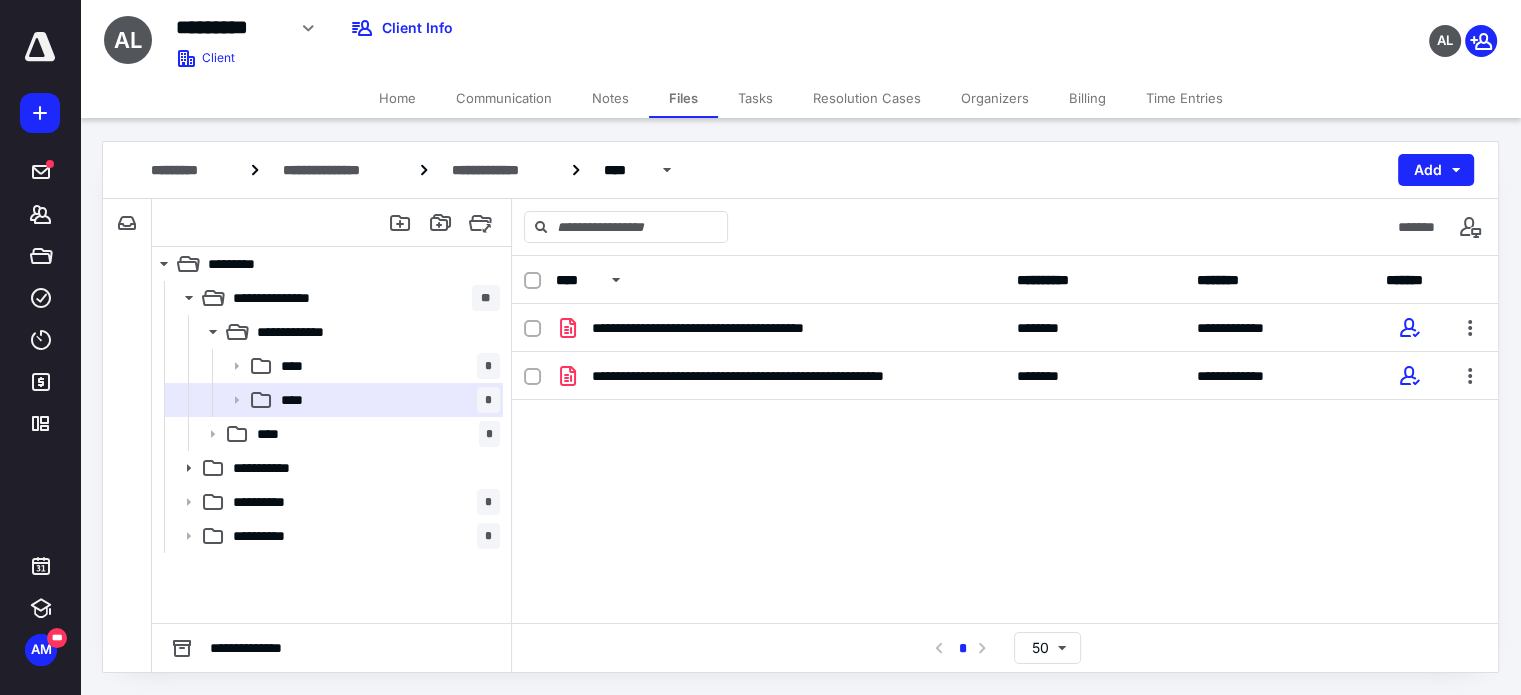 click on "Billing" at bounding box center (1087, 98) 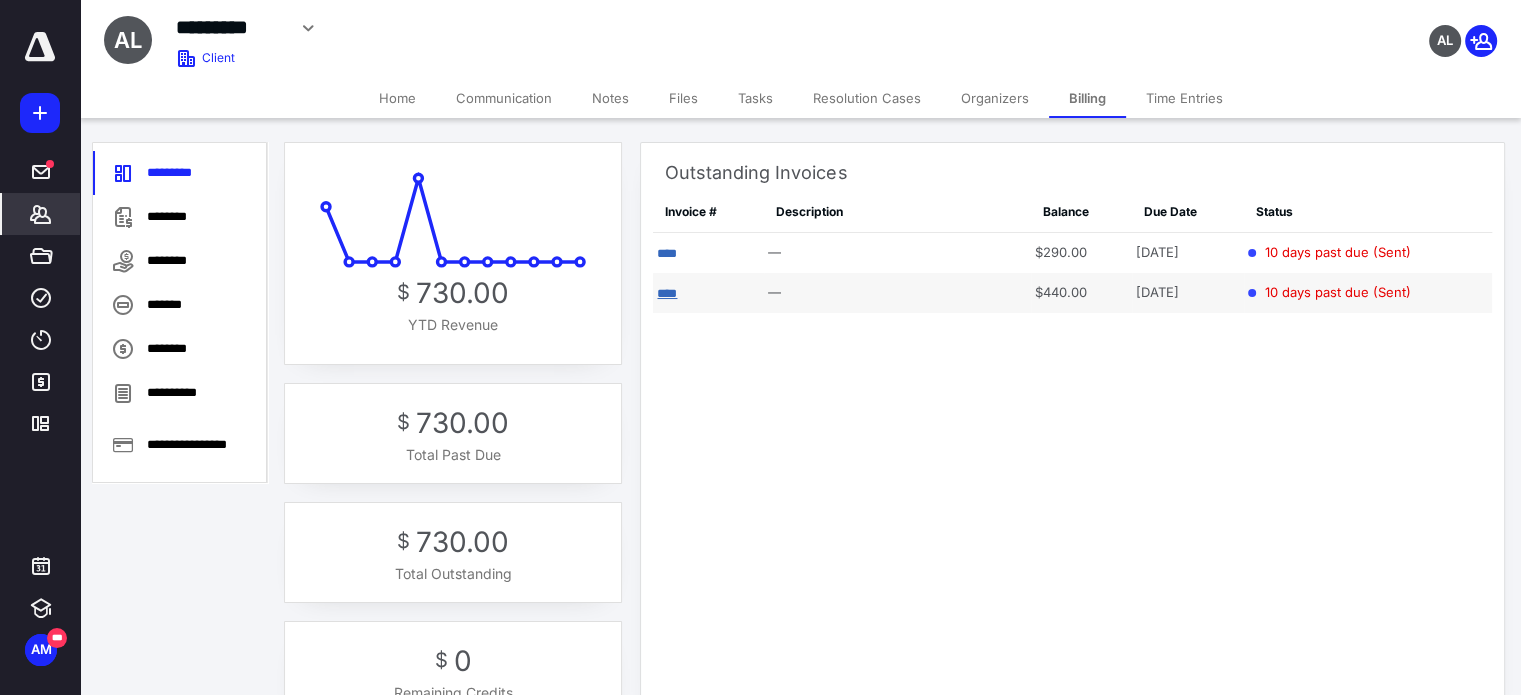 click on "****" at bounding box center [667, 293] 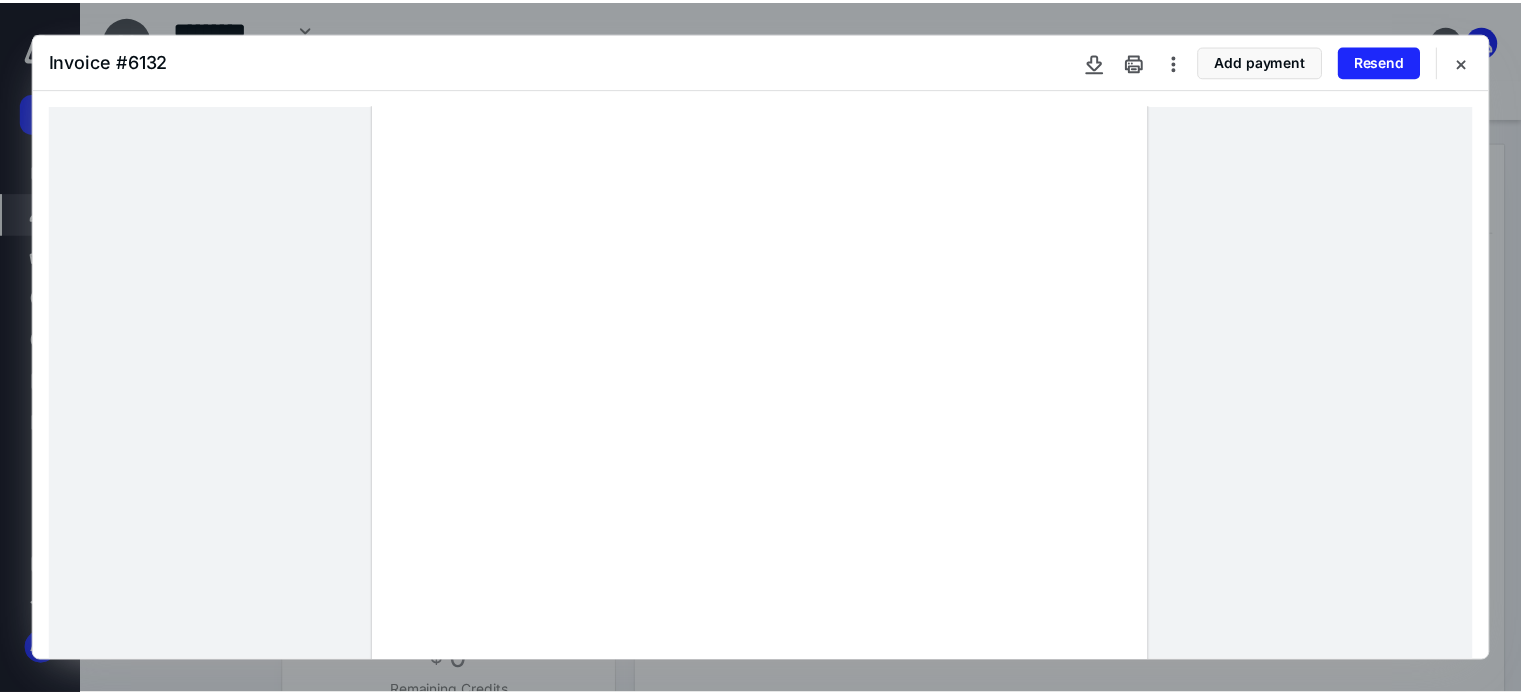scroll, scrollTop: 412, scrollLeft: 0, axis: vertical 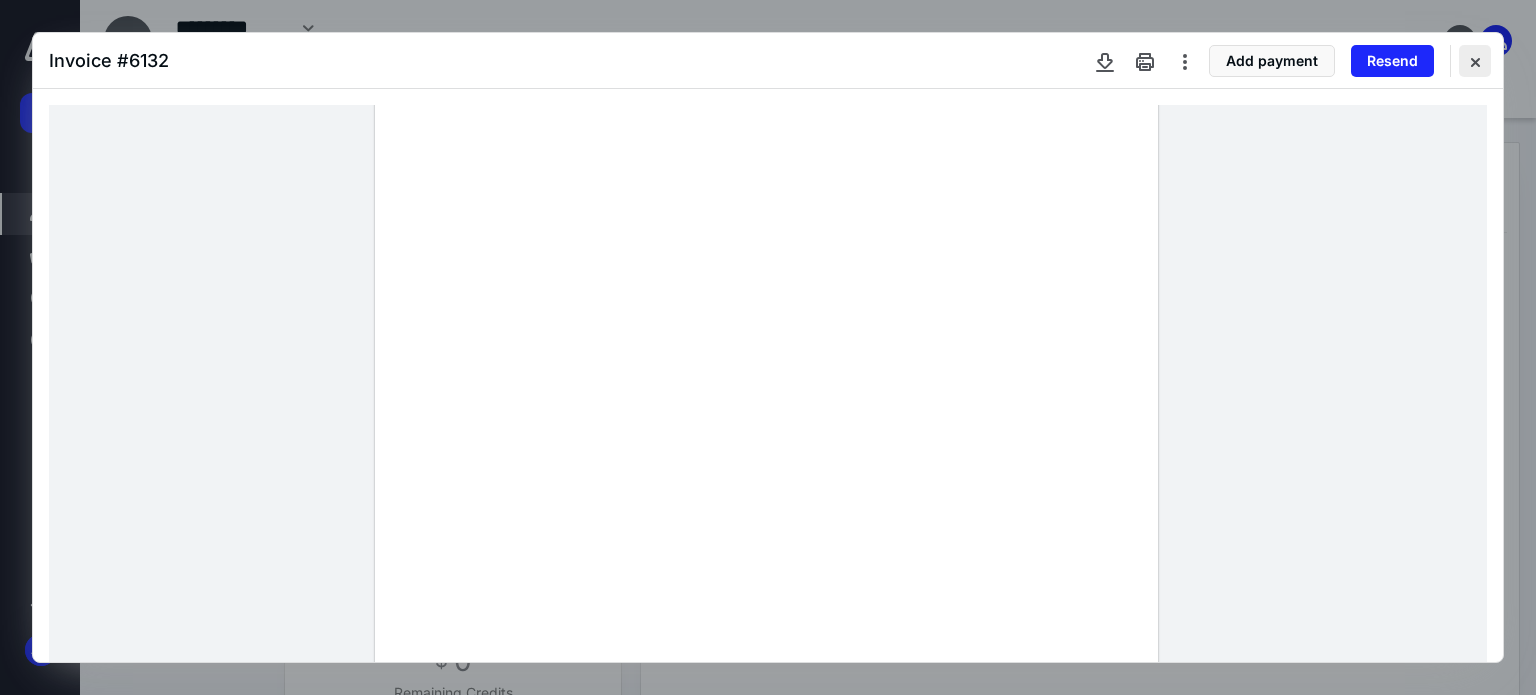 click at bounding box center (1475, 61) 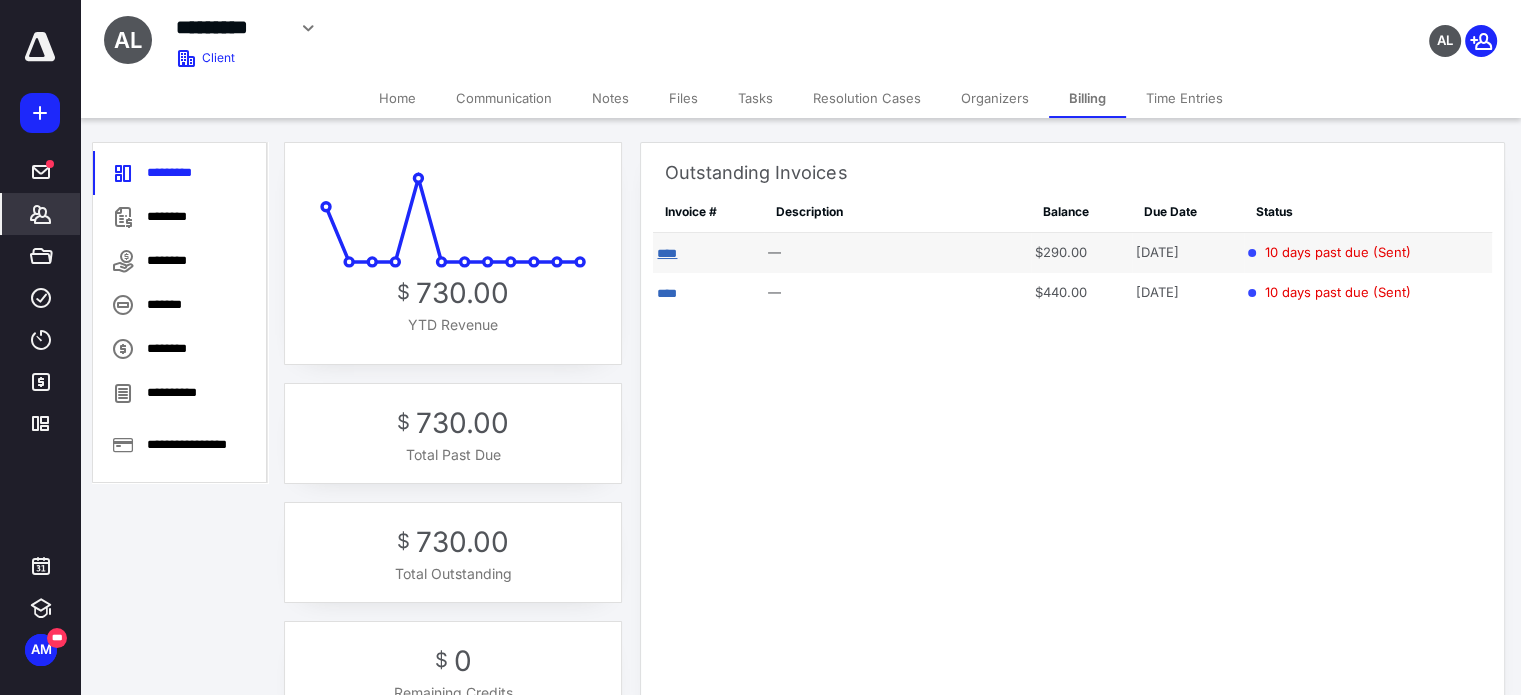 click on "****" at bounding box center (667, 253) 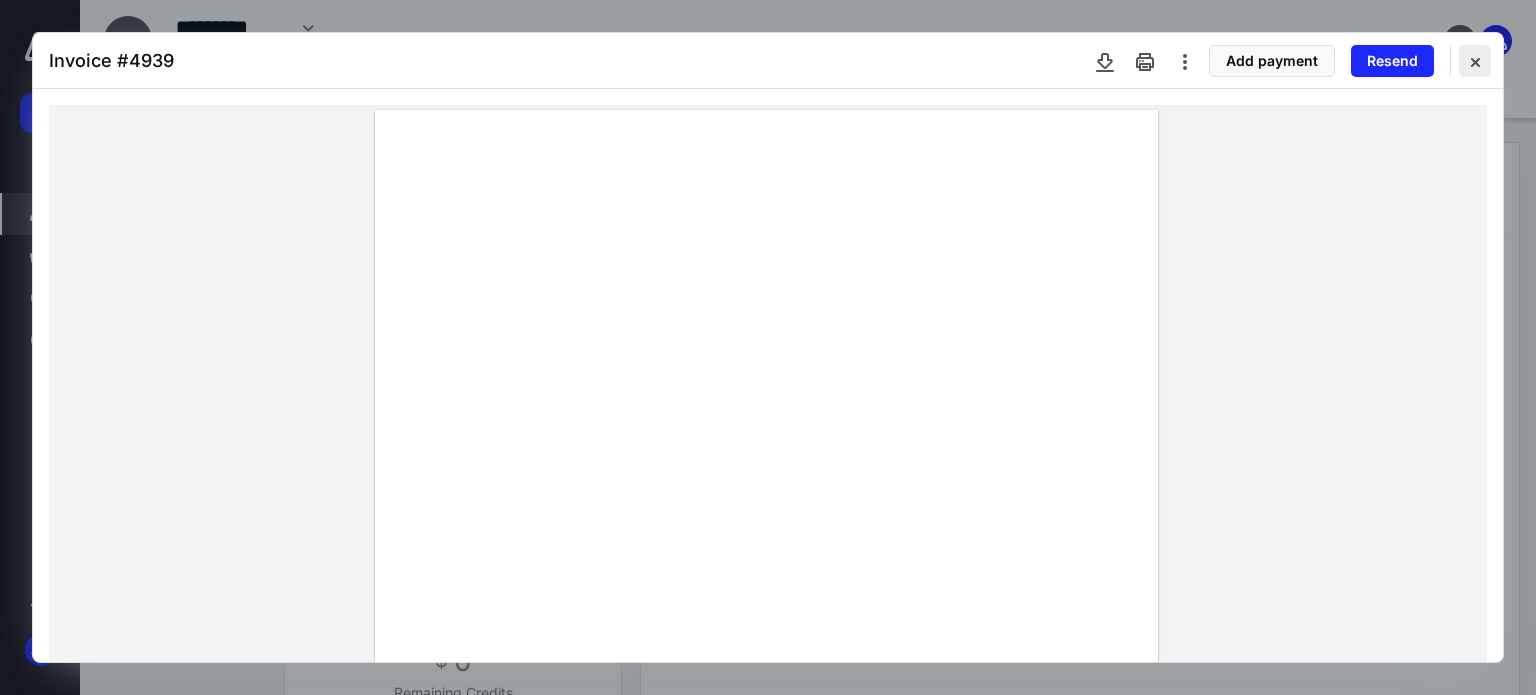 click at bounding box center [1475, 61] 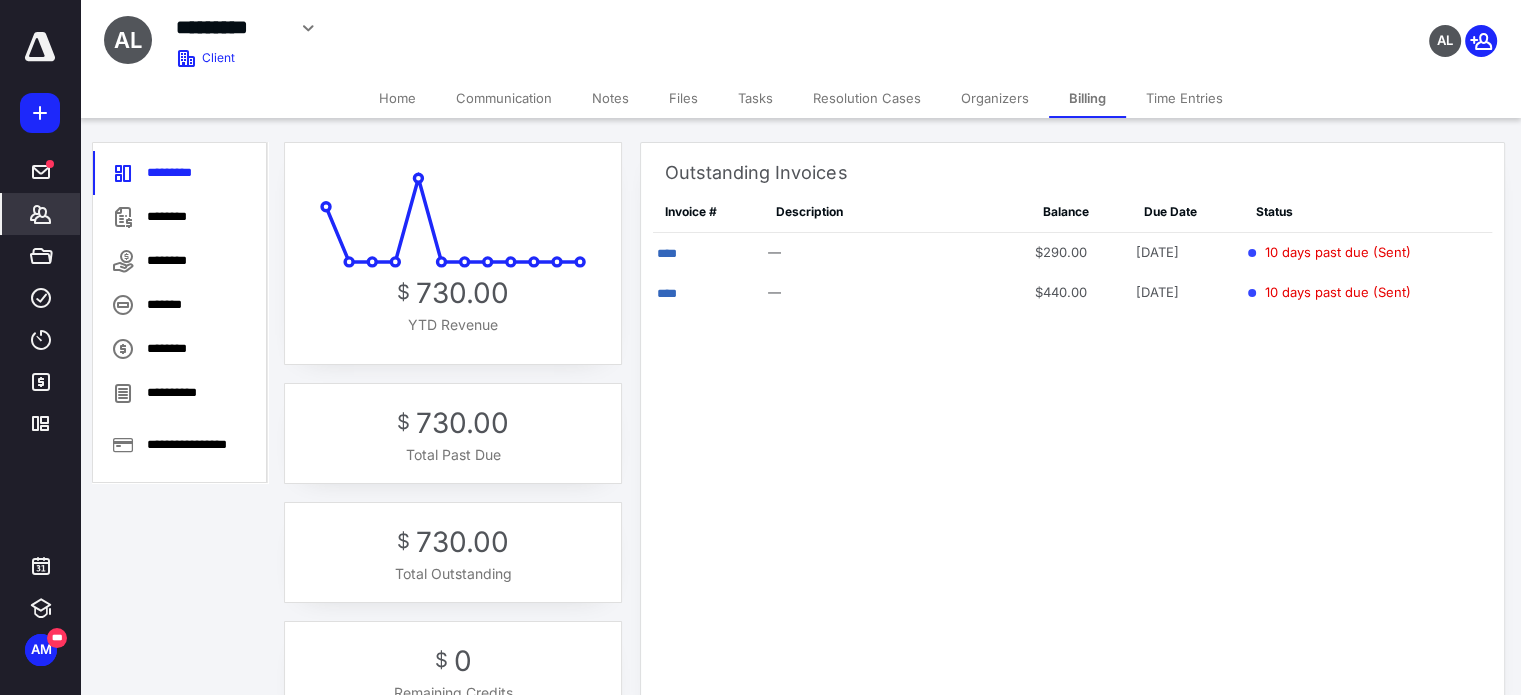 click on "Files" at bounding box center [683, 98] 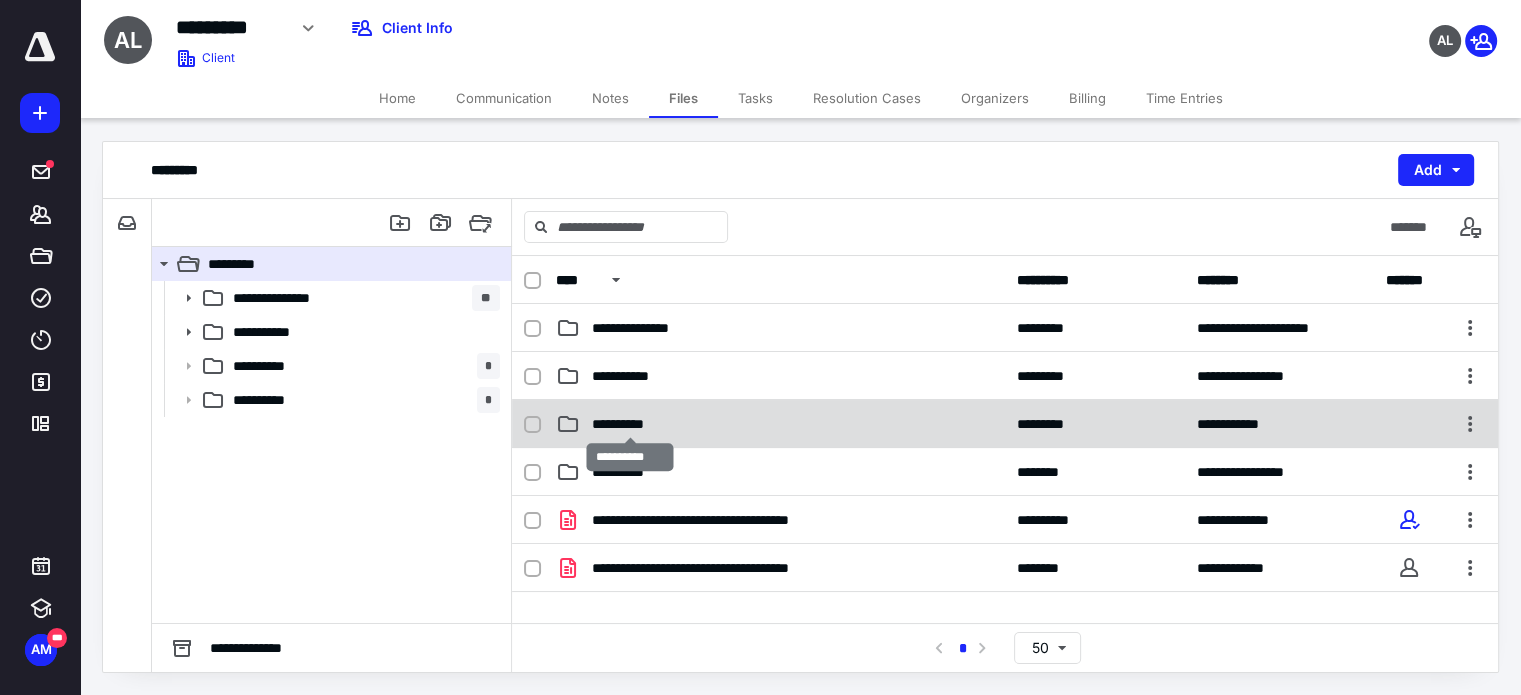 click on "**********" at bounding box center (630, 424) 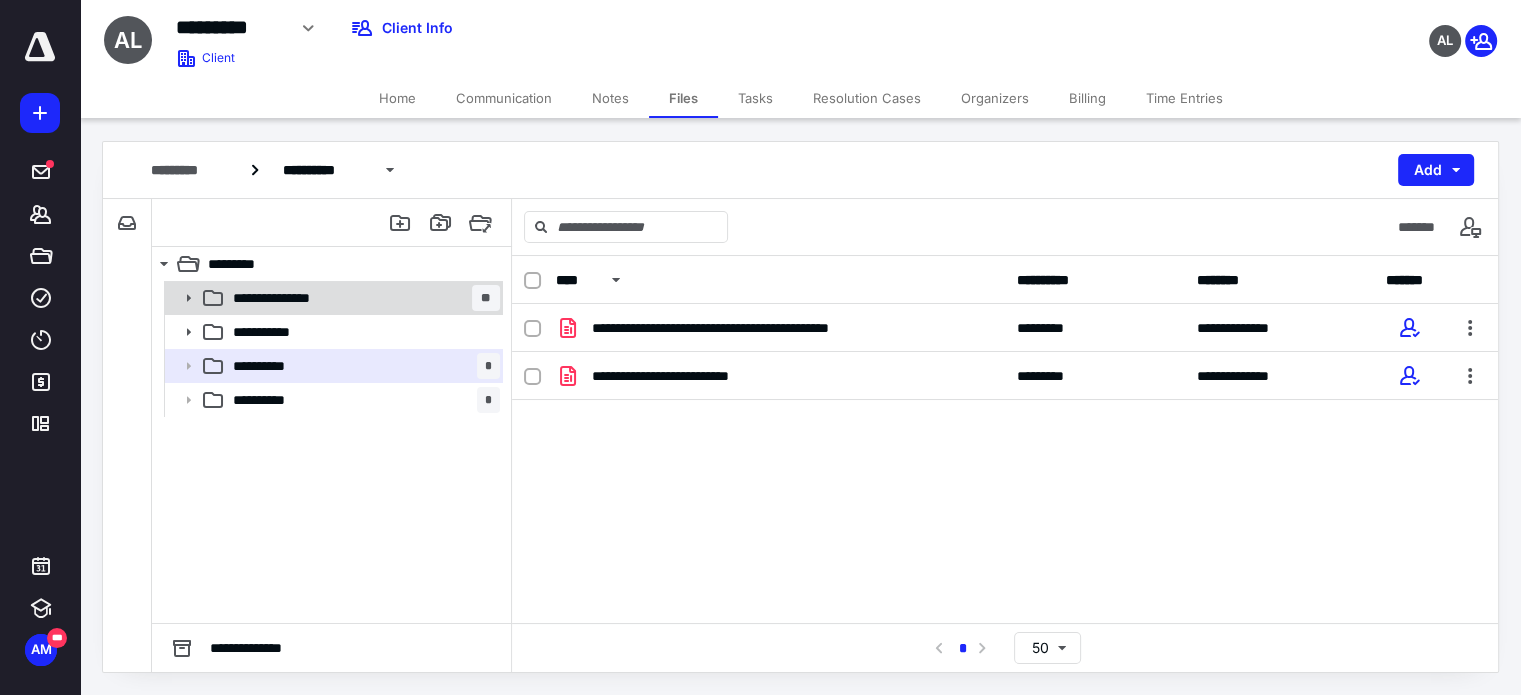 click on "**********" at bounding box center (362, 298) 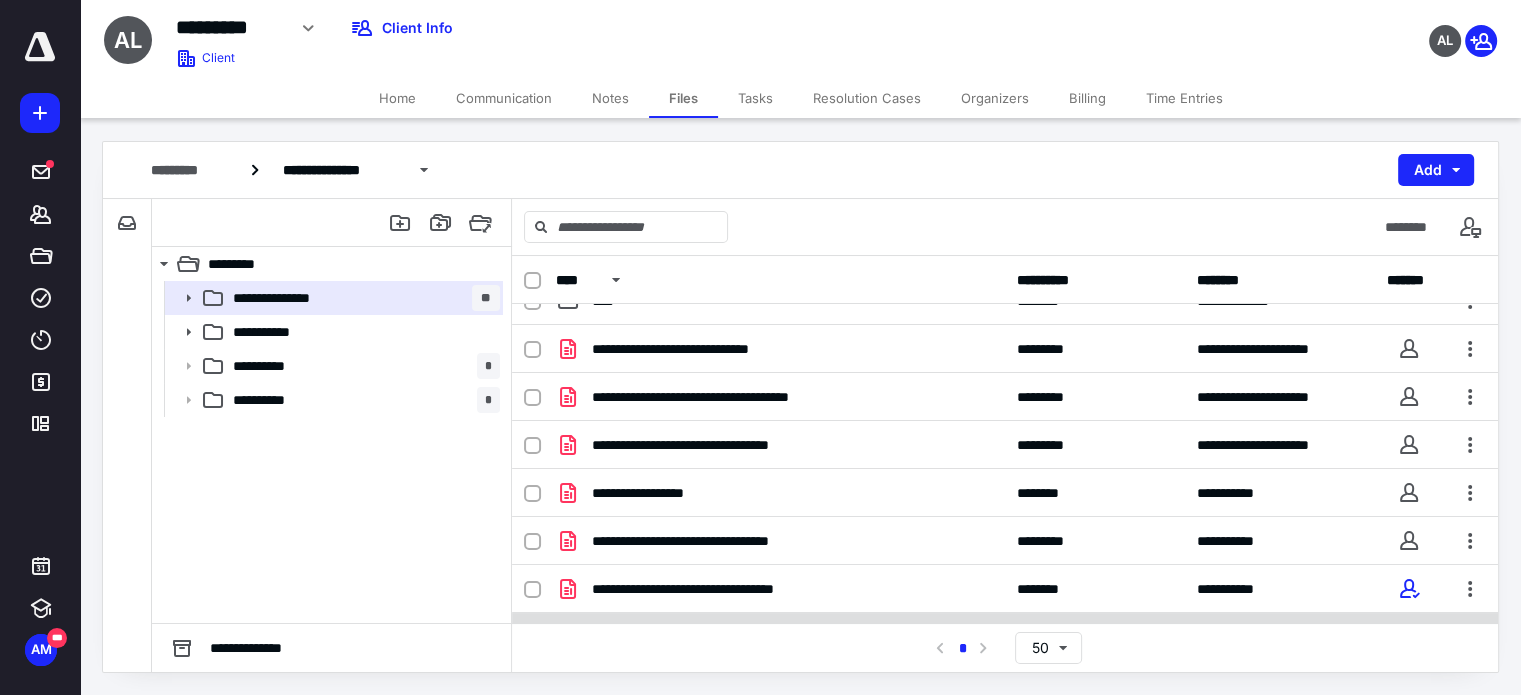 scroll, scrollTop: 0, scrollLeft: 0, axis: both 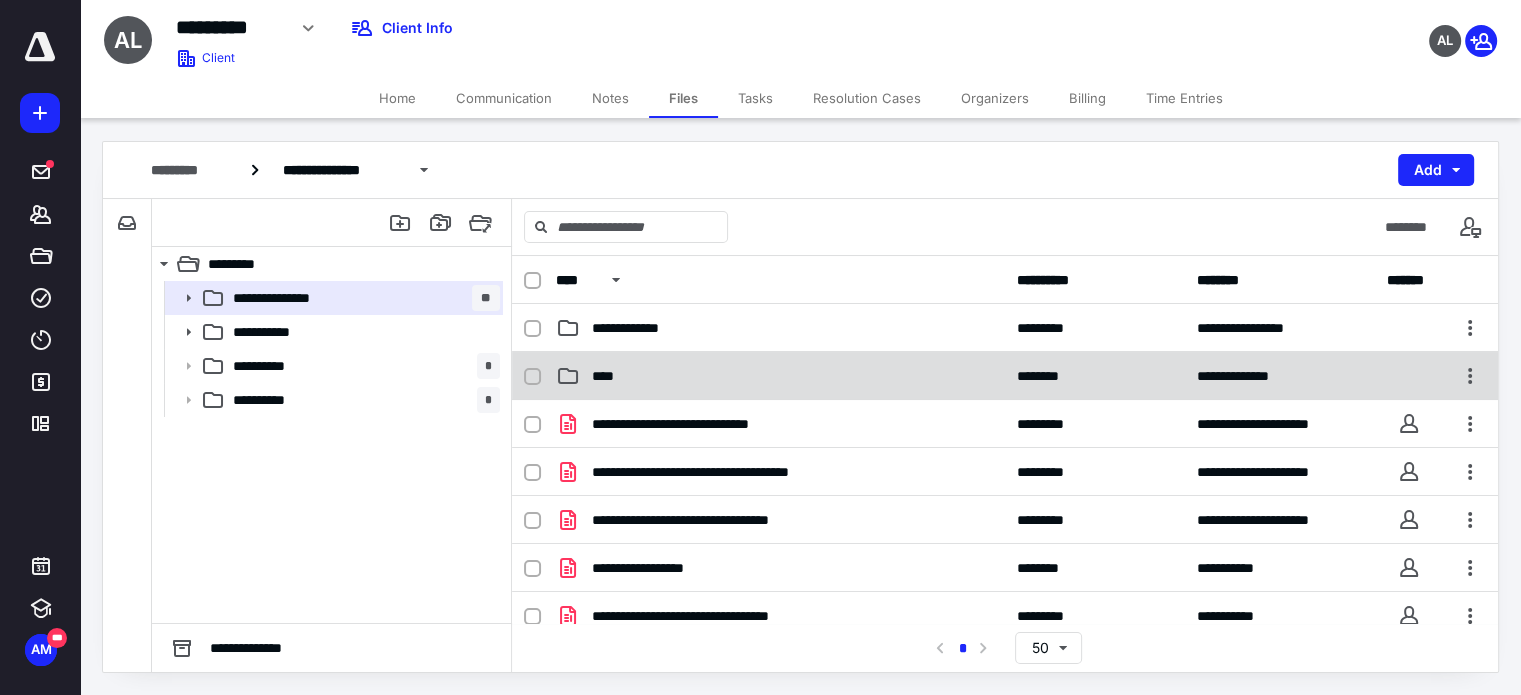 click on "****" at bounding box center [780, 376] 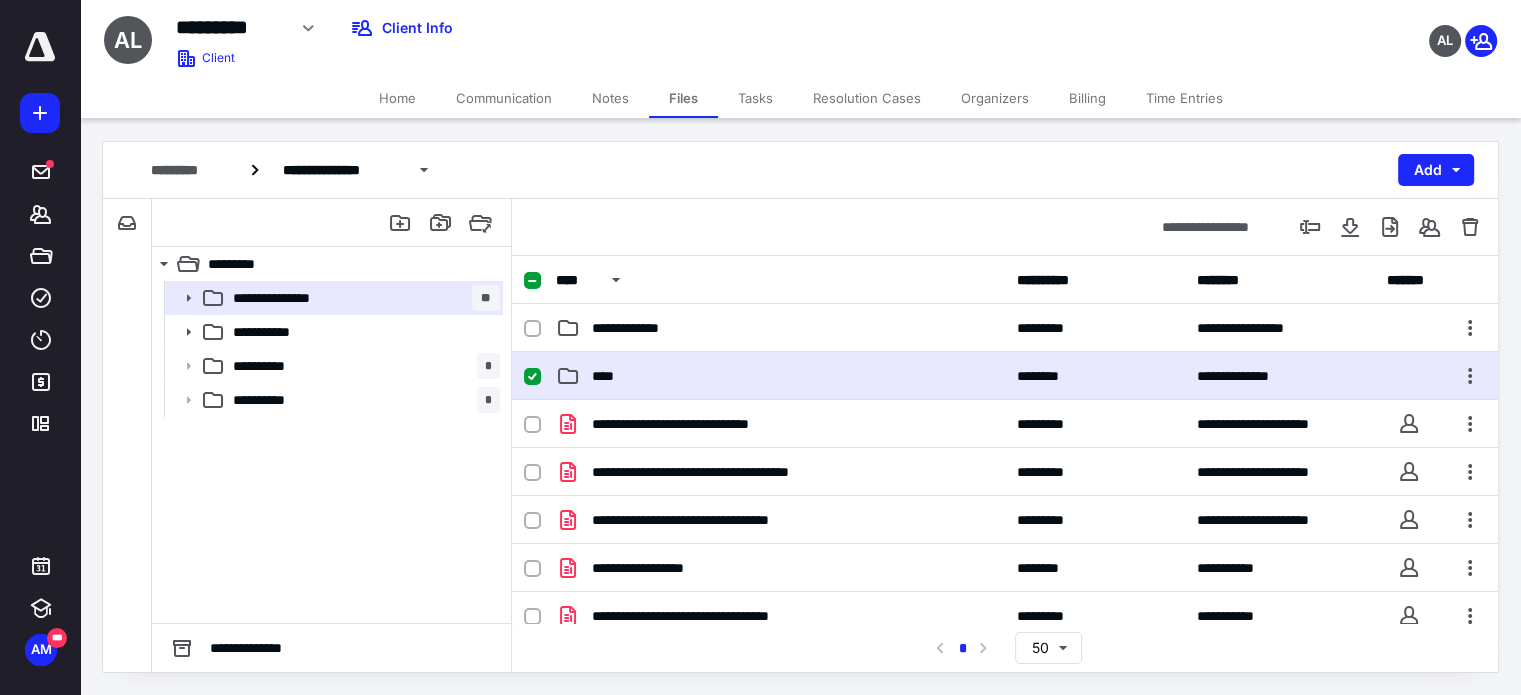 click on "****" at bounding box center [780, 376] 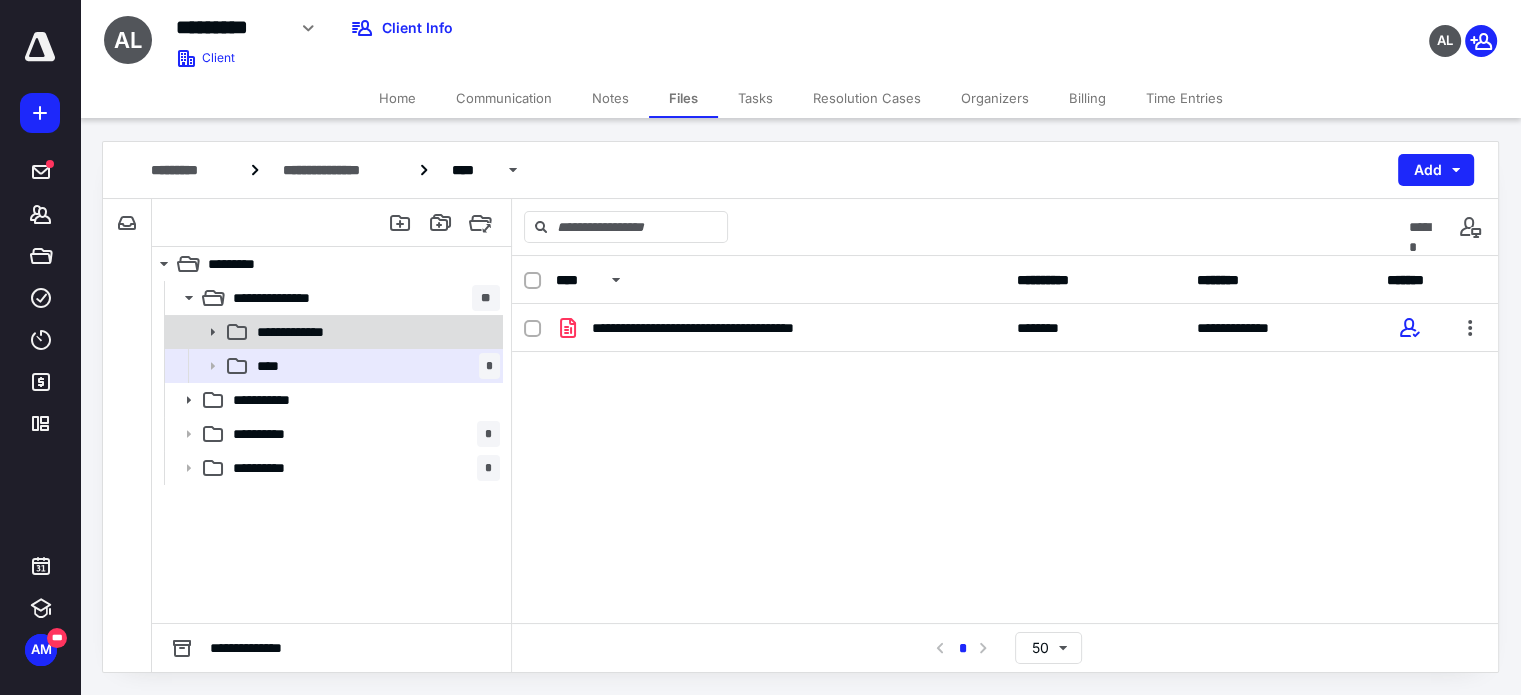 click on "**********" at bounding box center (374, 332) 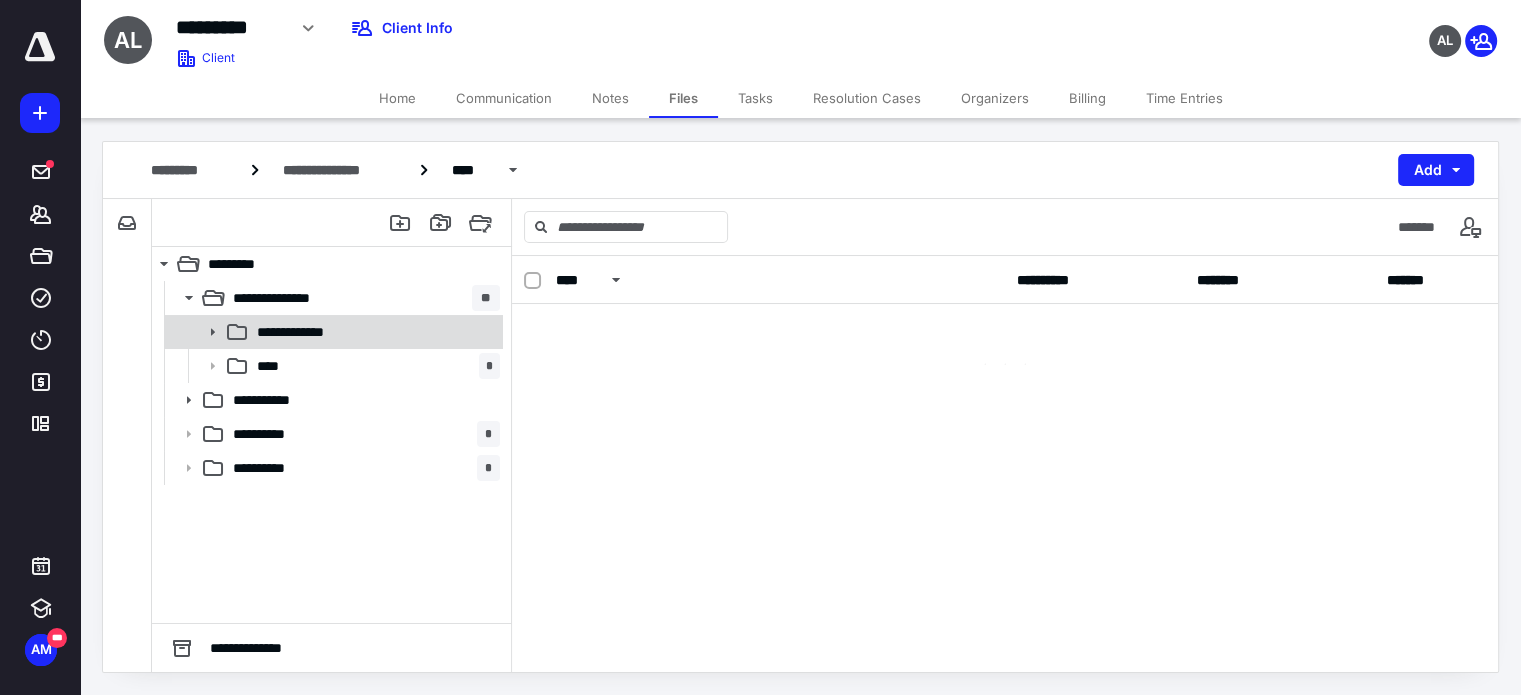 click on "**********" at bounding box center [374, 332] 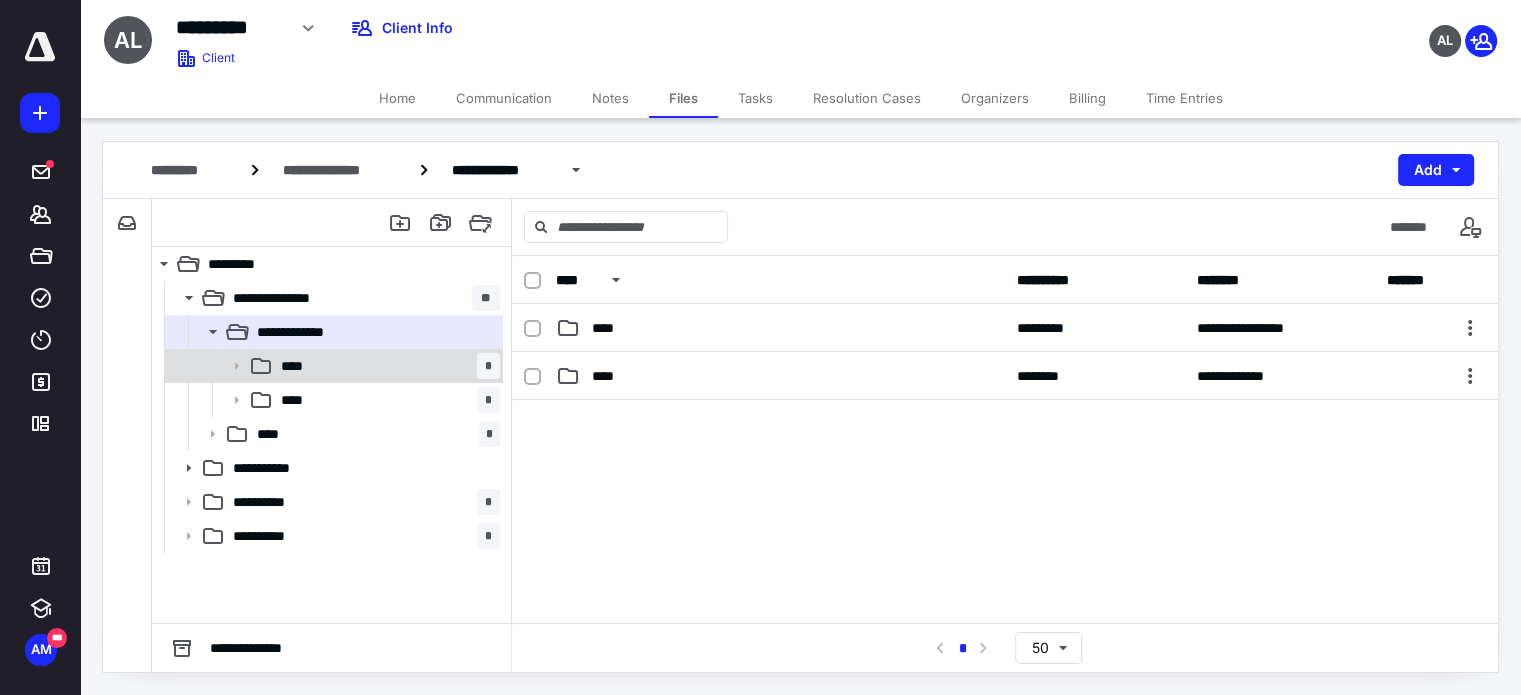 click on "**** *" at bounding box center (386, 366) 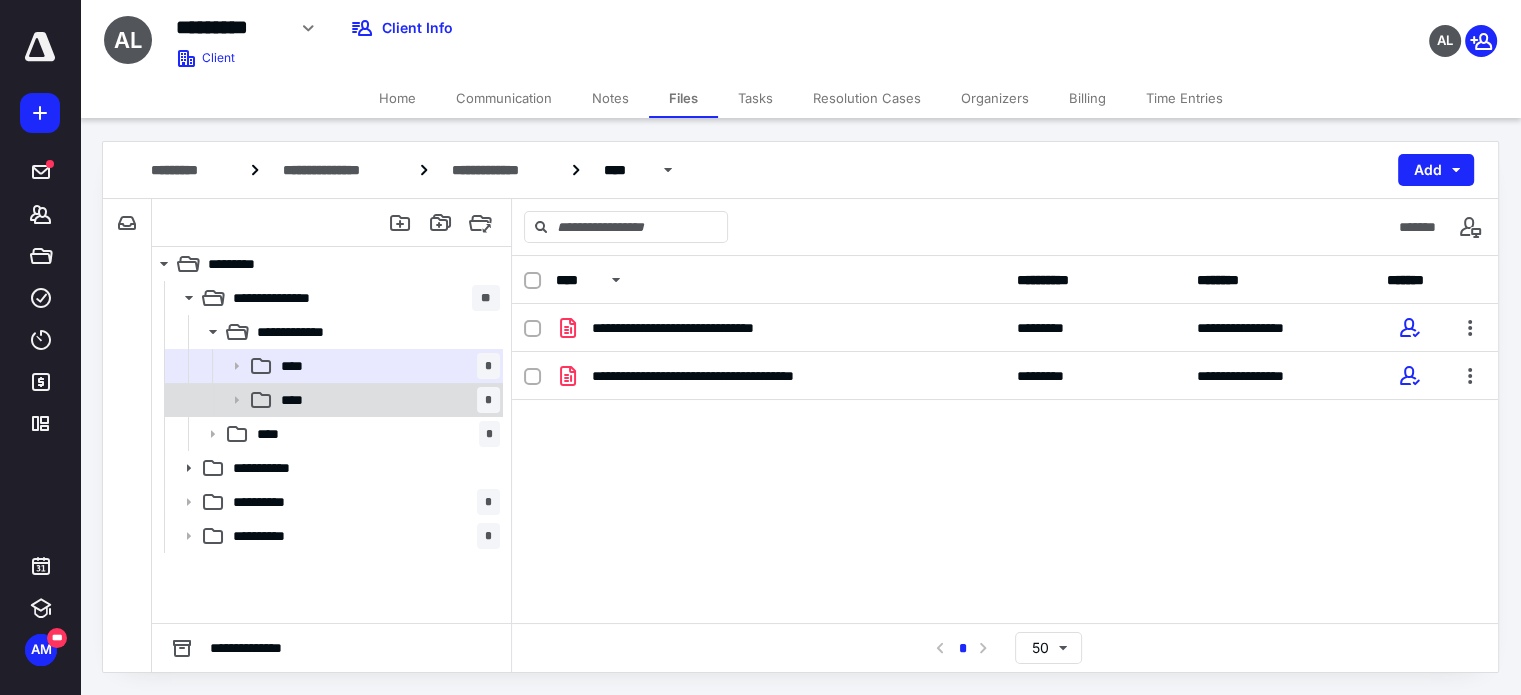 click on "**** *" at bounding box center (386, 400) 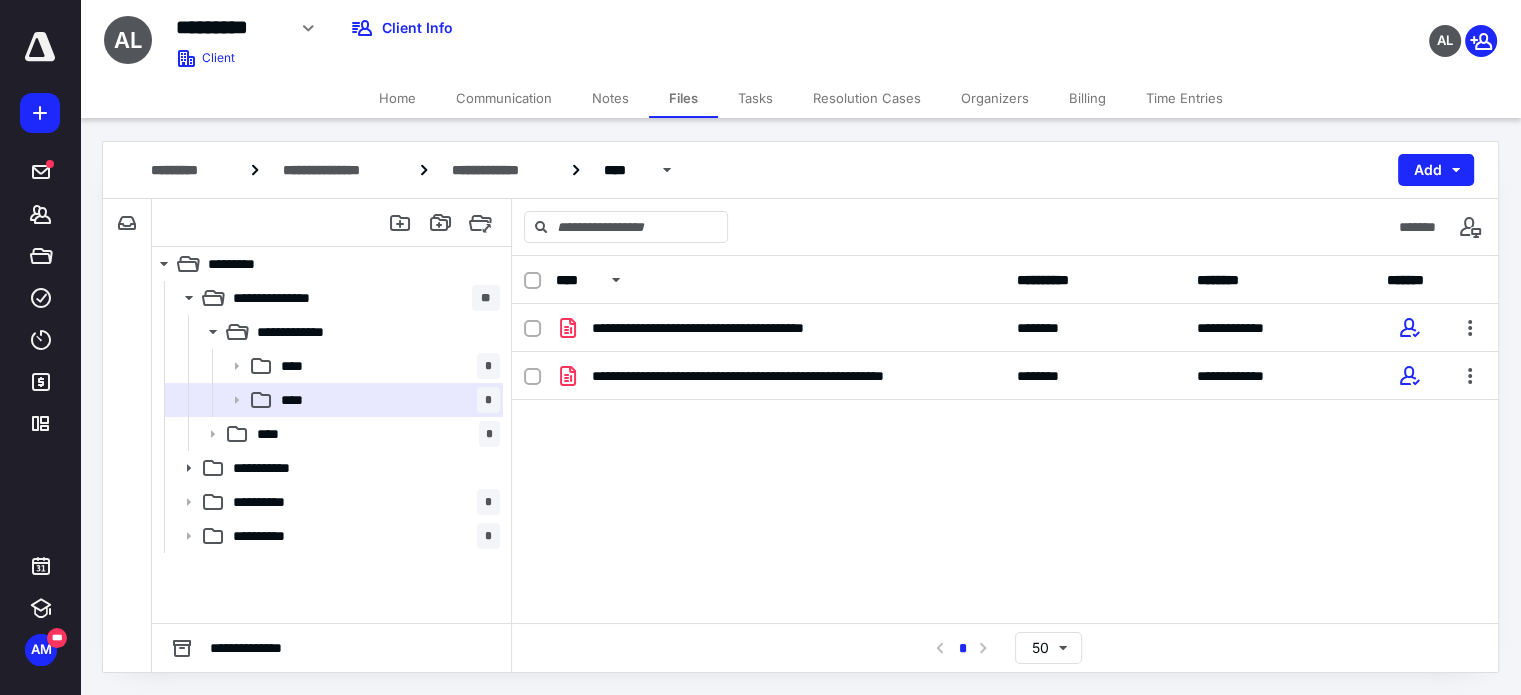 click on "Home" at bounding box center (397, 98) 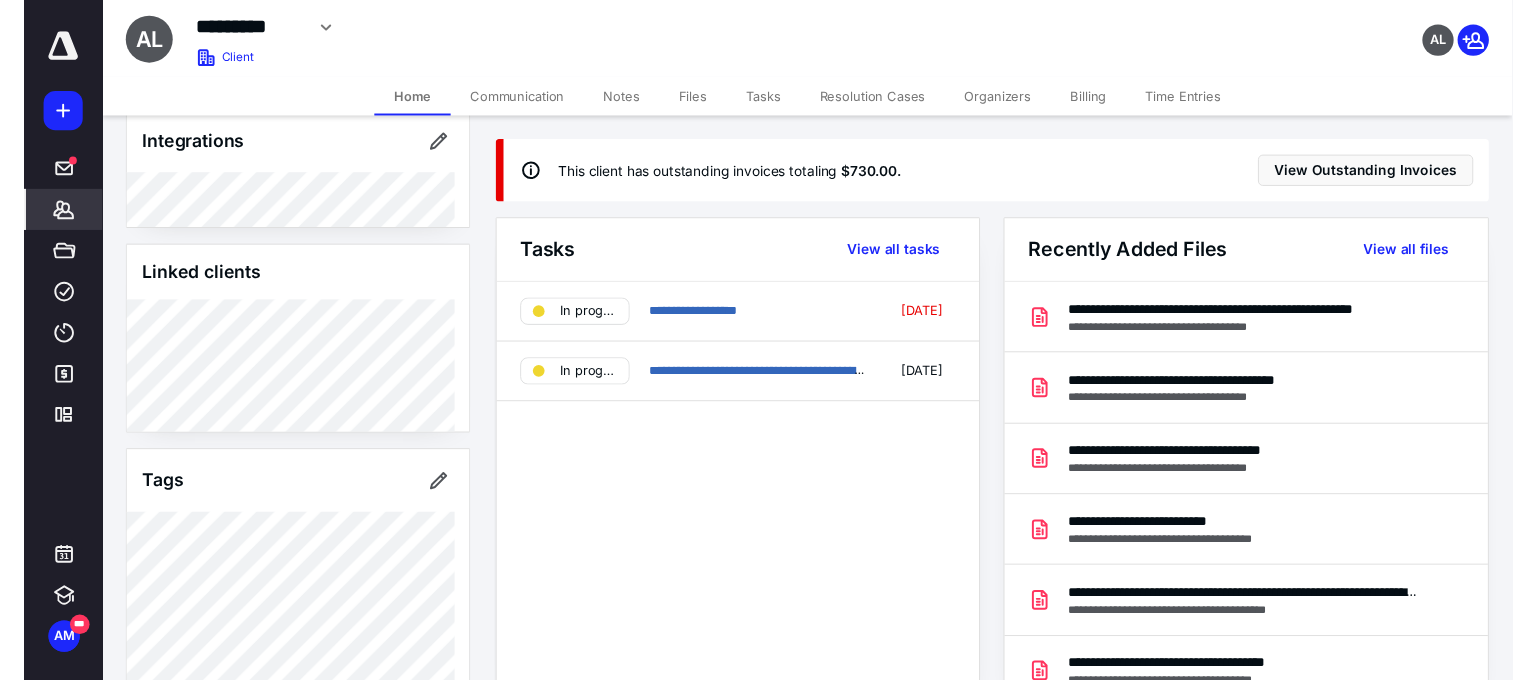 scroll, scrollTop: 1496, scrollLeft: 0, axis: vertical 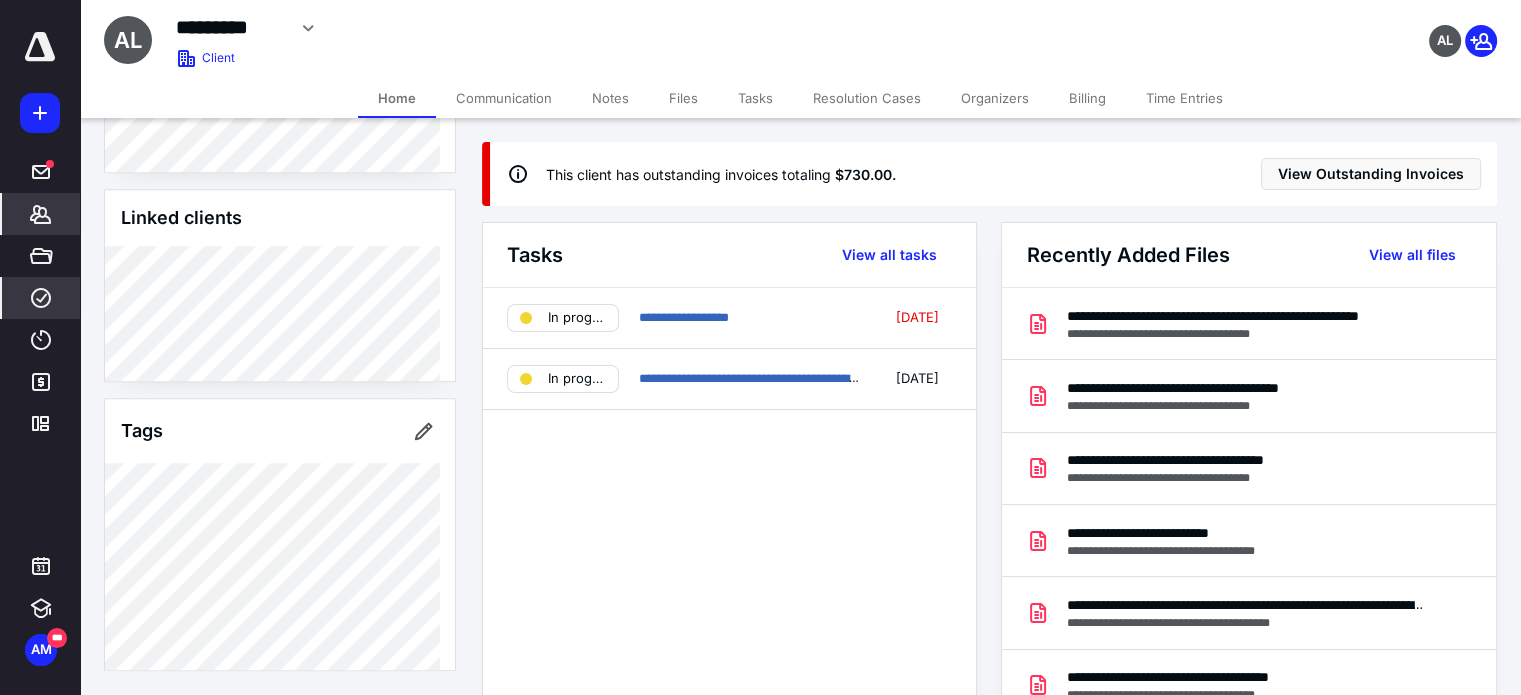click 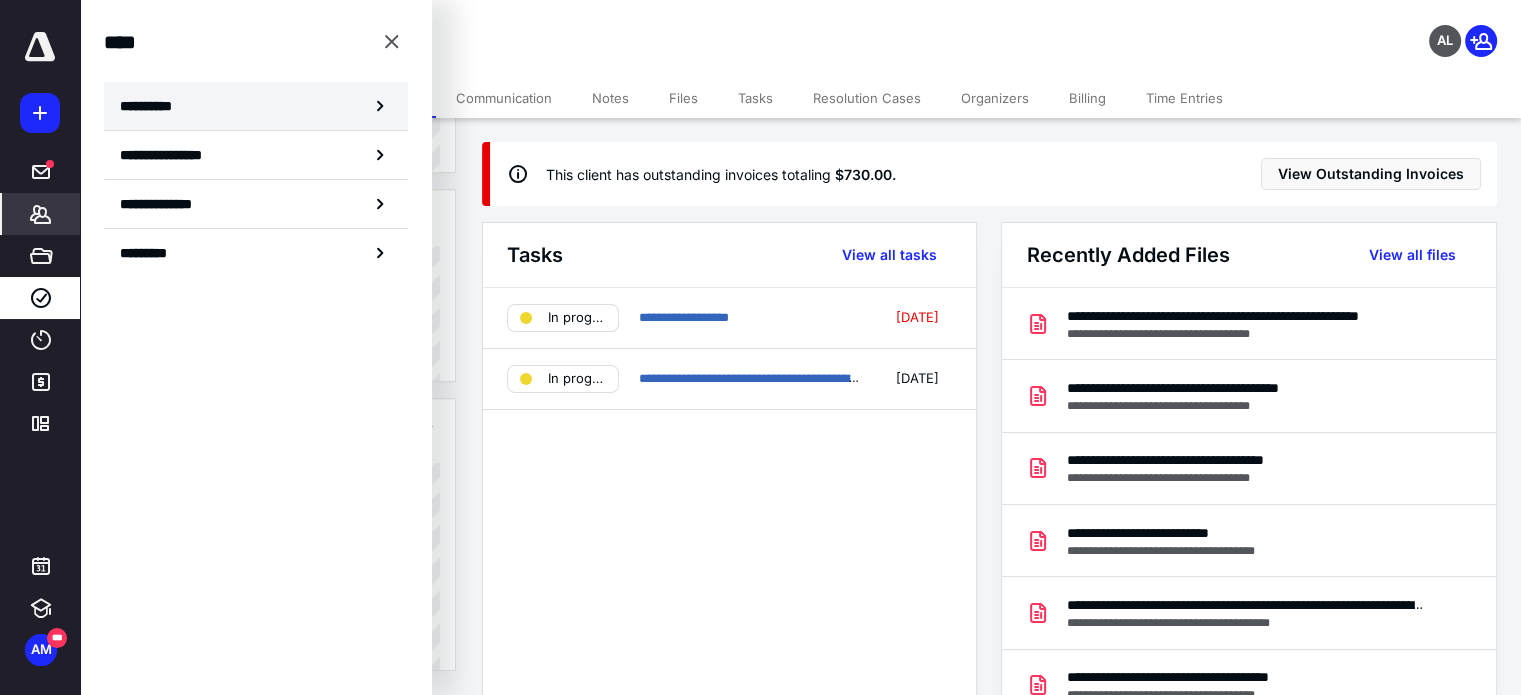 click on "**********" at bounding box center (256, 106) 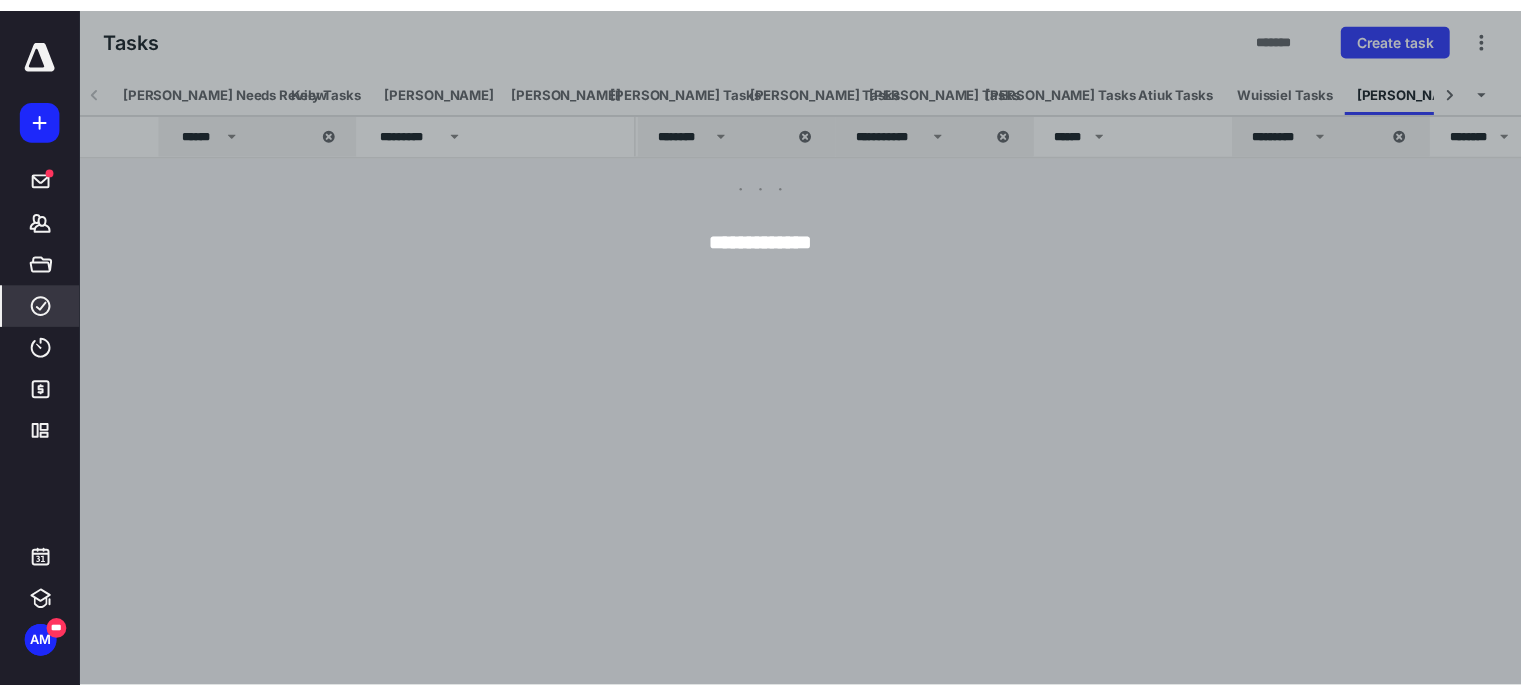 scroll, scrollTop: 0, scrollLeft: 83, axis: horizontal 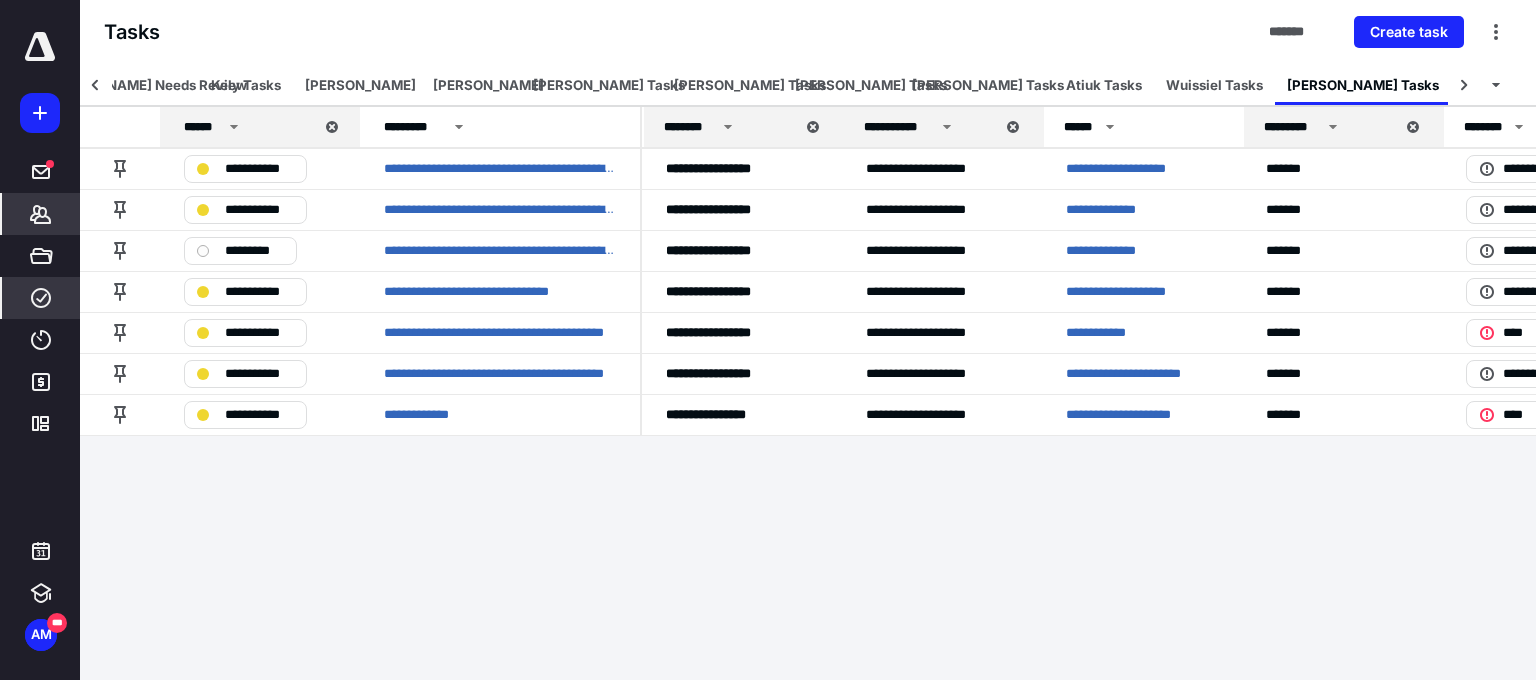 click 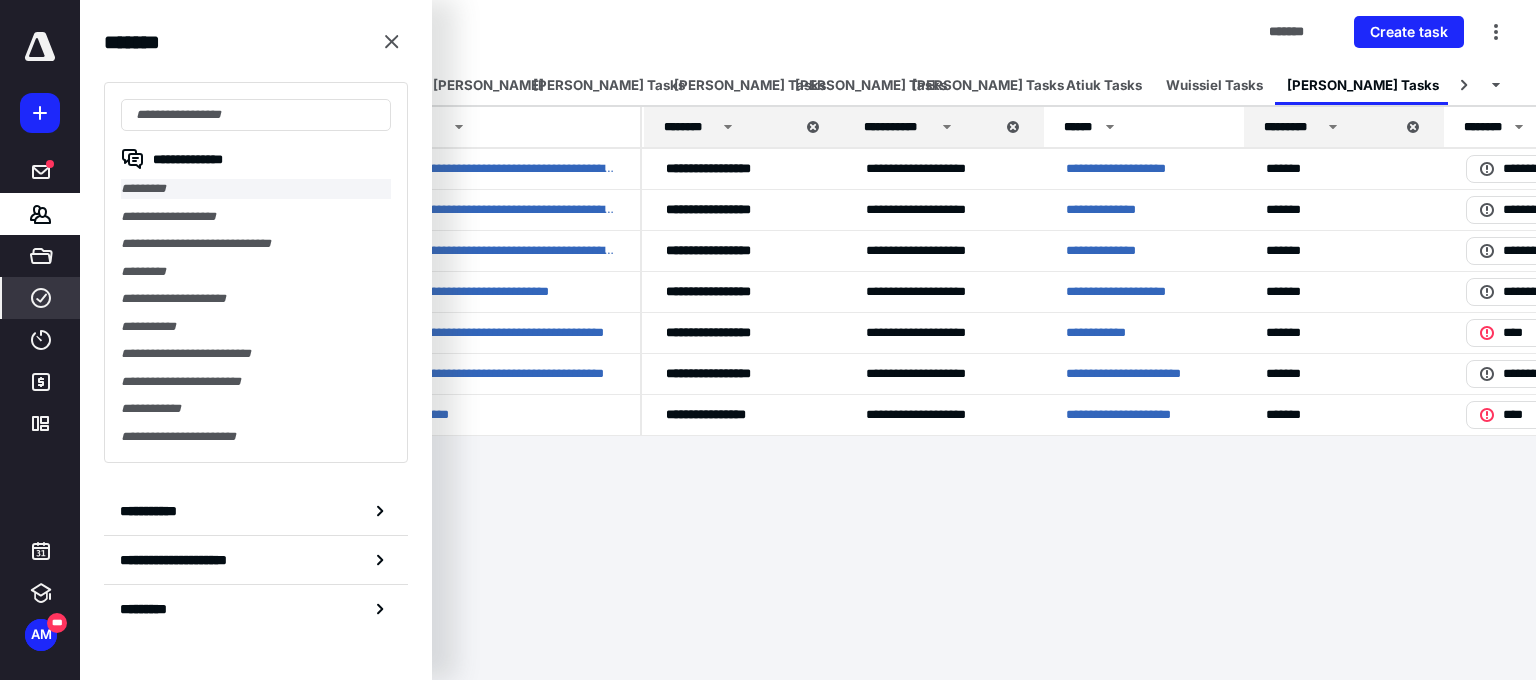 click on "*********" at bounding box center (256, 189) 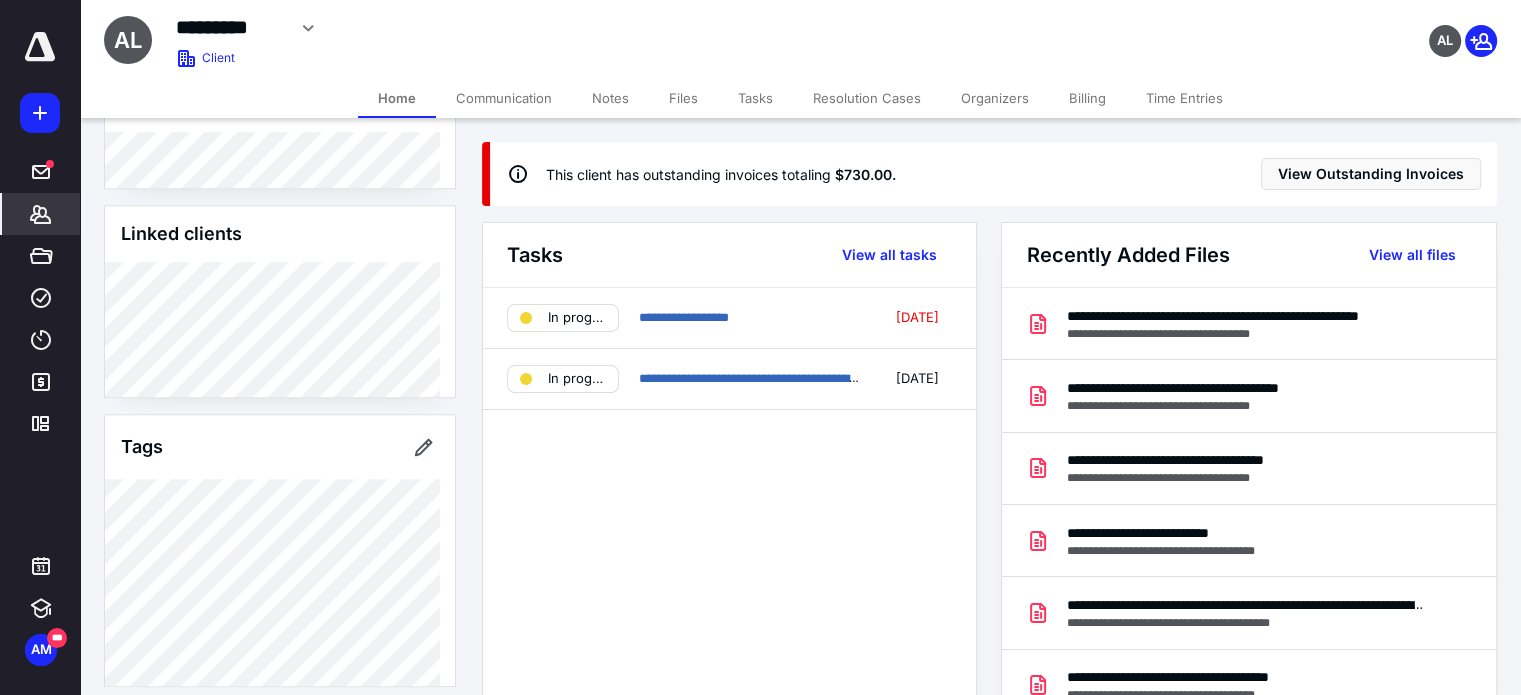 scroll, scrollTop: 1496, scrollLeft: 0, axis: vertical 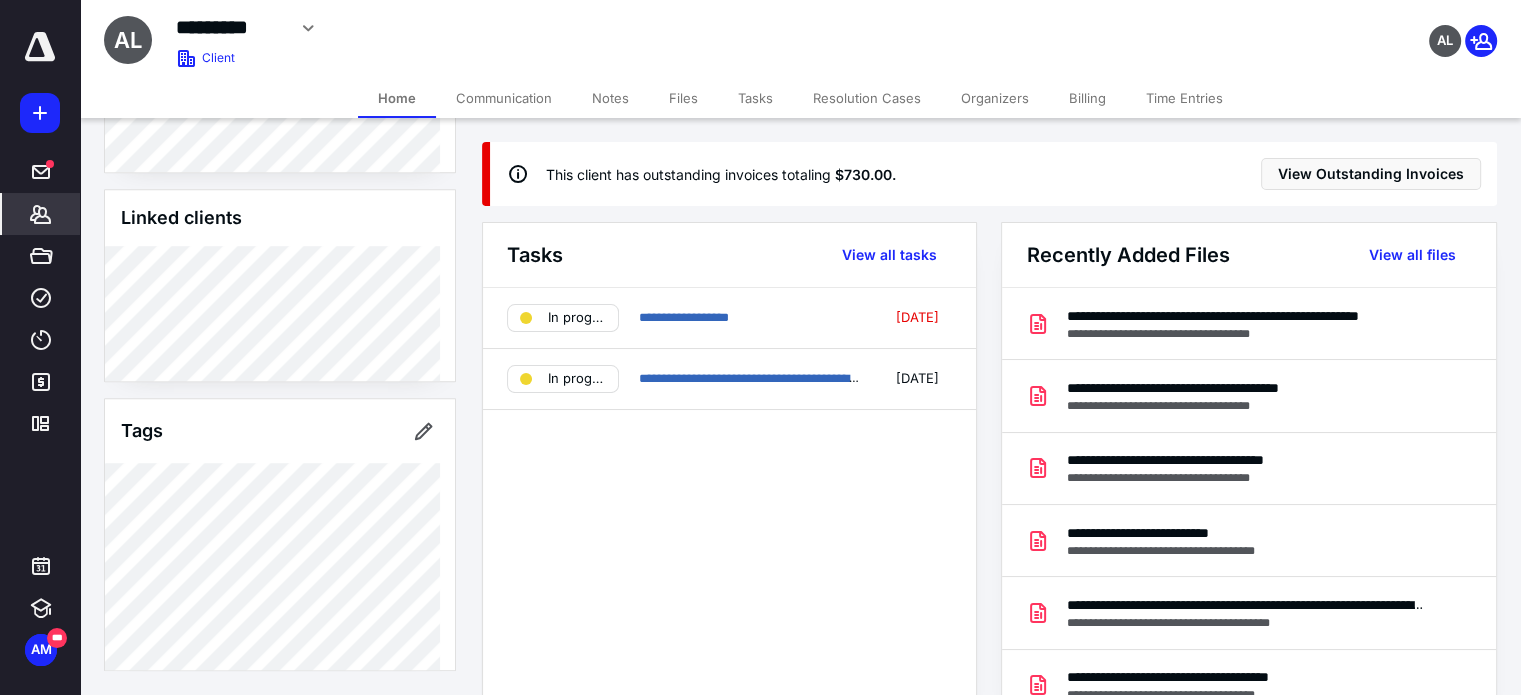 click on "Files" at bounding box center [683, 98] 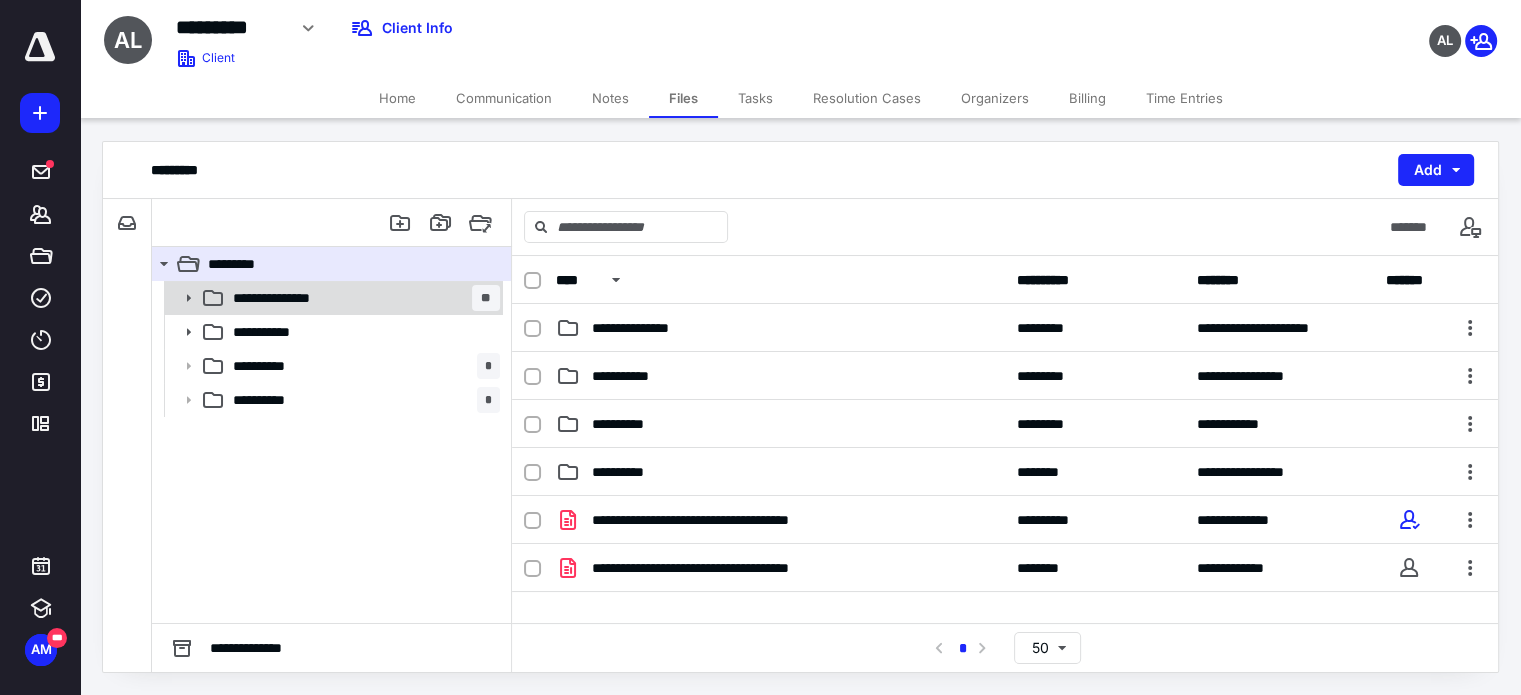 click on "**********" at bounding box center (362, 298) 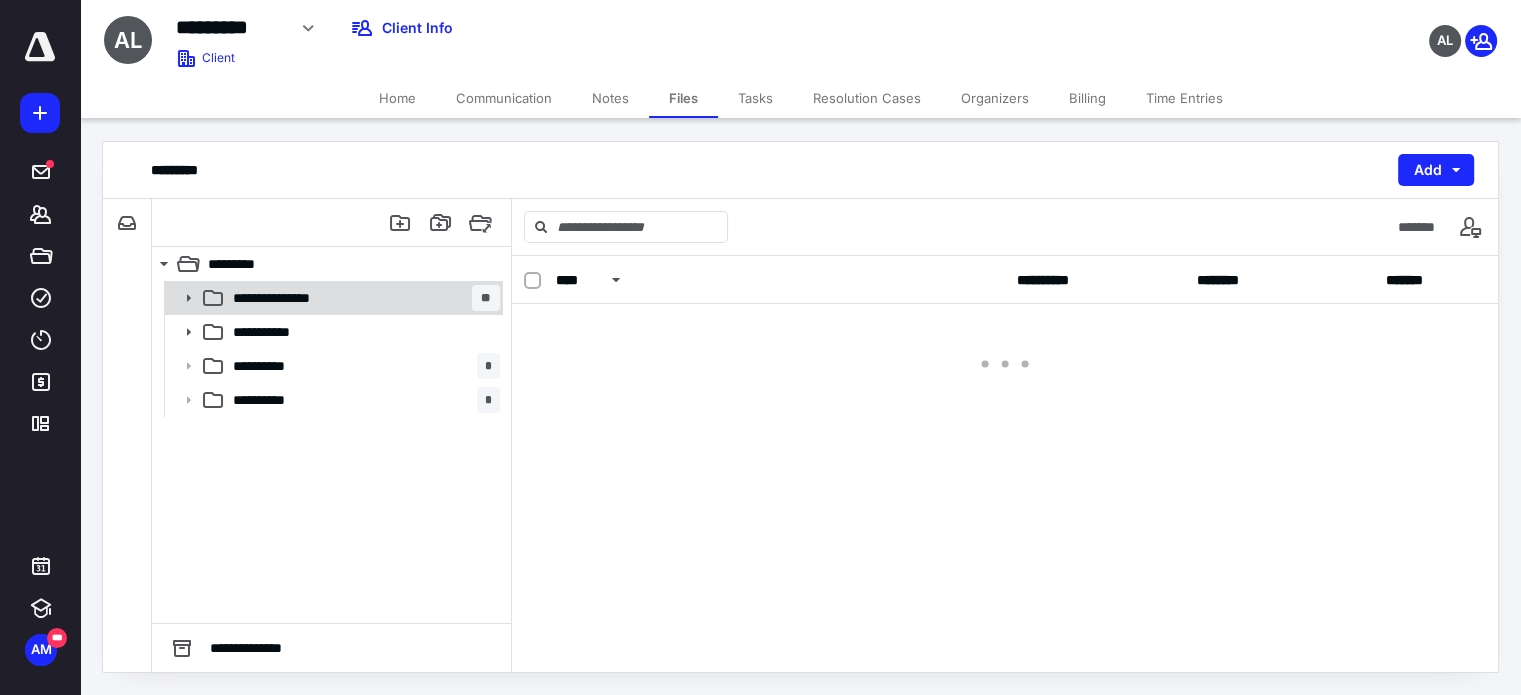 click on "**********" at bounding box center (362, 298) 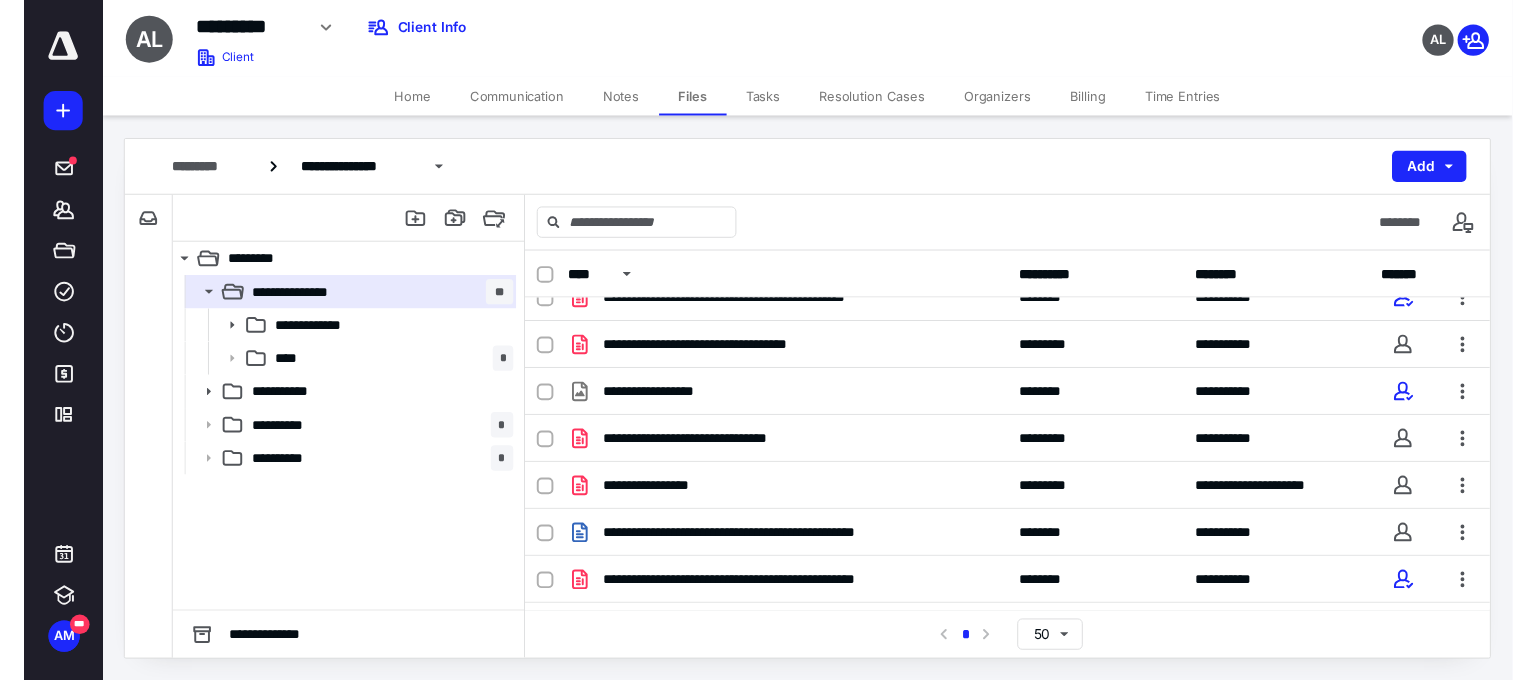 scroll, scrollTop: 492, scrollLeft: 0, axis: vertical 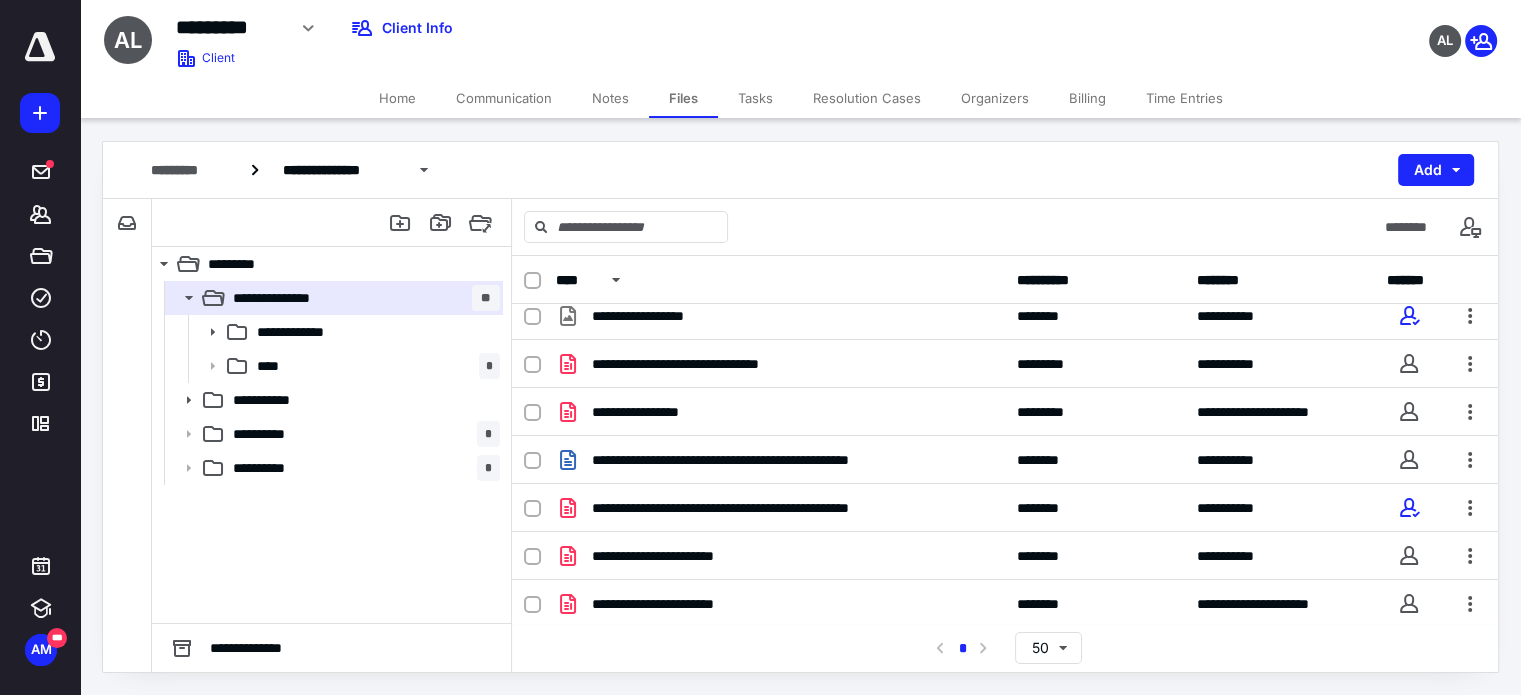 click on "Tasks" at bounding box center [755, 98] 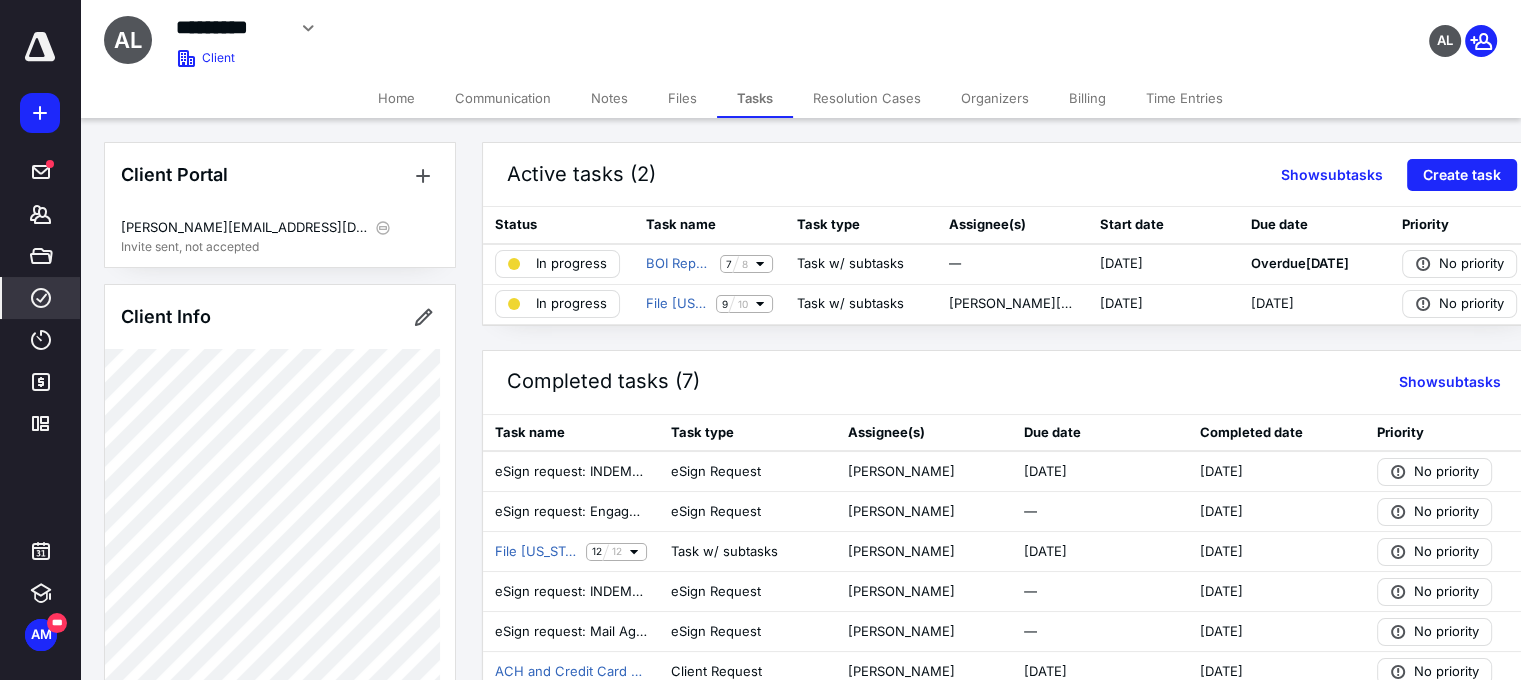 click on "****" at bounding box center [41, 298] 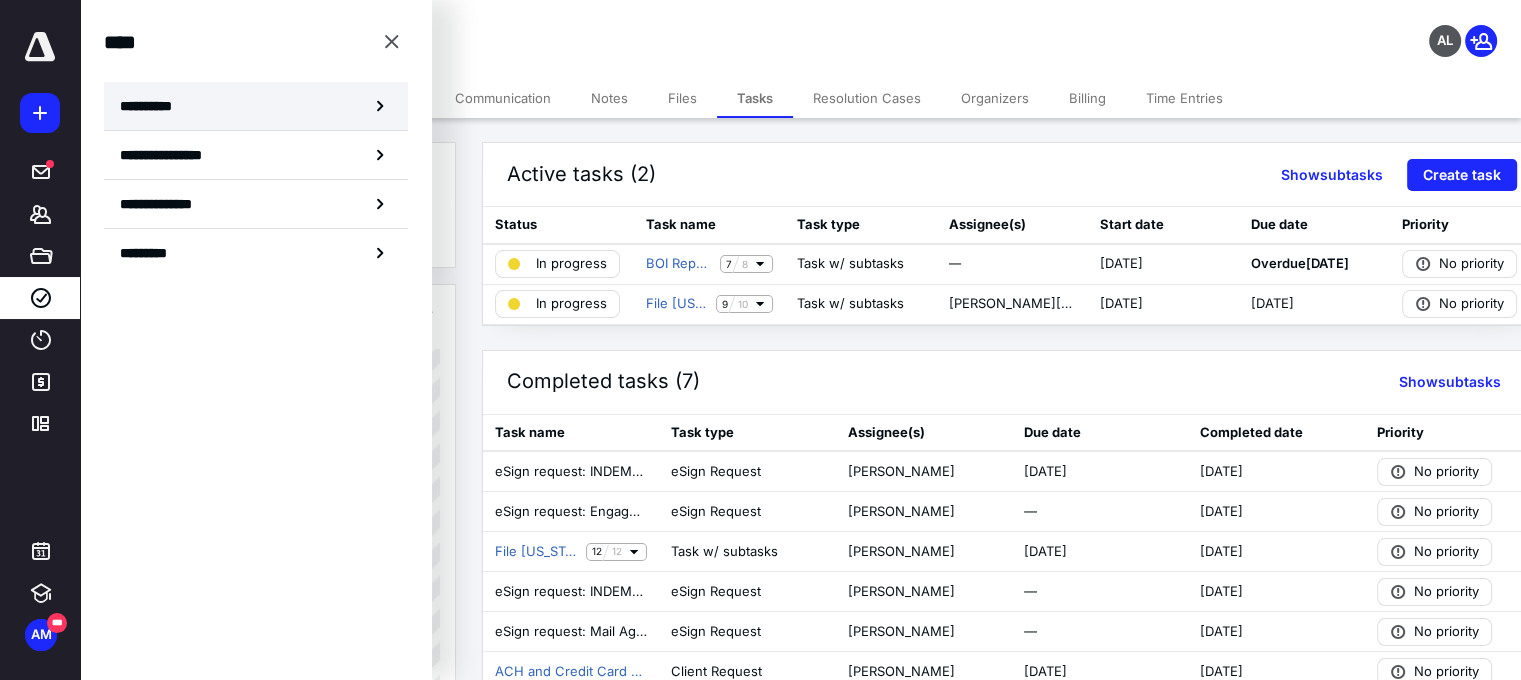 click on "**********" at bounding box center [153, 106] 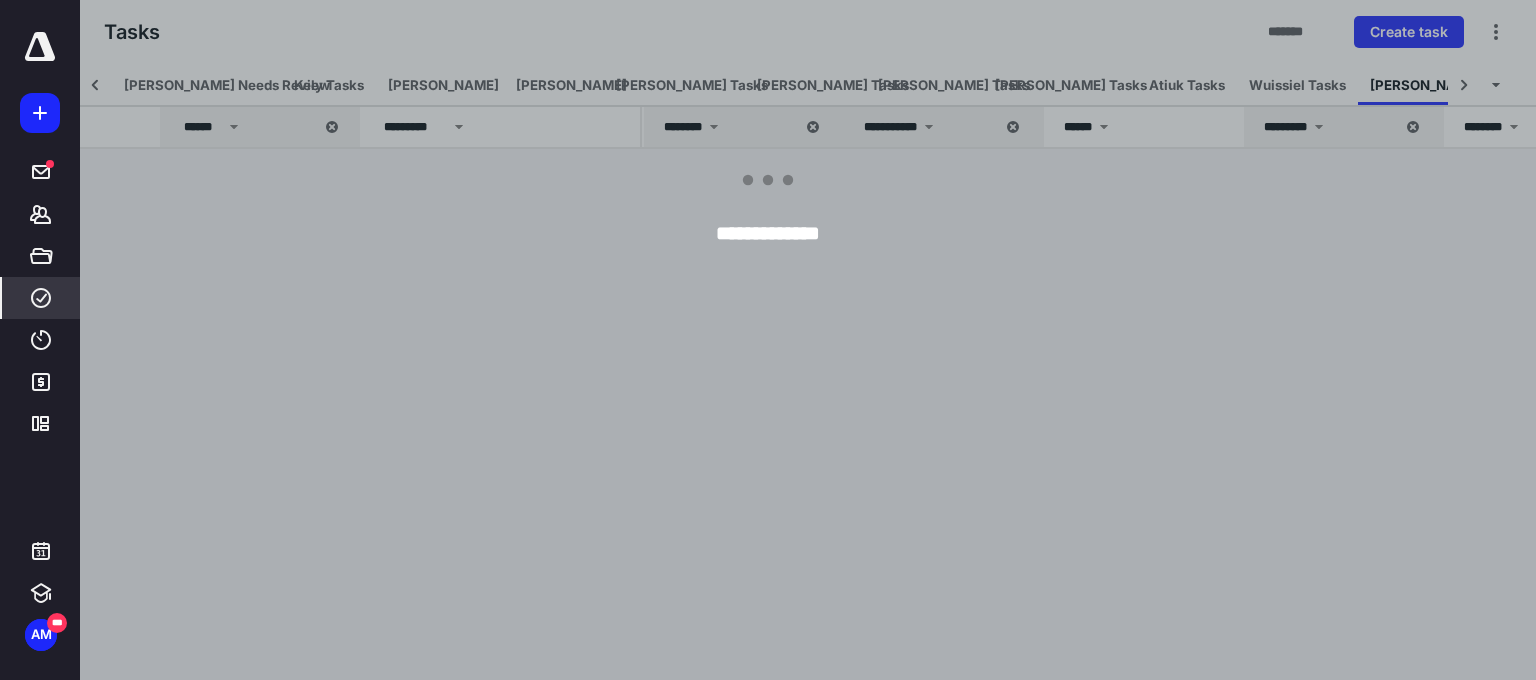 scroll, scrollTop: 0, scrollLeft: 83, axis: horizontal 